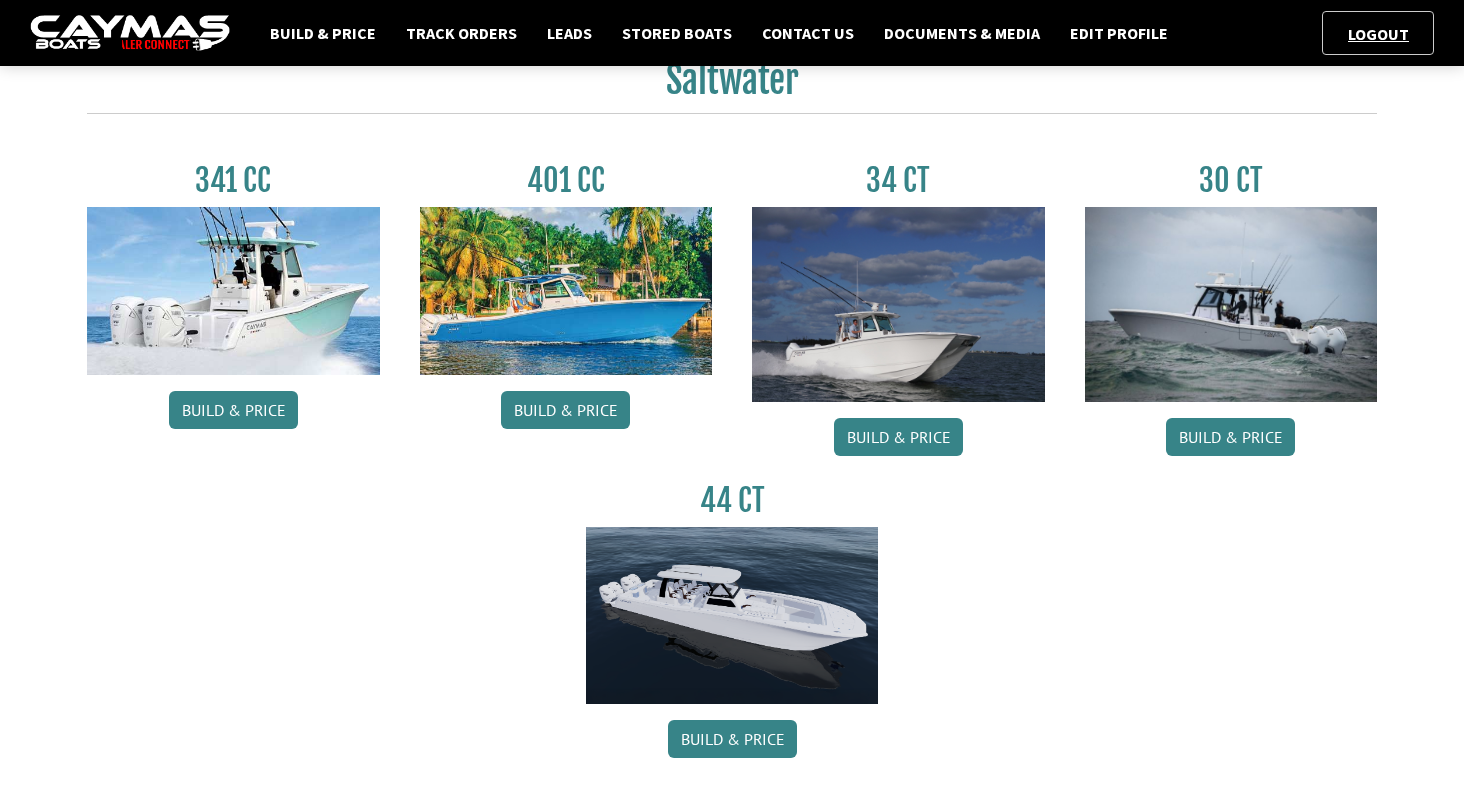 scroll, scrollTop: 908, scrollLeft: 0, axis: vertical 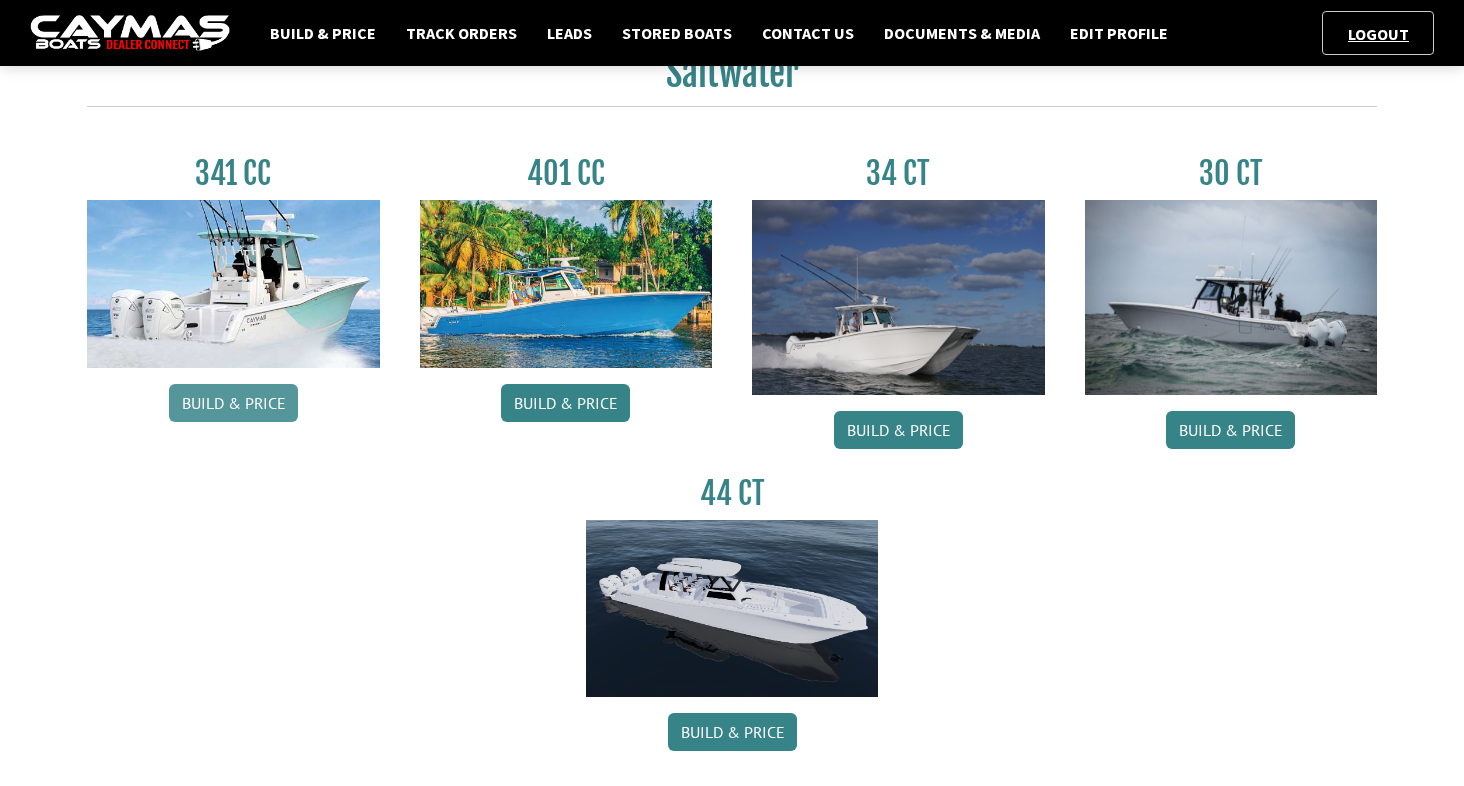 click on "Build & Price" at bounding box center [233, 403] 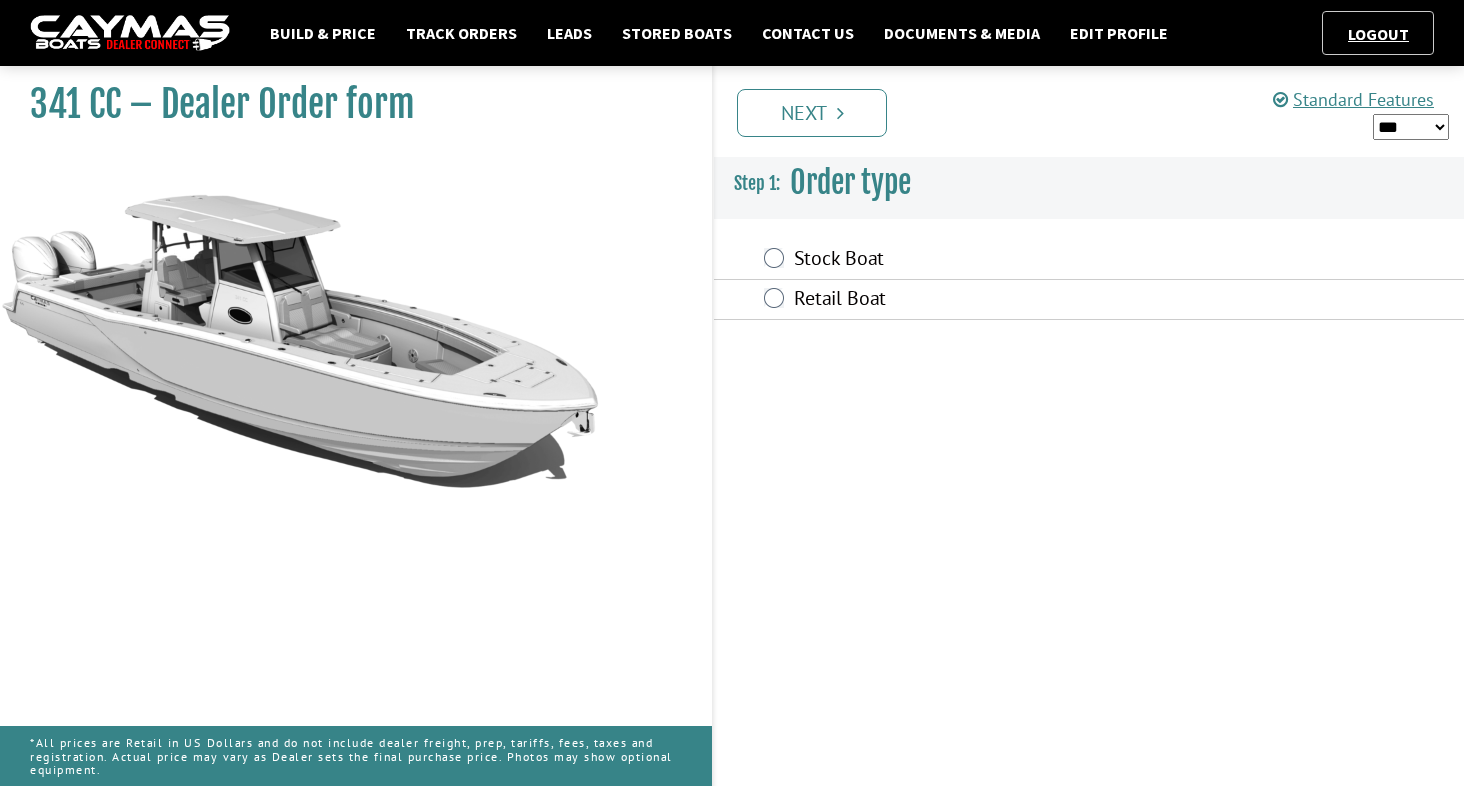 scroll, scrollTop: 0, scrollLeft: 0, axis: both 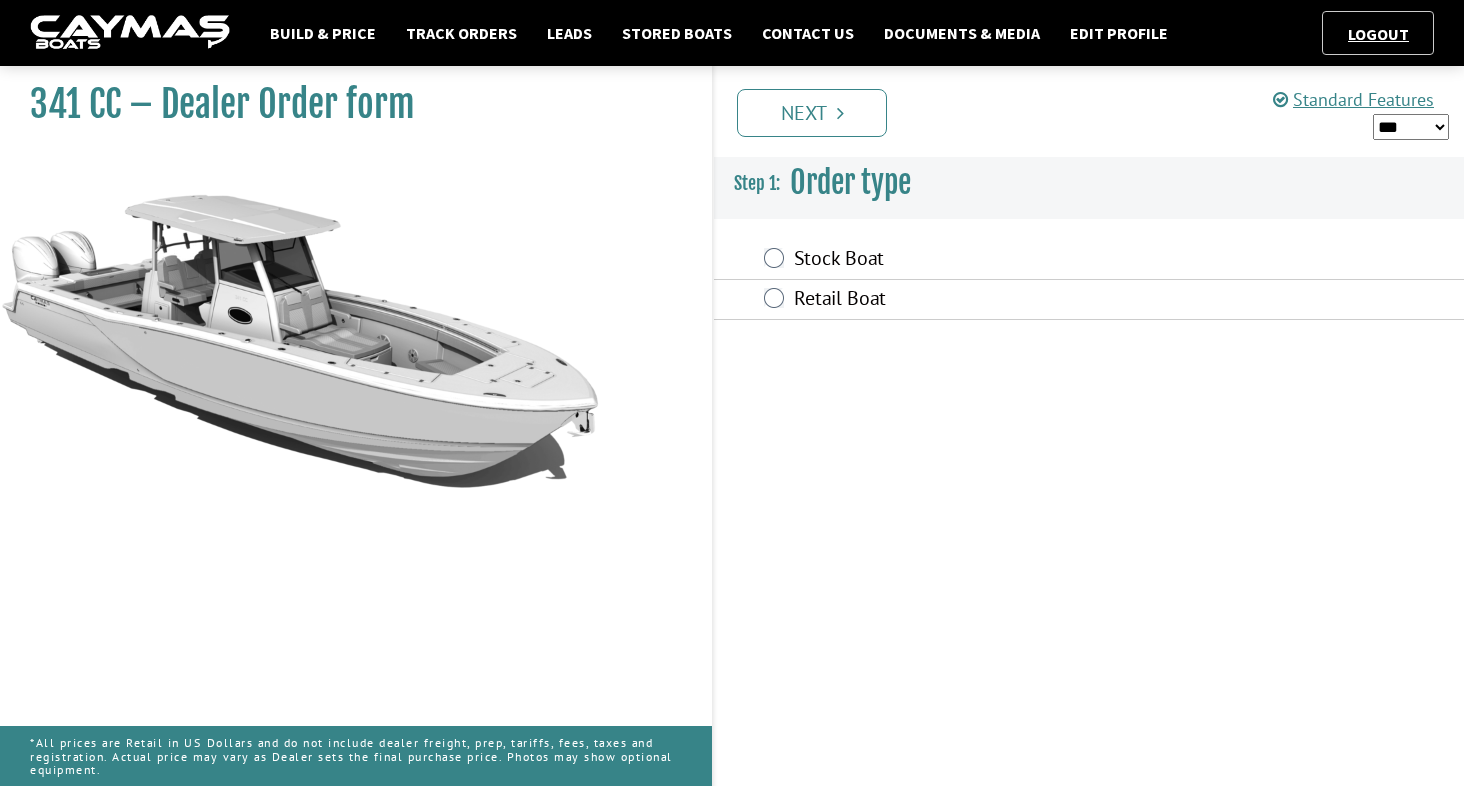 click on "Retail Boat" at bounding box center [995, 300] 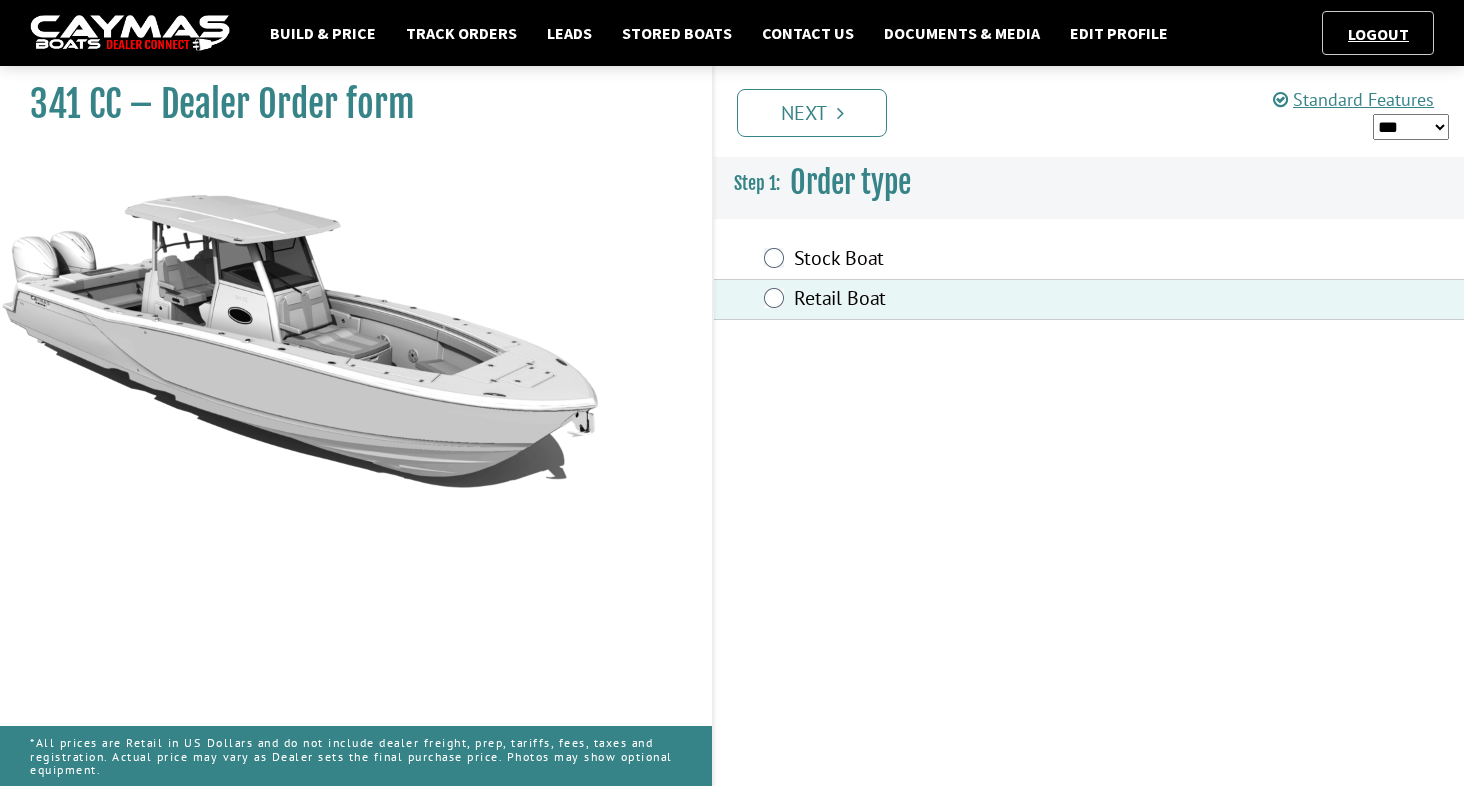 click on "Stock Boat" at bounding box center (1089, 260) 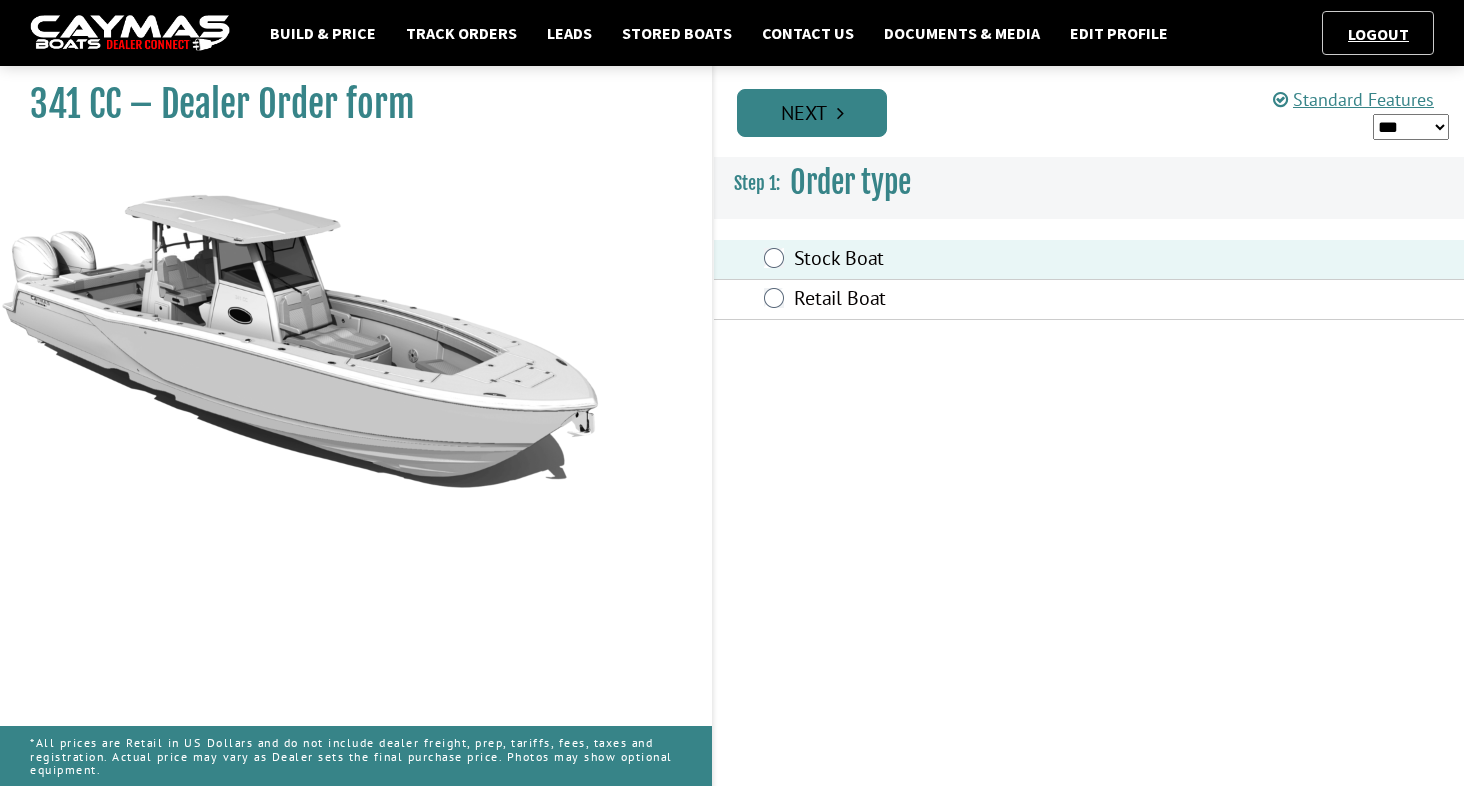 click on "Next" at bounding box center [812, 113] 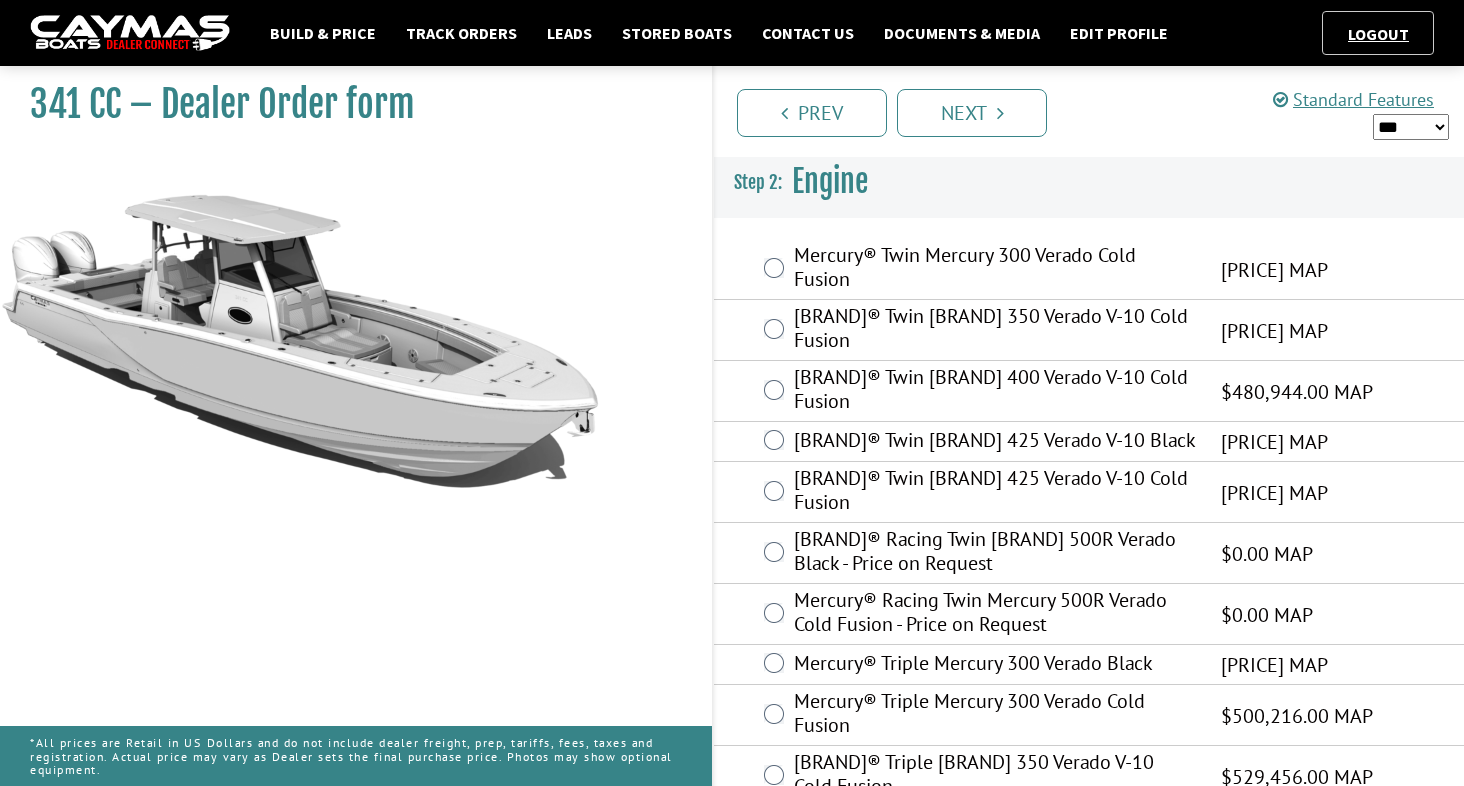 click on "***
******
******" at bounding box center [1411, 127] 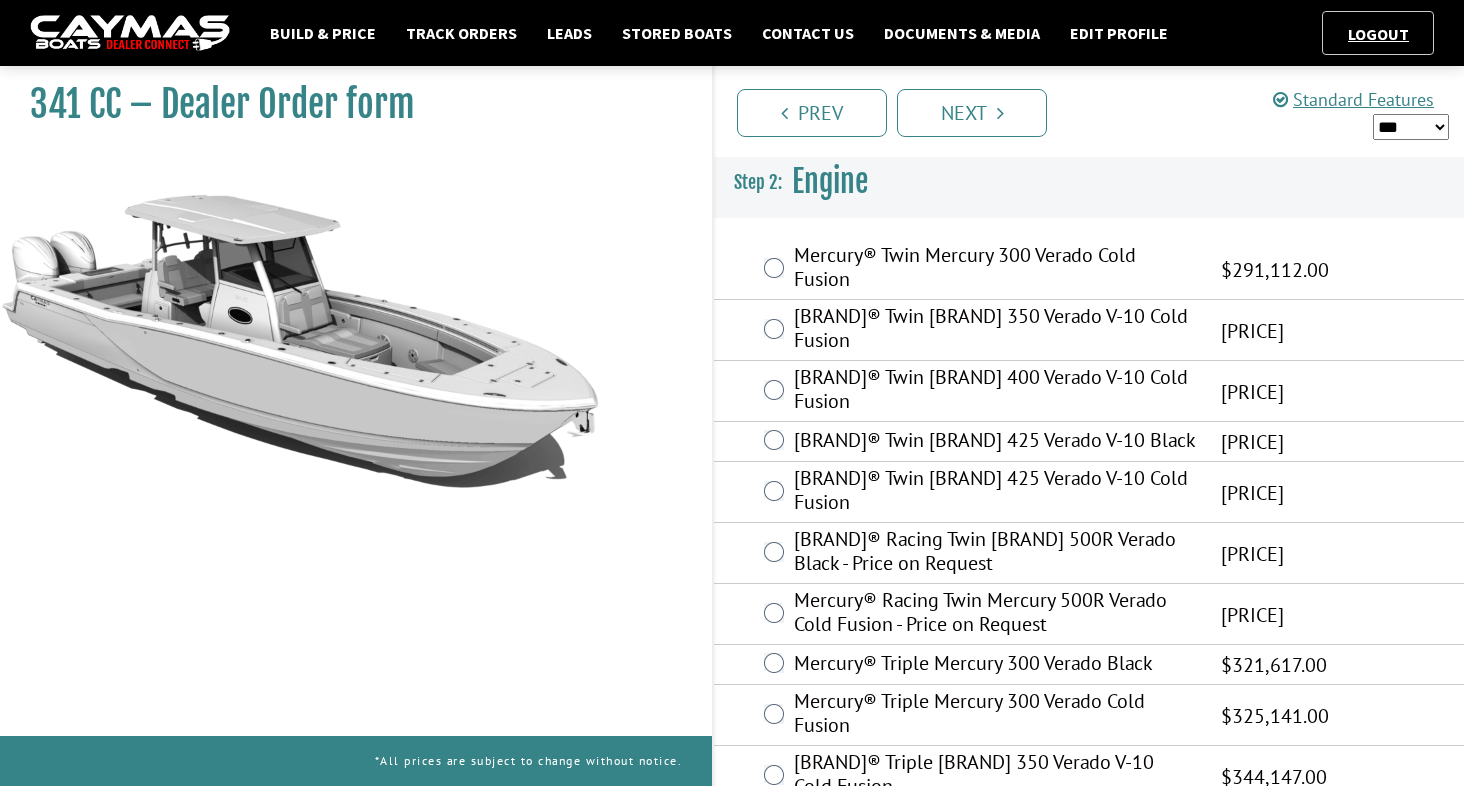 click on "***
******
******" at bounding box center (1411, 127) 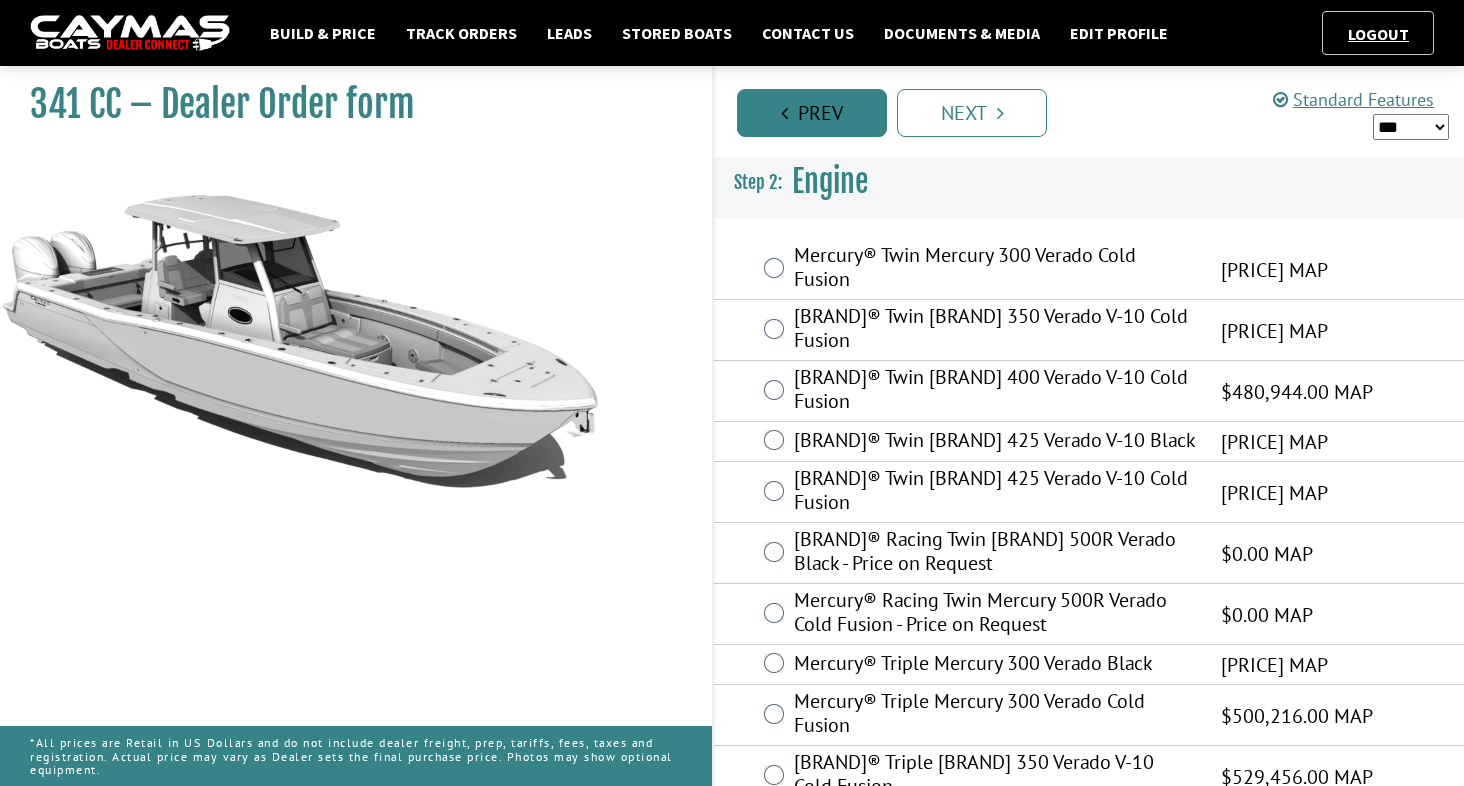 click on "Prev" at bounding box center [812, 113] 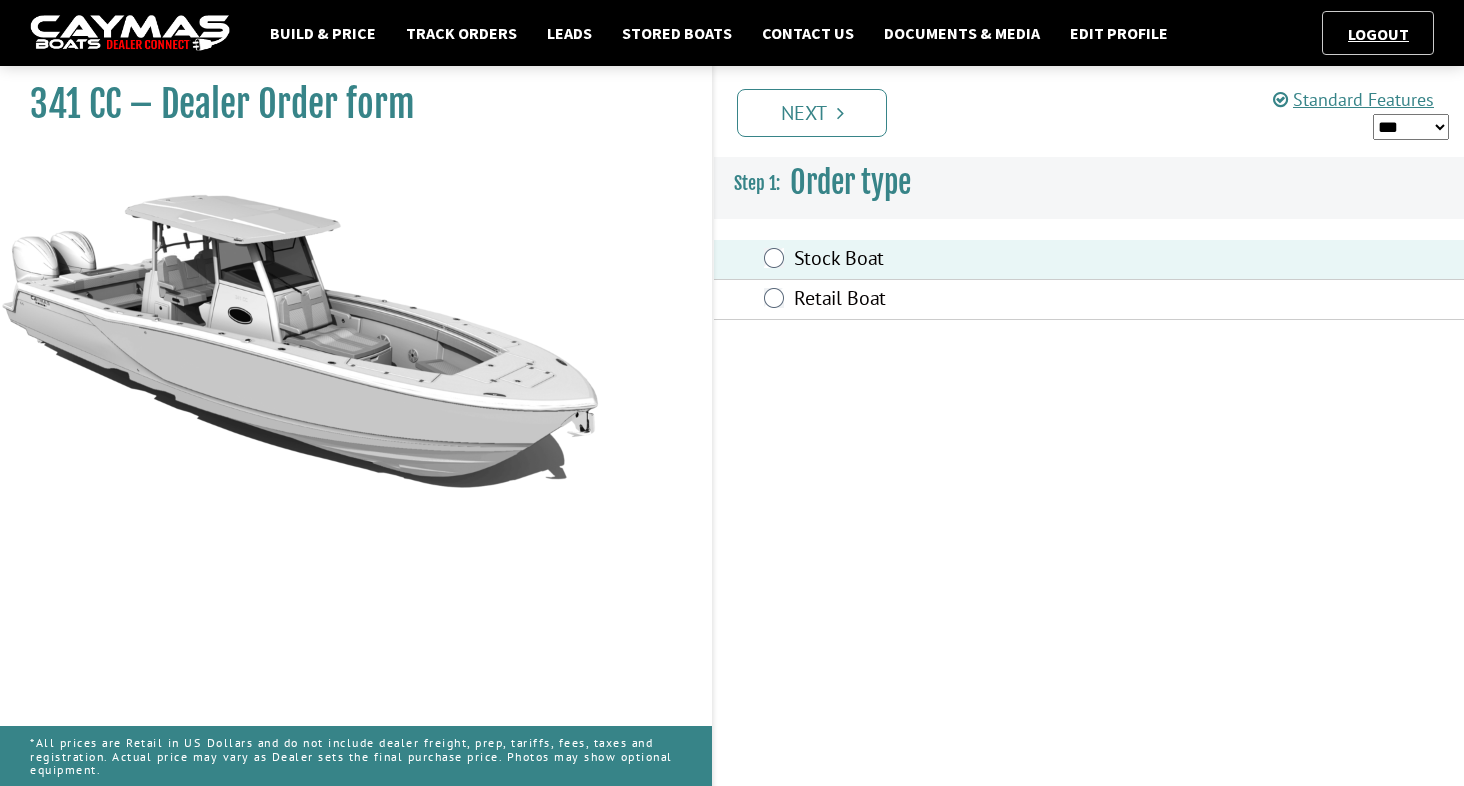 click on "Retail Boat" at bounding box center [995, 300] 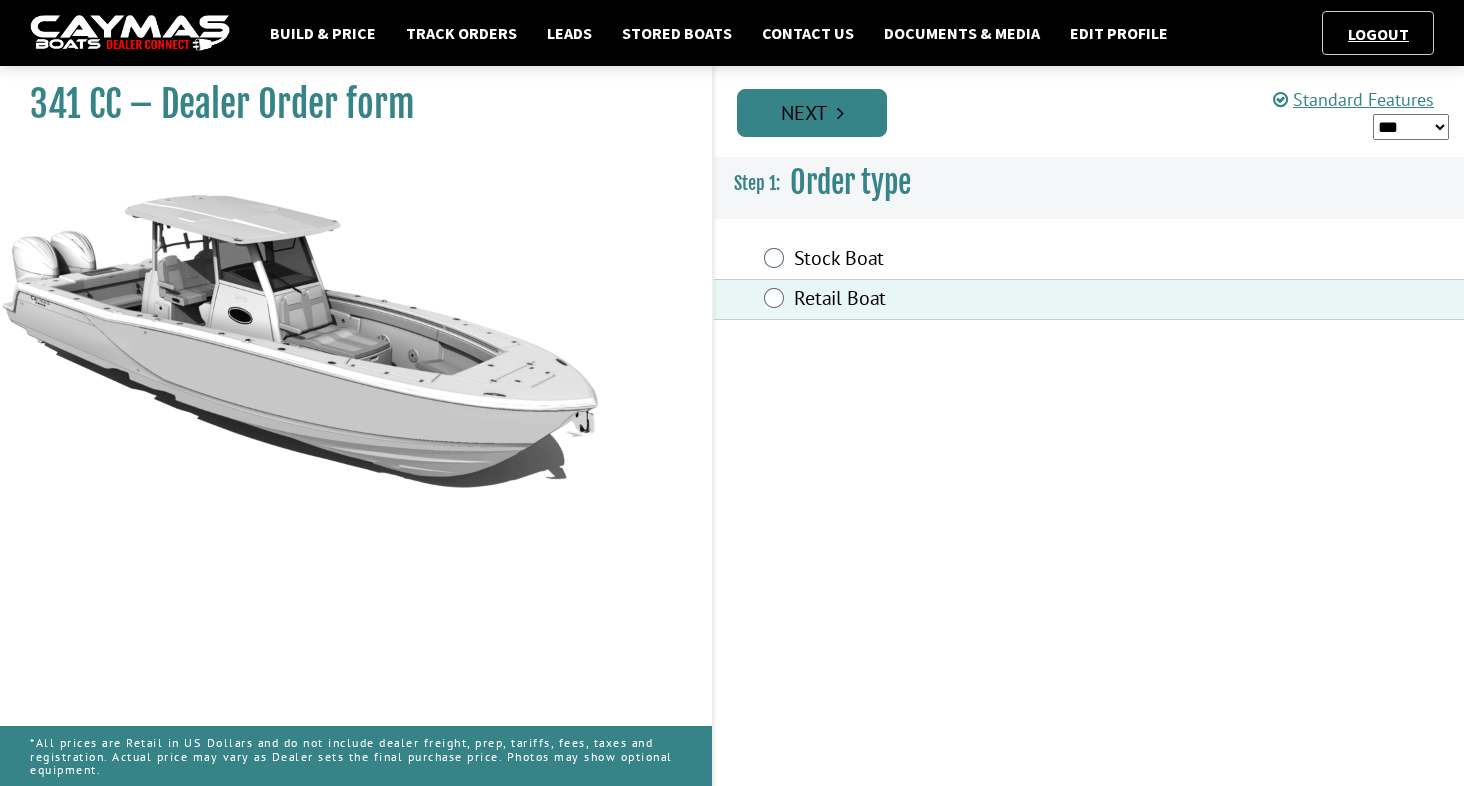 click at bounding box center (840, 113) 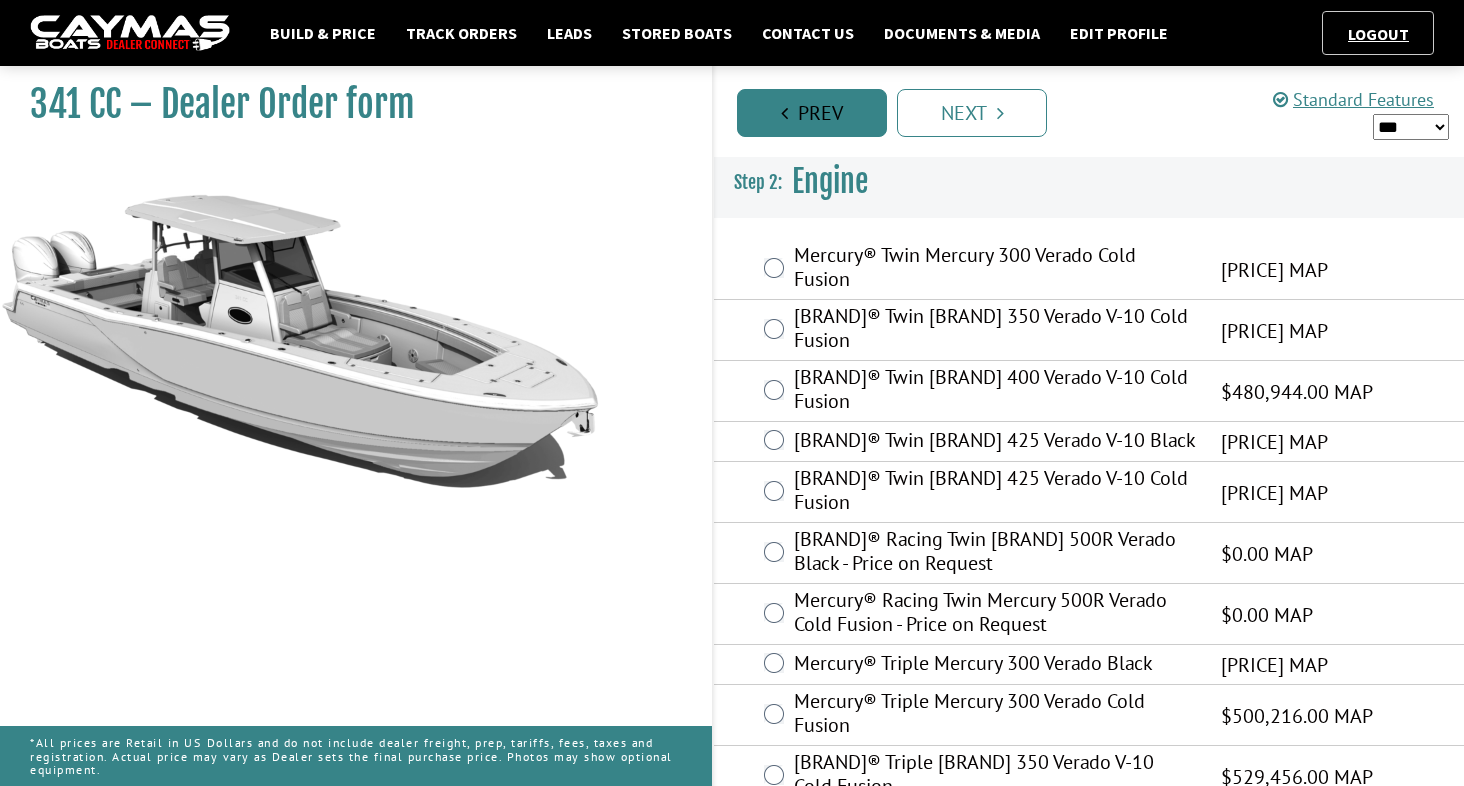 click on "Prev" at bounding box center (812, 113) 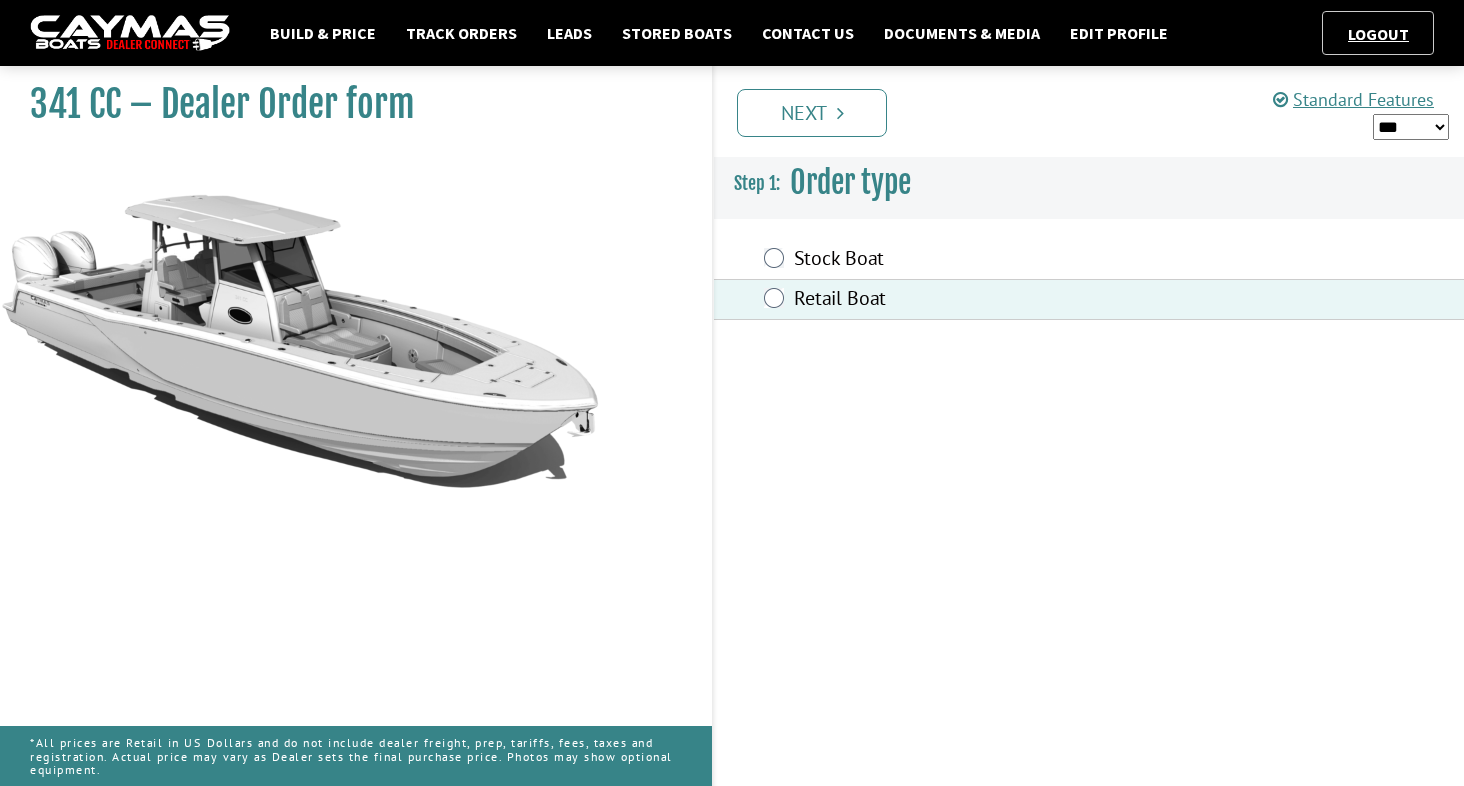 click on "Stock Boat" at bounding box center [995, 260] 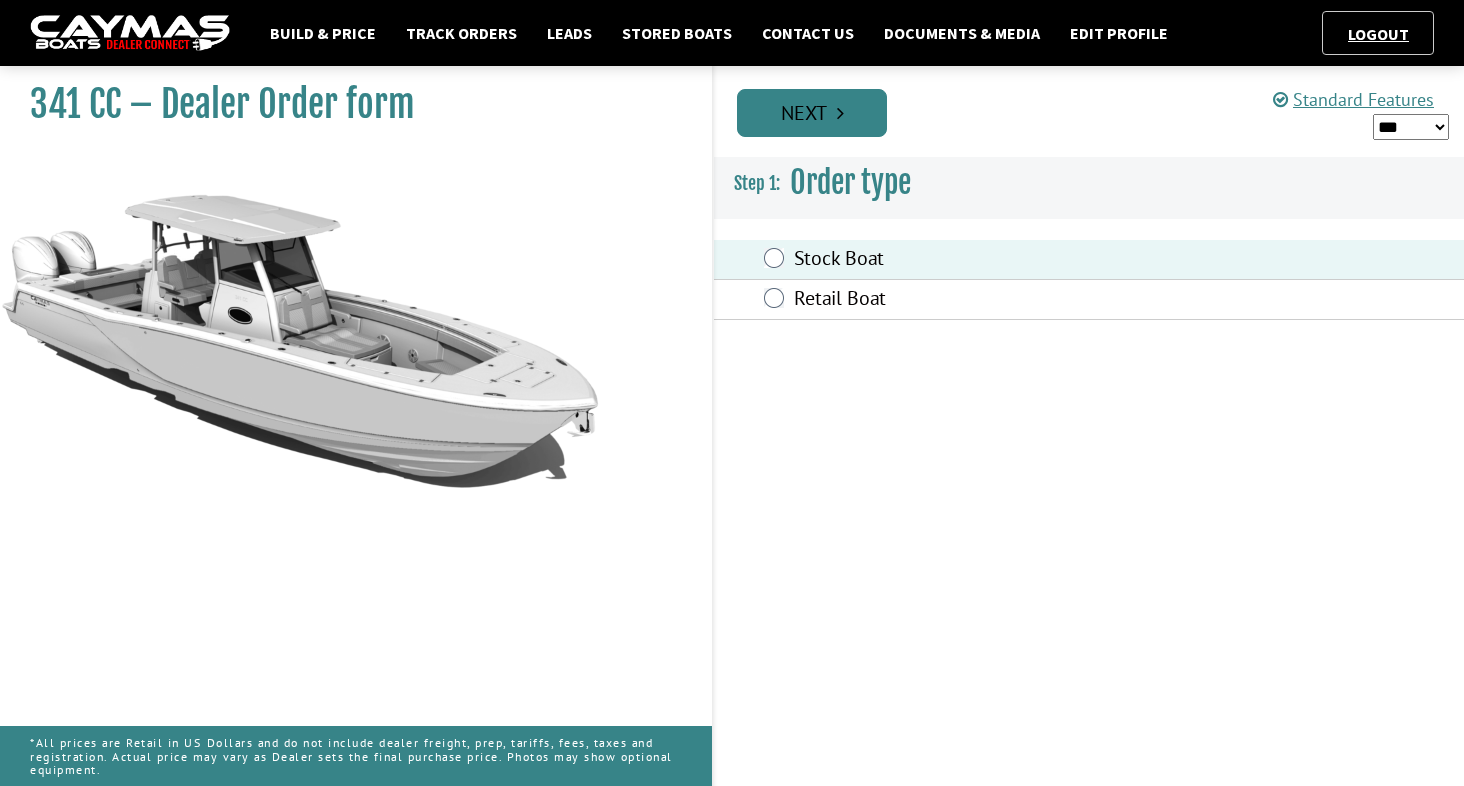 click on "Next" at bounding box center (812, 113) 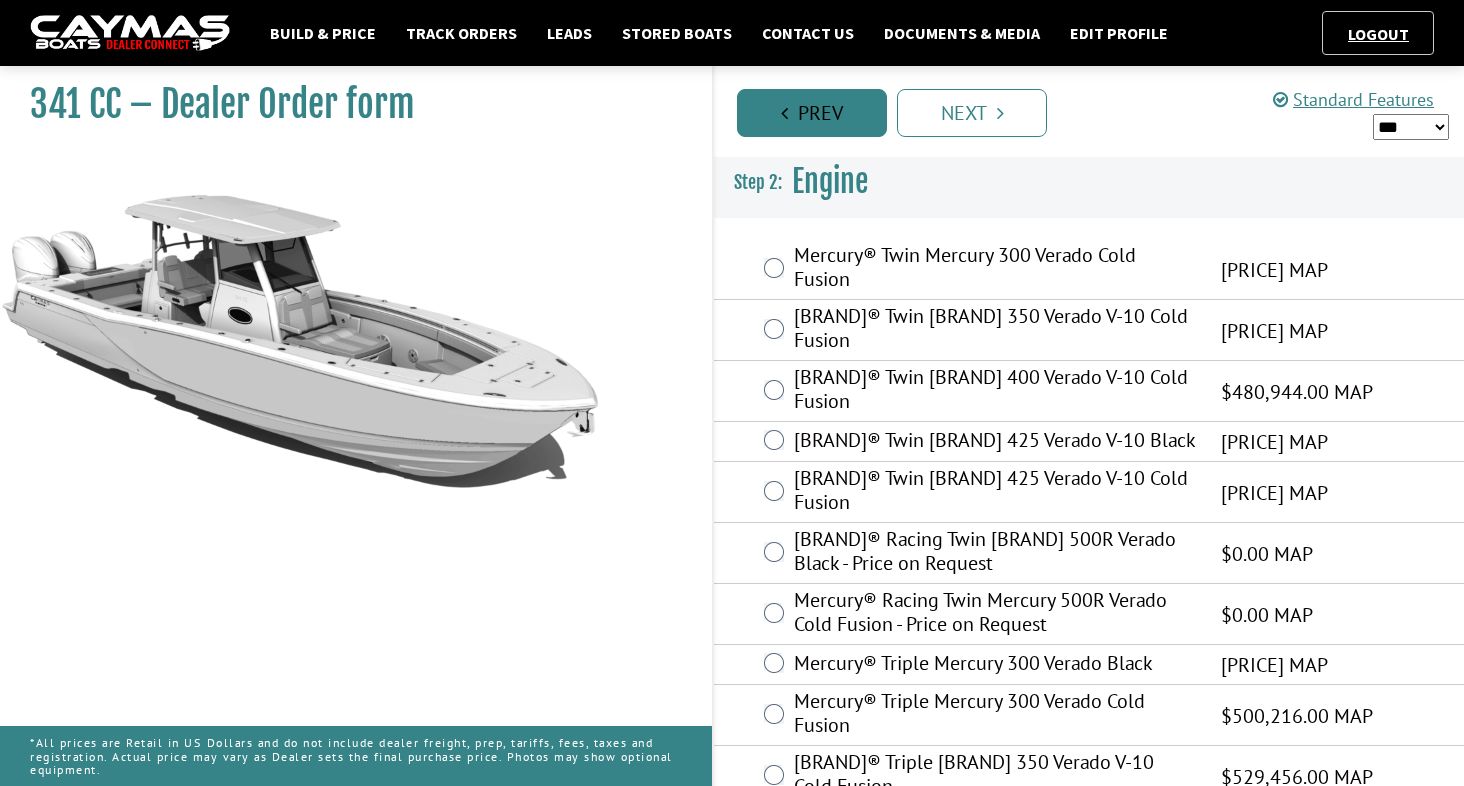 click on "Prev" at bounding box center (812, 113) 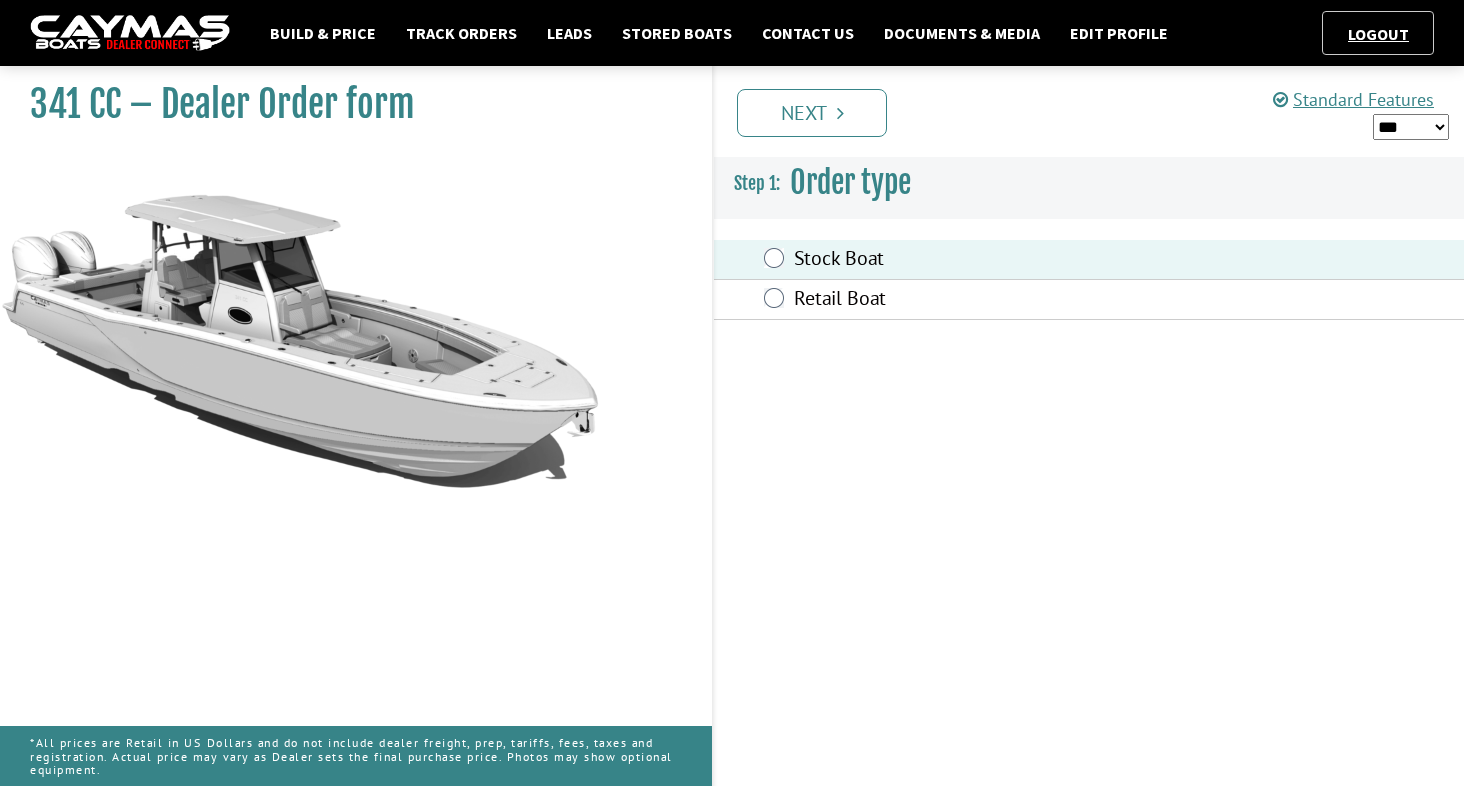 click on "Retail Boat" at bounding box center [995, 300] 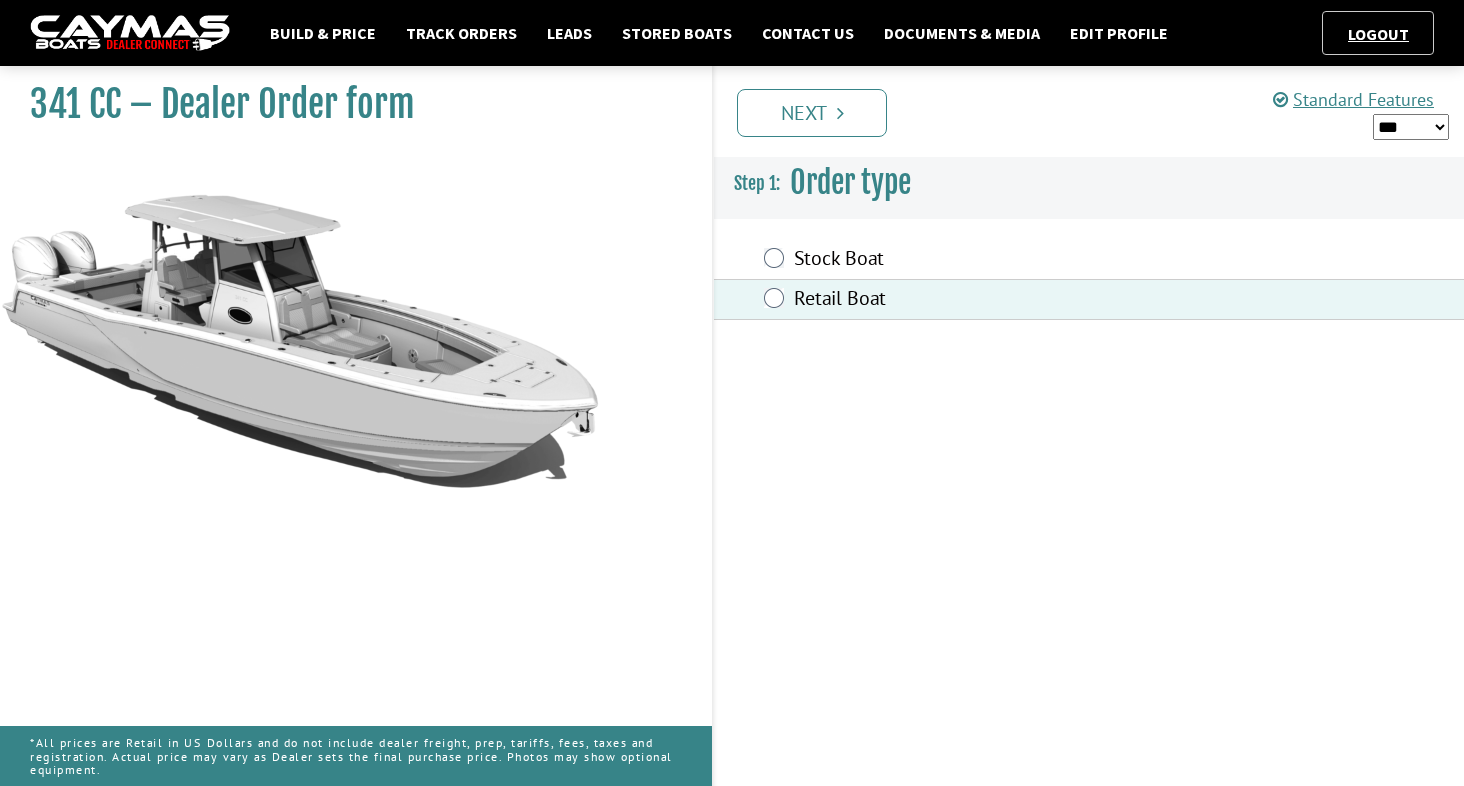 click on "***
******
******" at bounding box center (1411, 127) 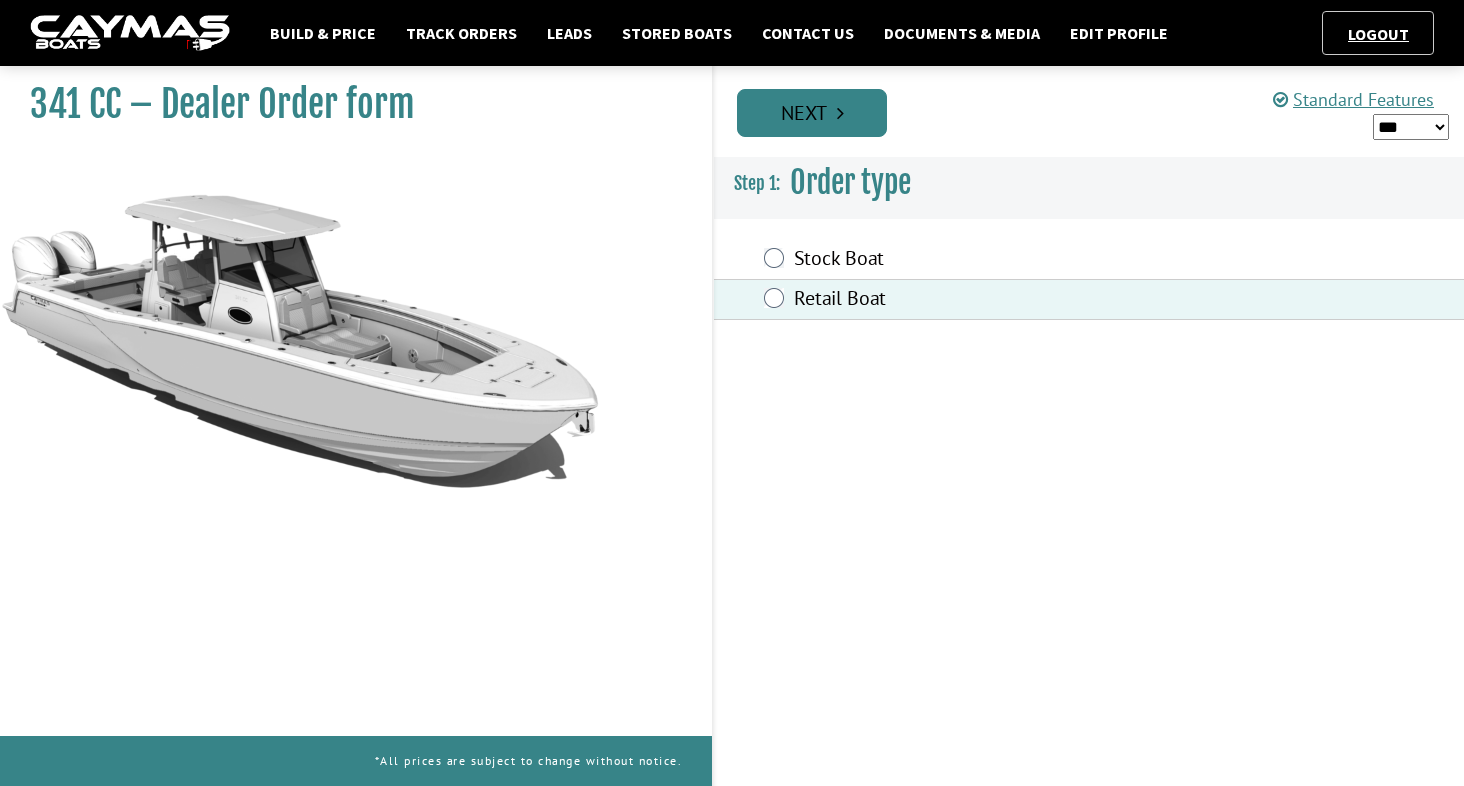 click on "Next" at bounding box center [812, 113] 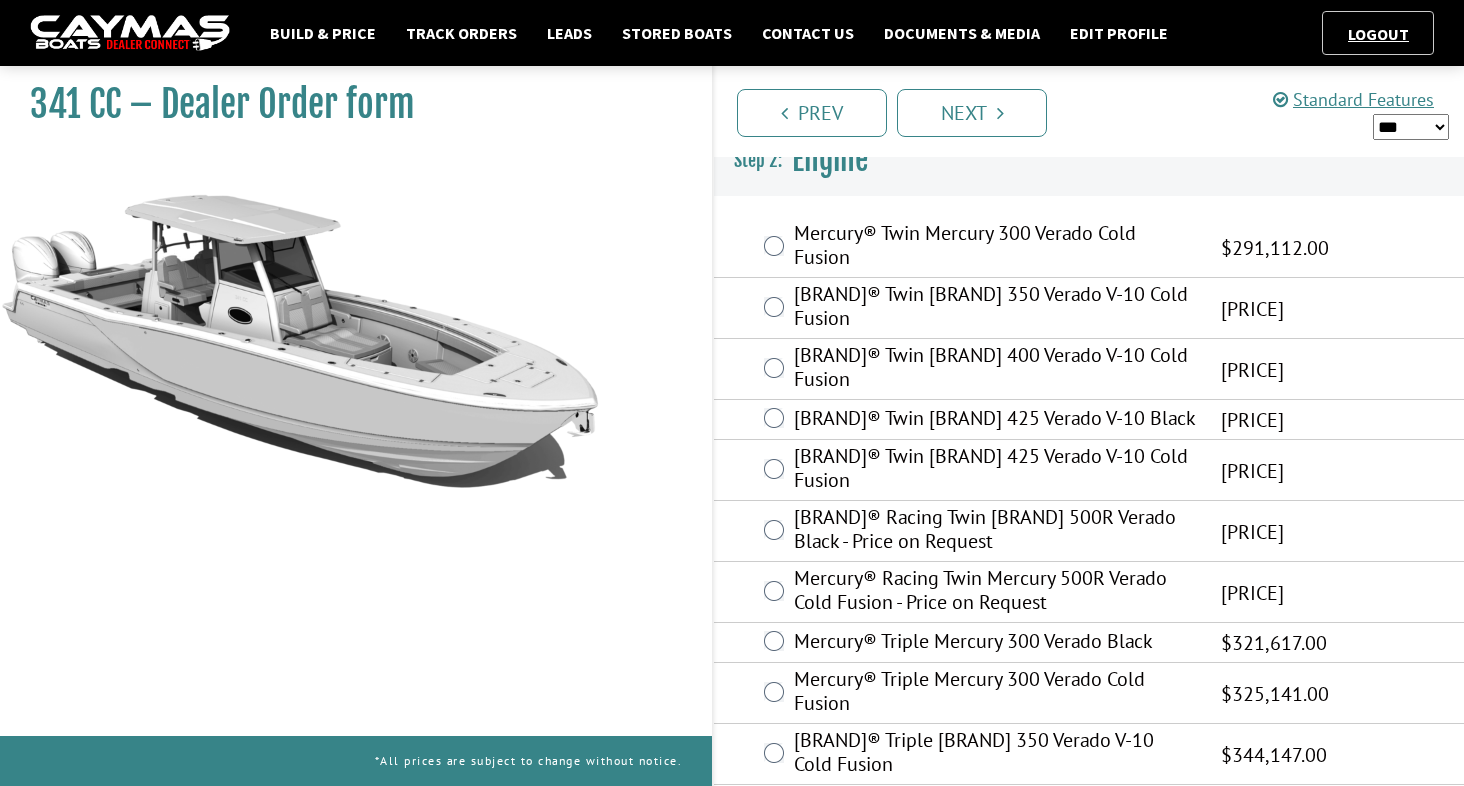 scroll, scrollTop: 0, scrollLeft: 0, axis: both 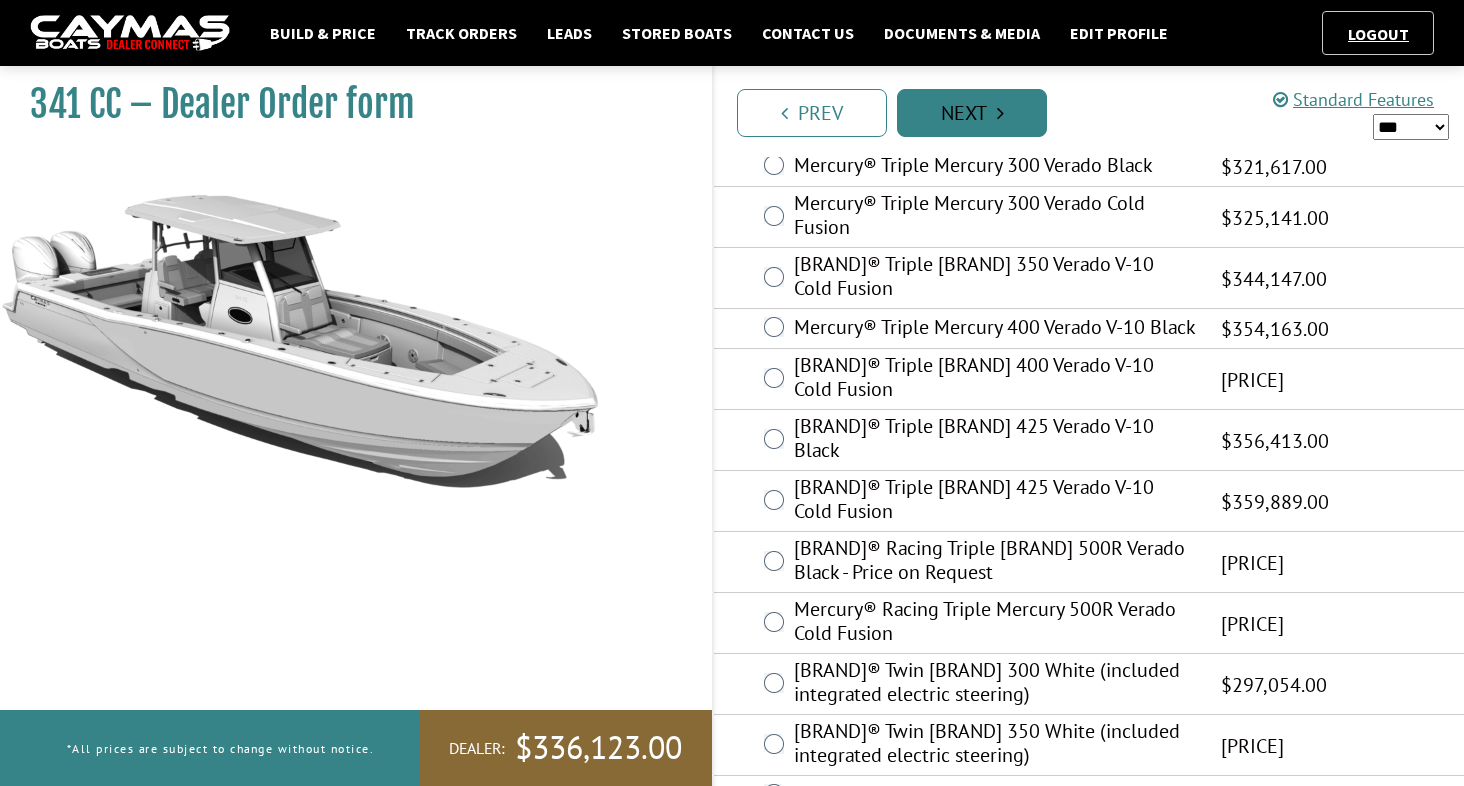 click on "Next" at bounding box center (972, 113) 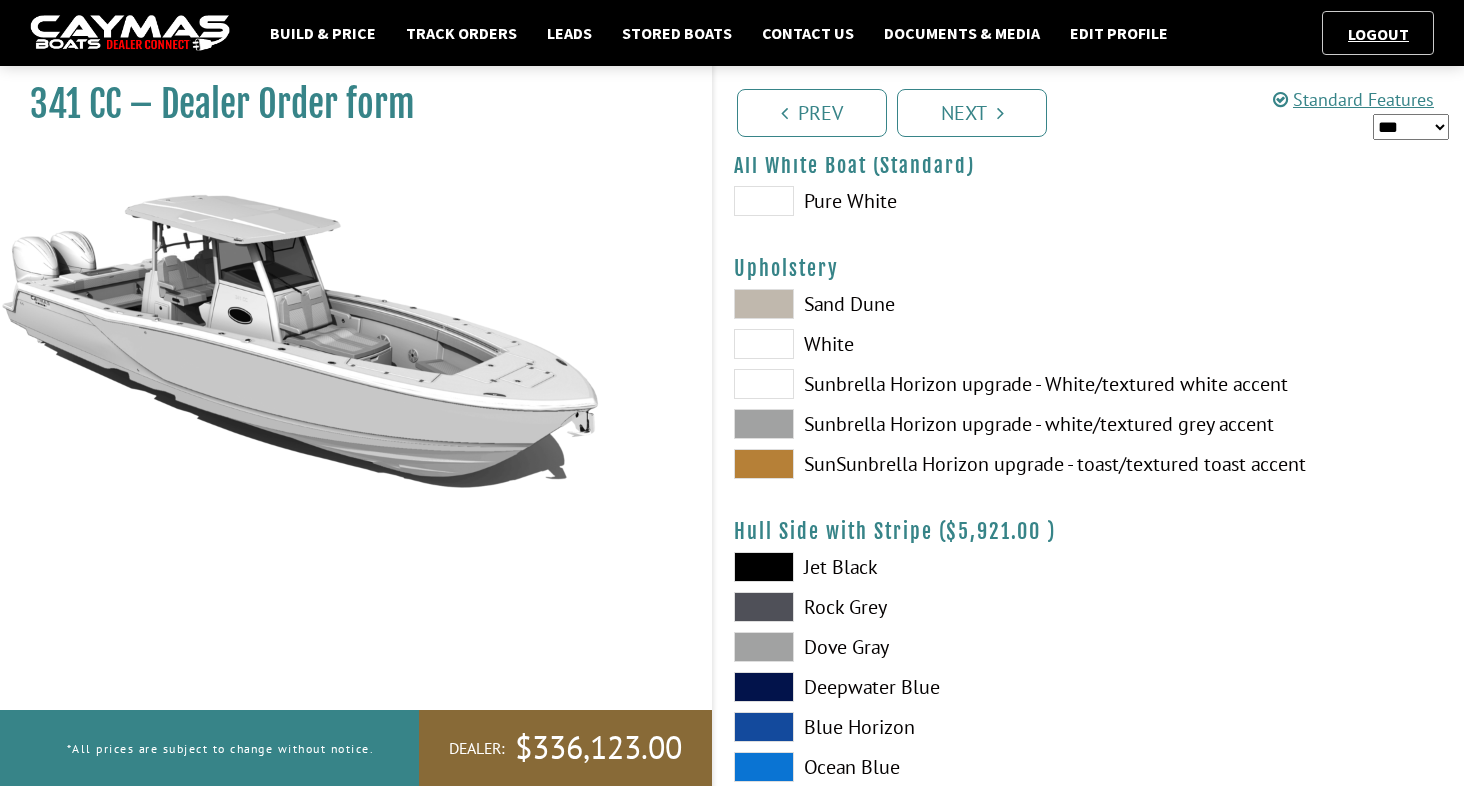 scroll, scrollTop: 0, scrollLeft: 0, axis: both 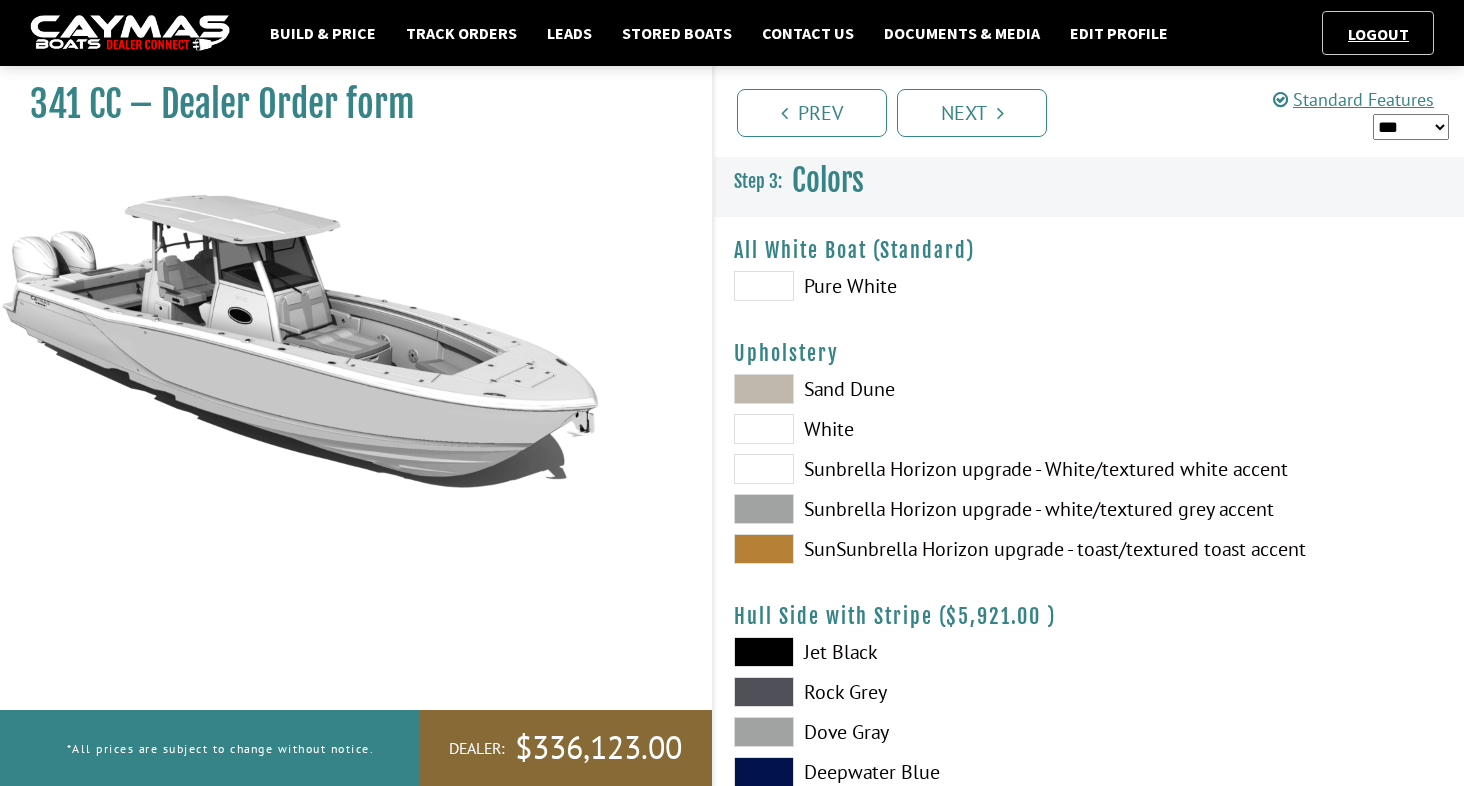 click on "Pure White" at bounding box center [901, 286] 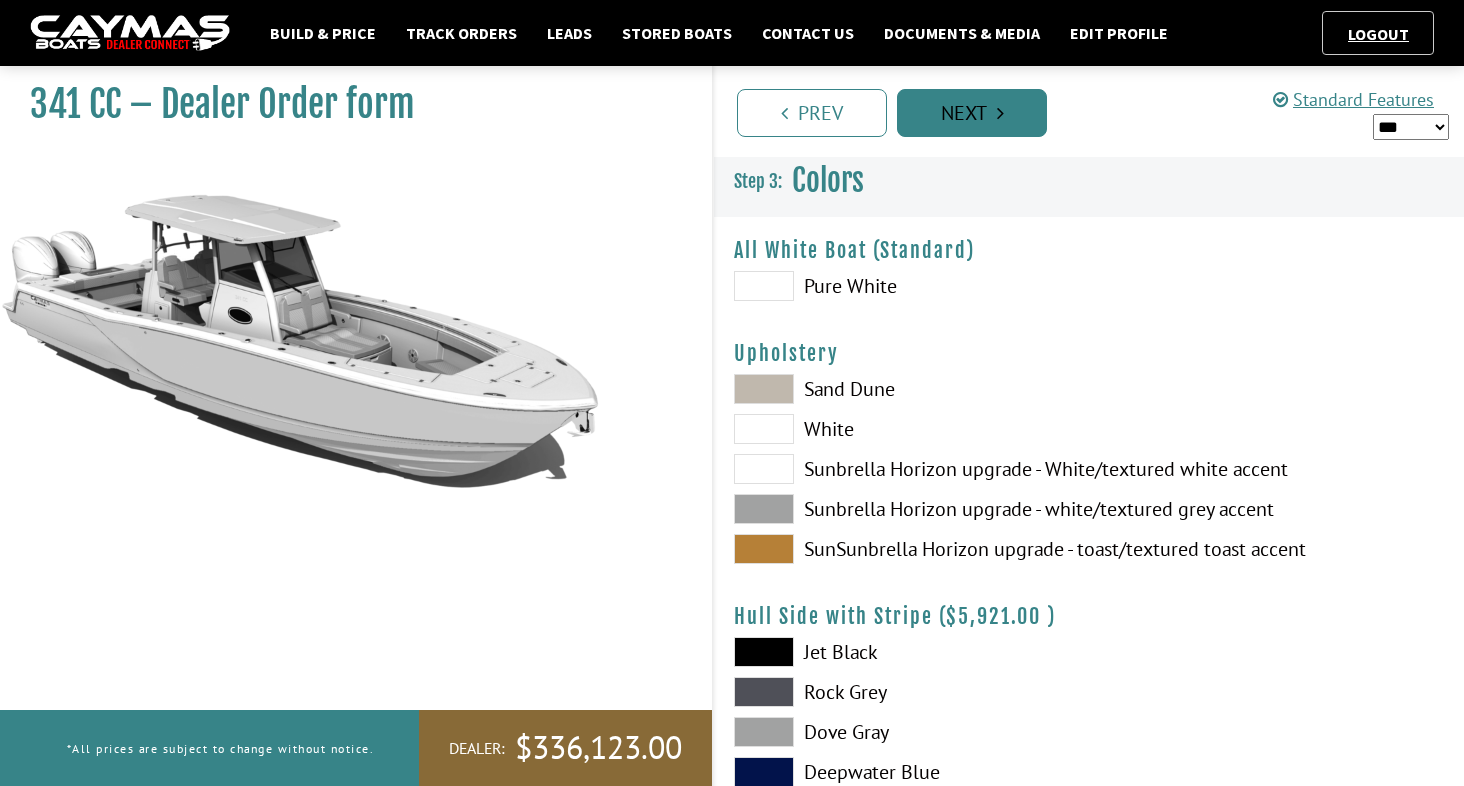 click on "Next" at bounding box center [972, 113] 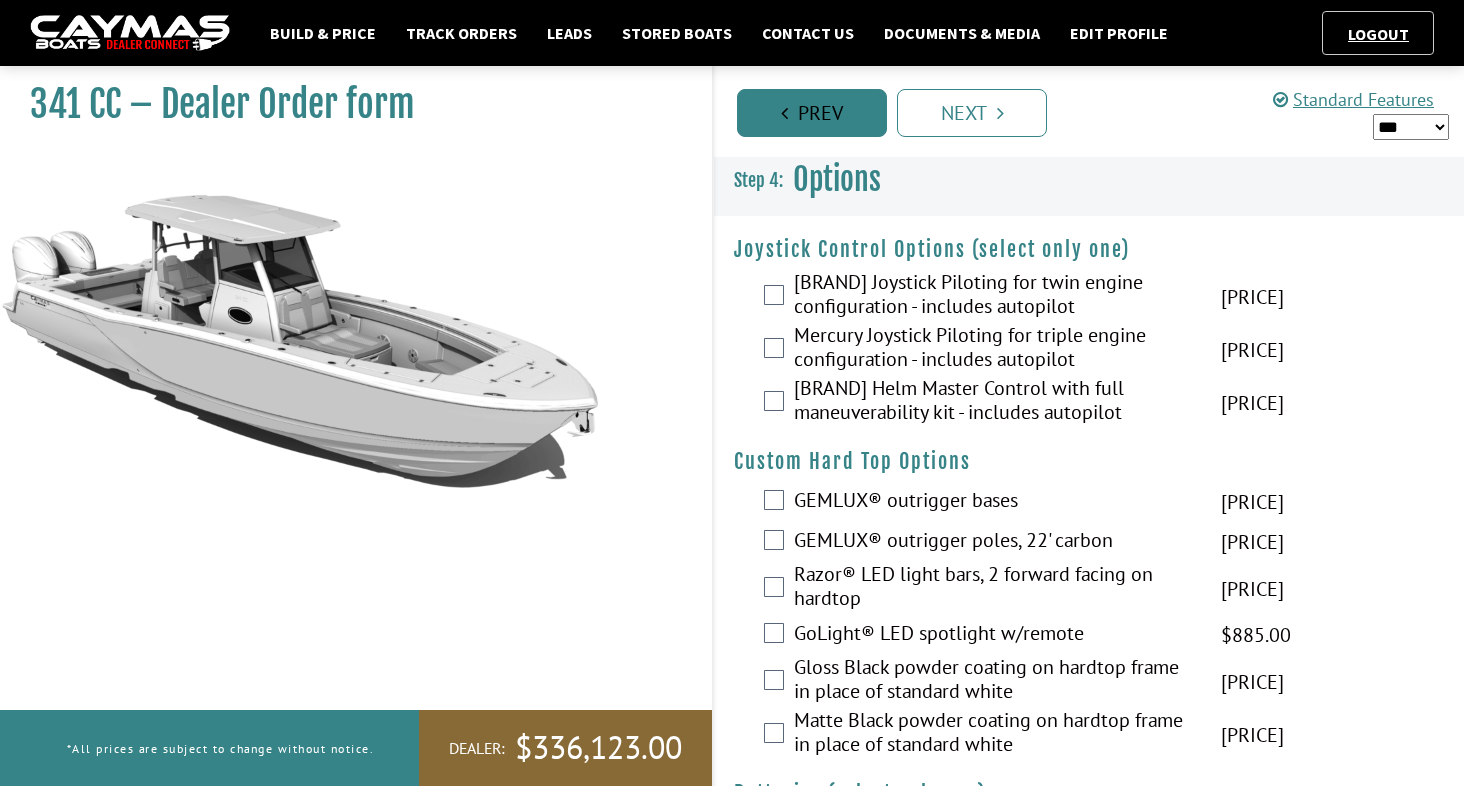 click on "Prev" at bounding box center (812, 113) 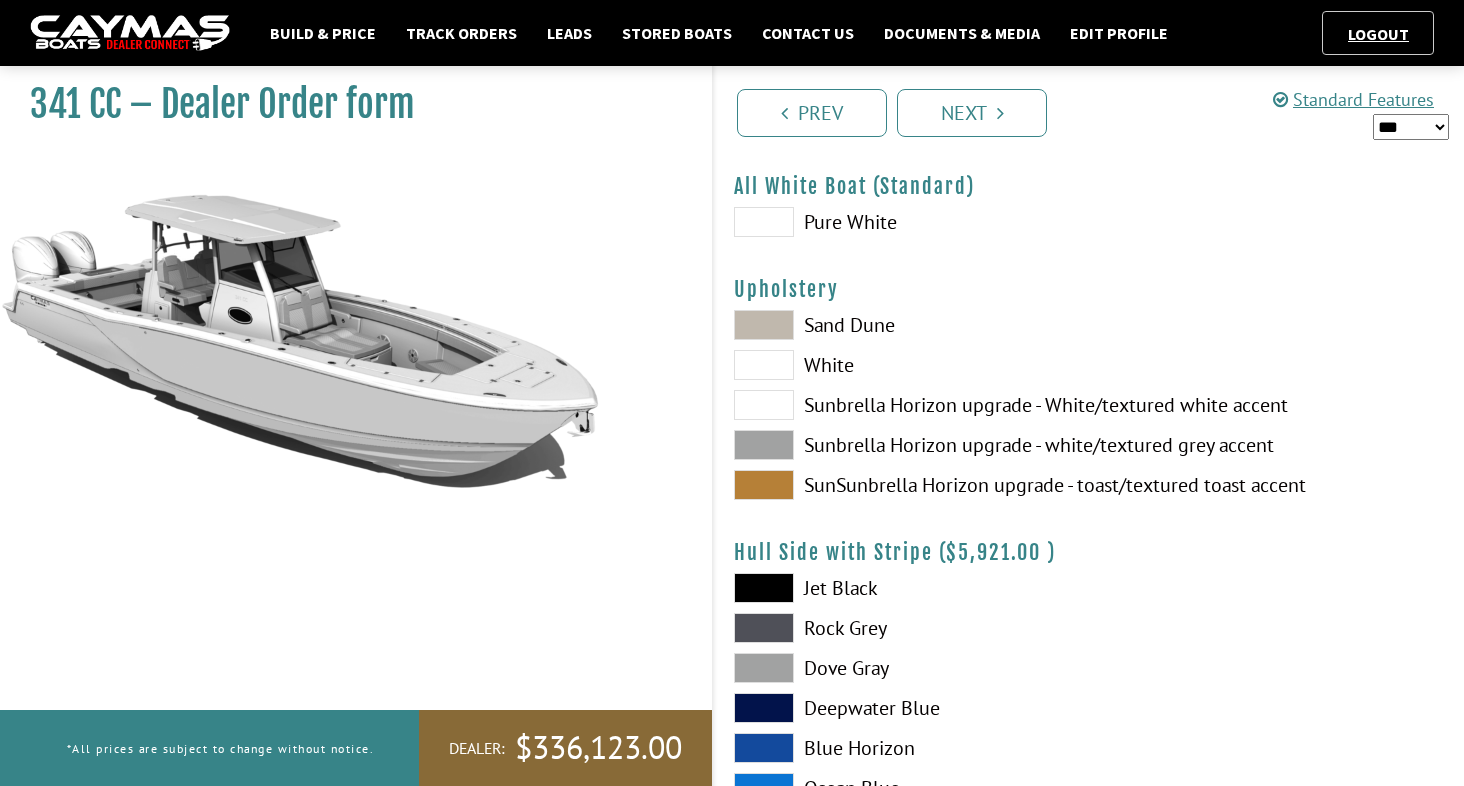 scroll, scrollTop: 118, scrollLeft: 0, axis: vertical 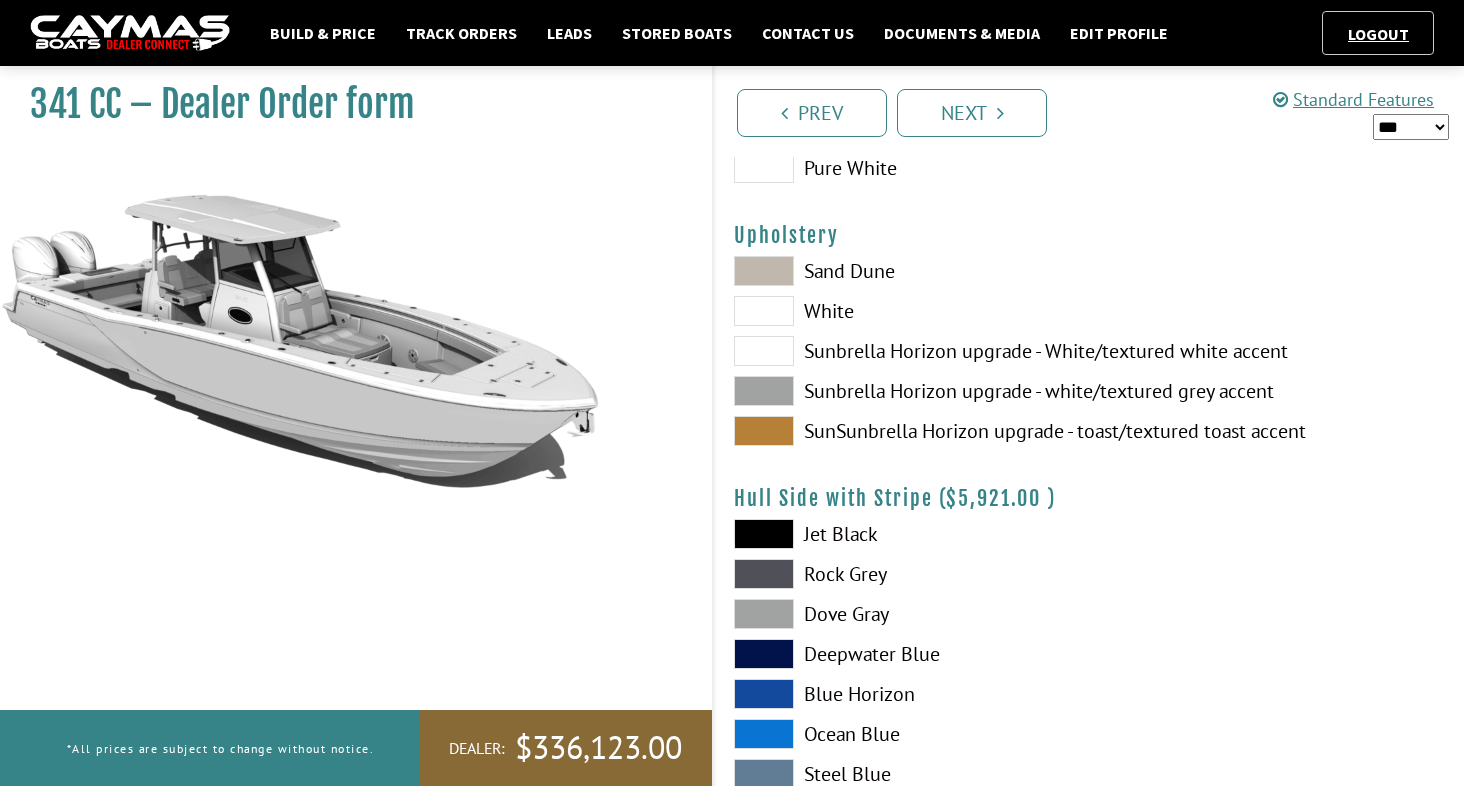 click at bounding box center [764, 431] 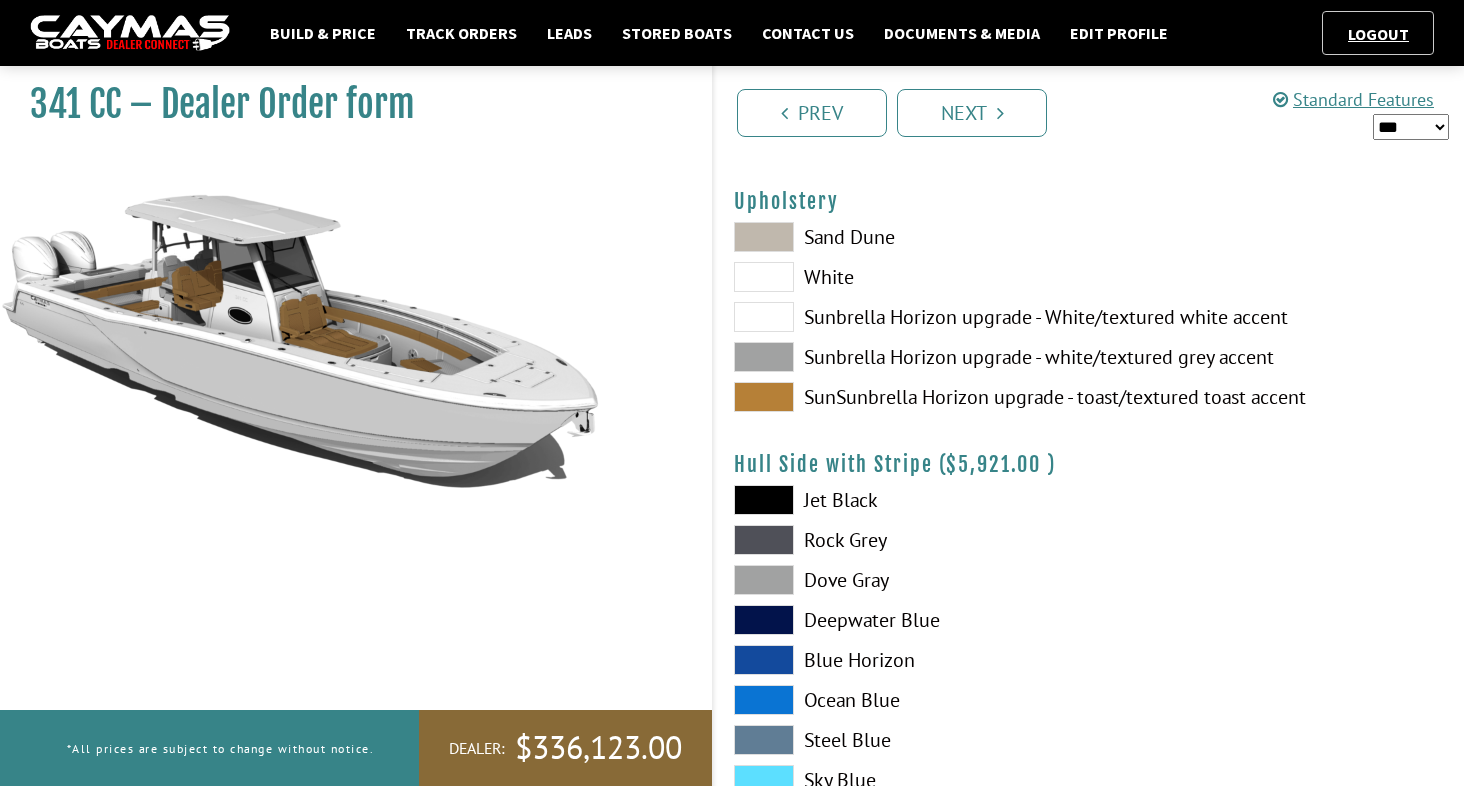scroll, scrollTop: 153, scrollLeft: 0, axis: vertical 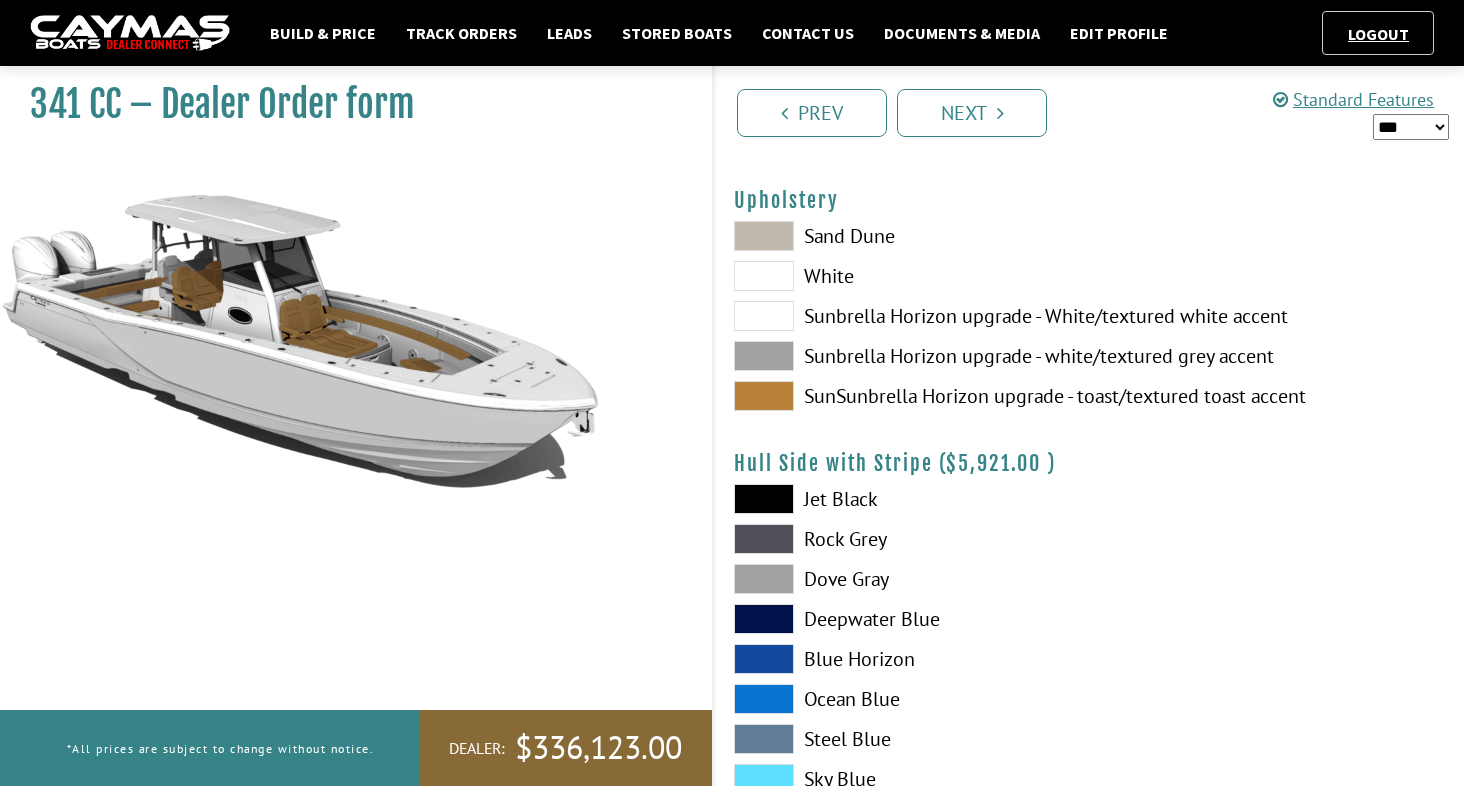 click at bounding box center (764, 356) 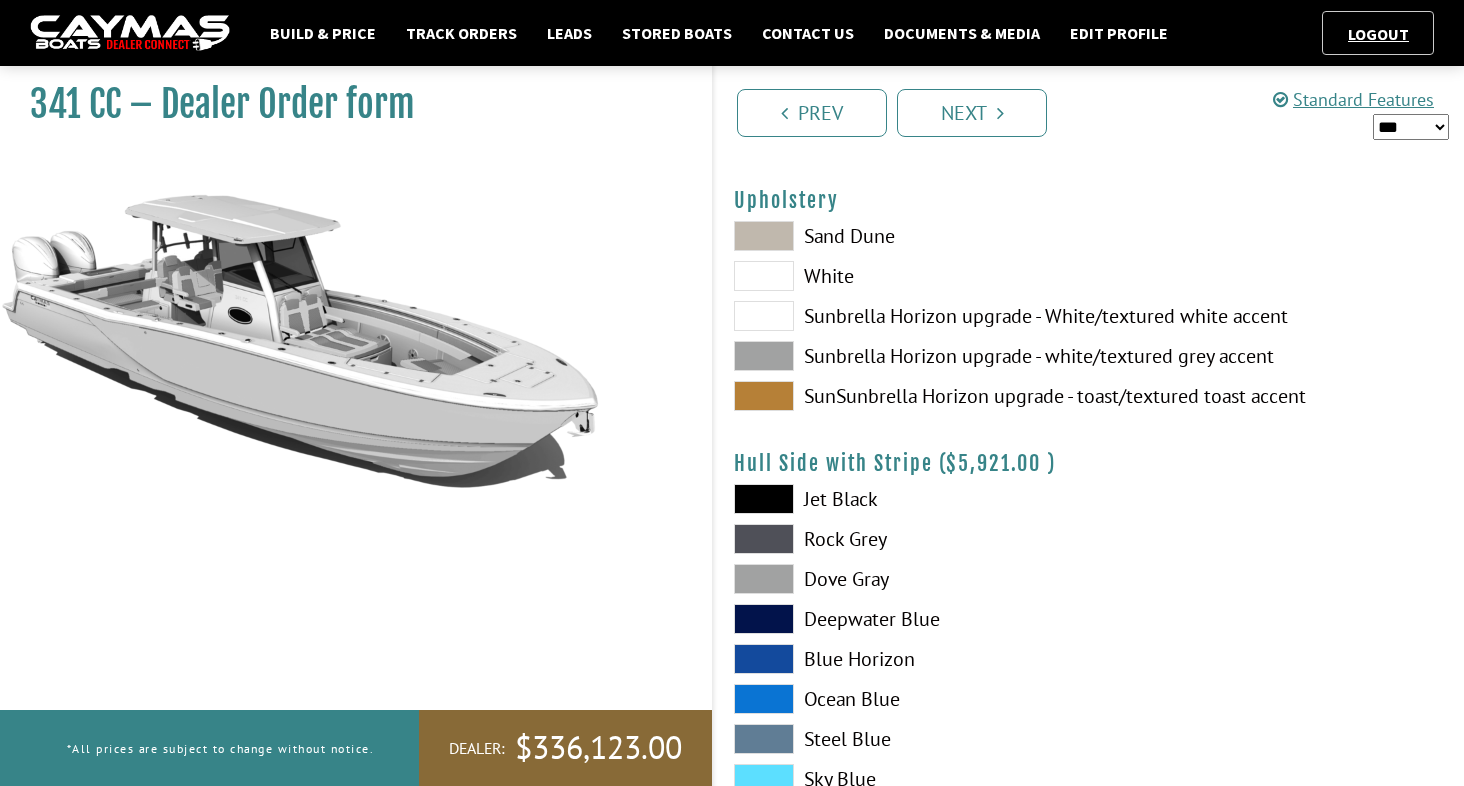 click at bounding box center [764, 396] 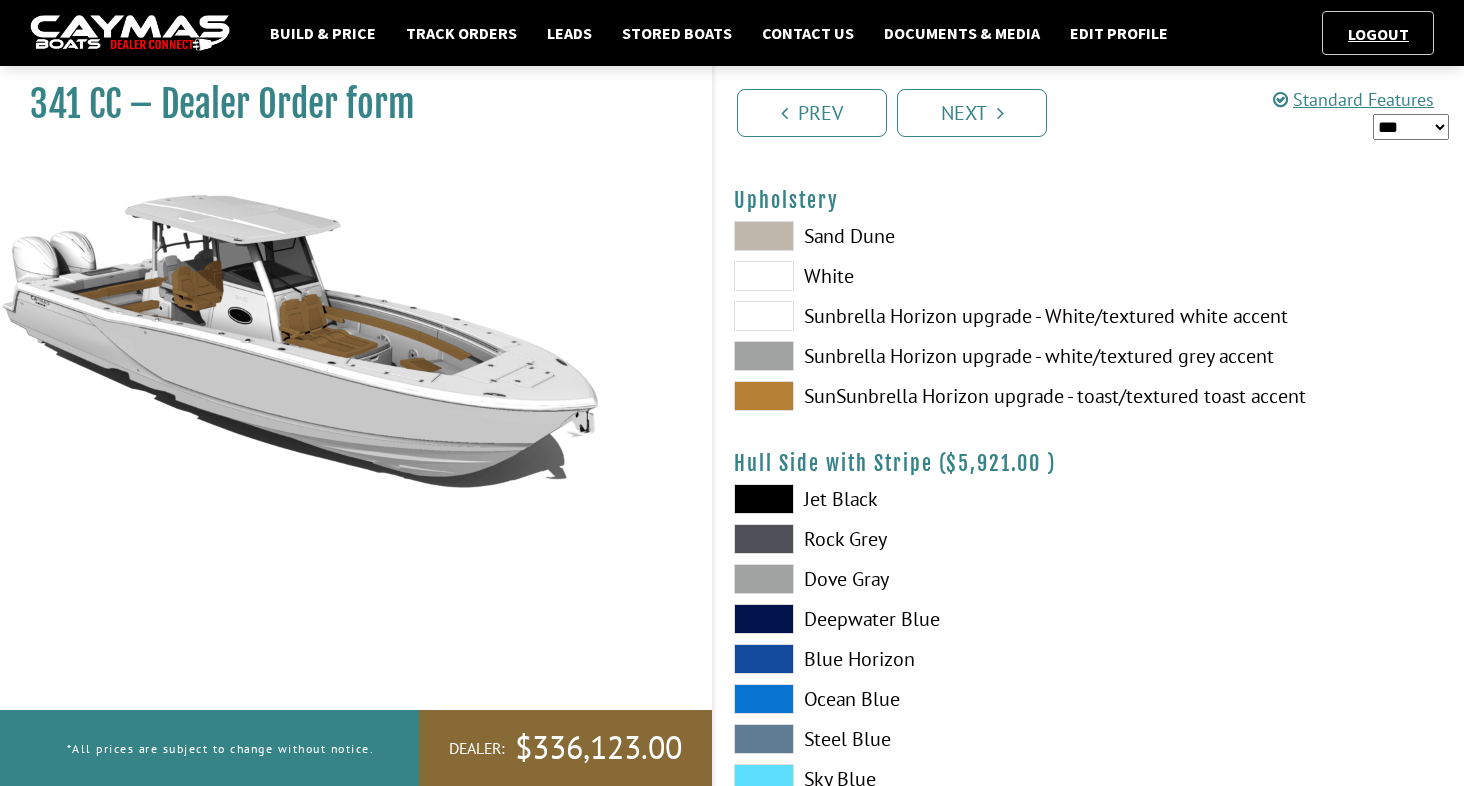 click at bounding box center (764, 236) 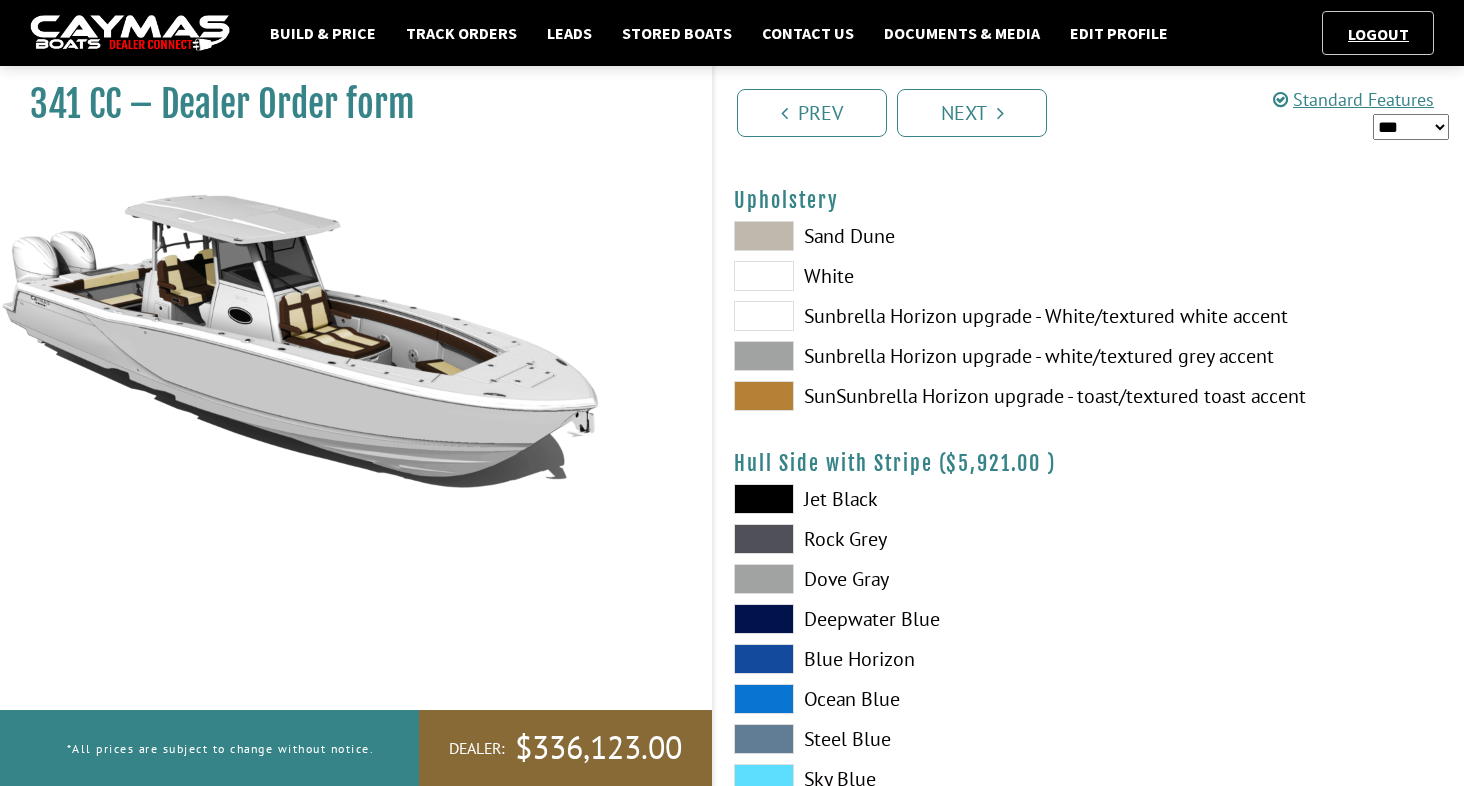 click at bounding box center (764, 396) 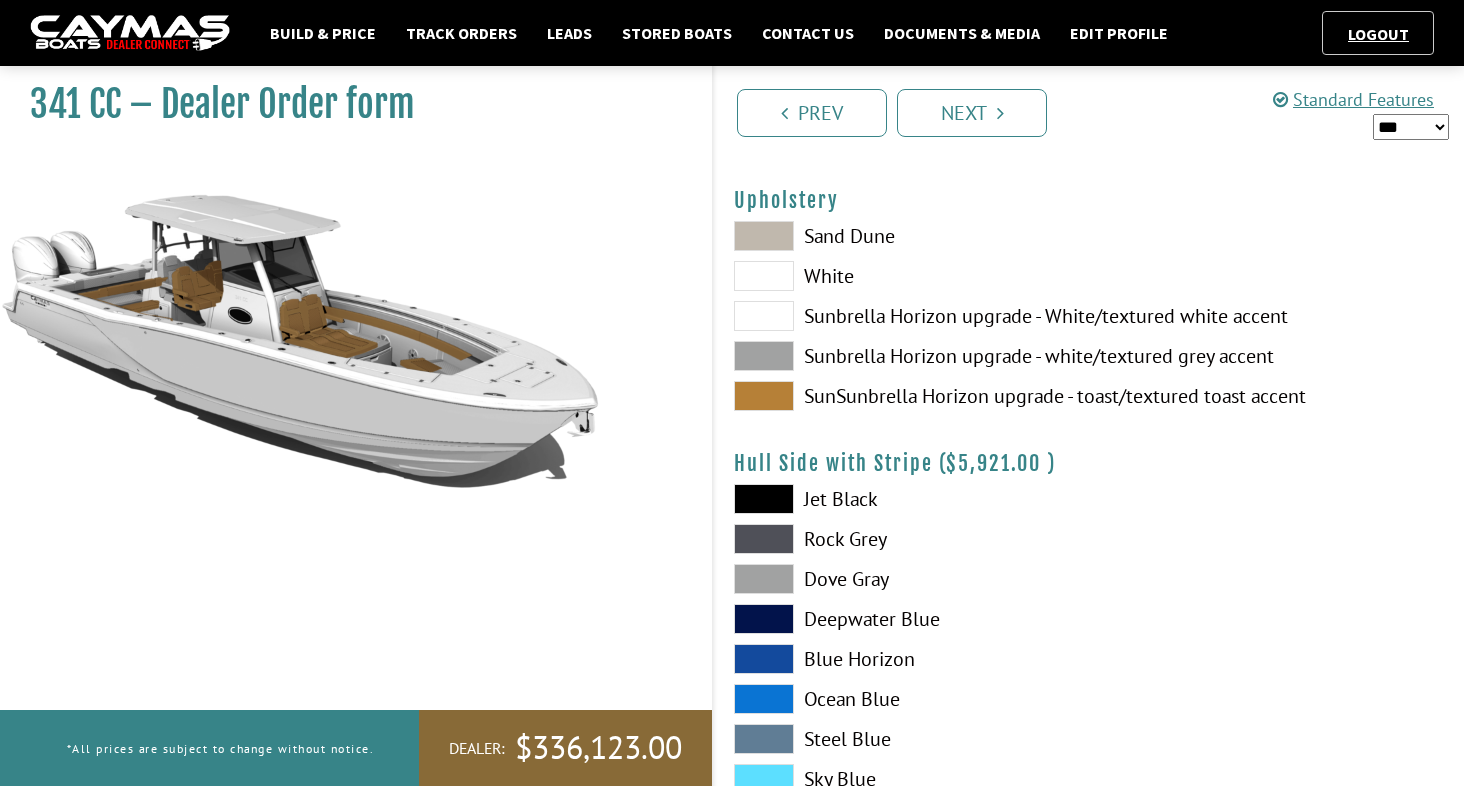 click at bounding box center (764, 356) 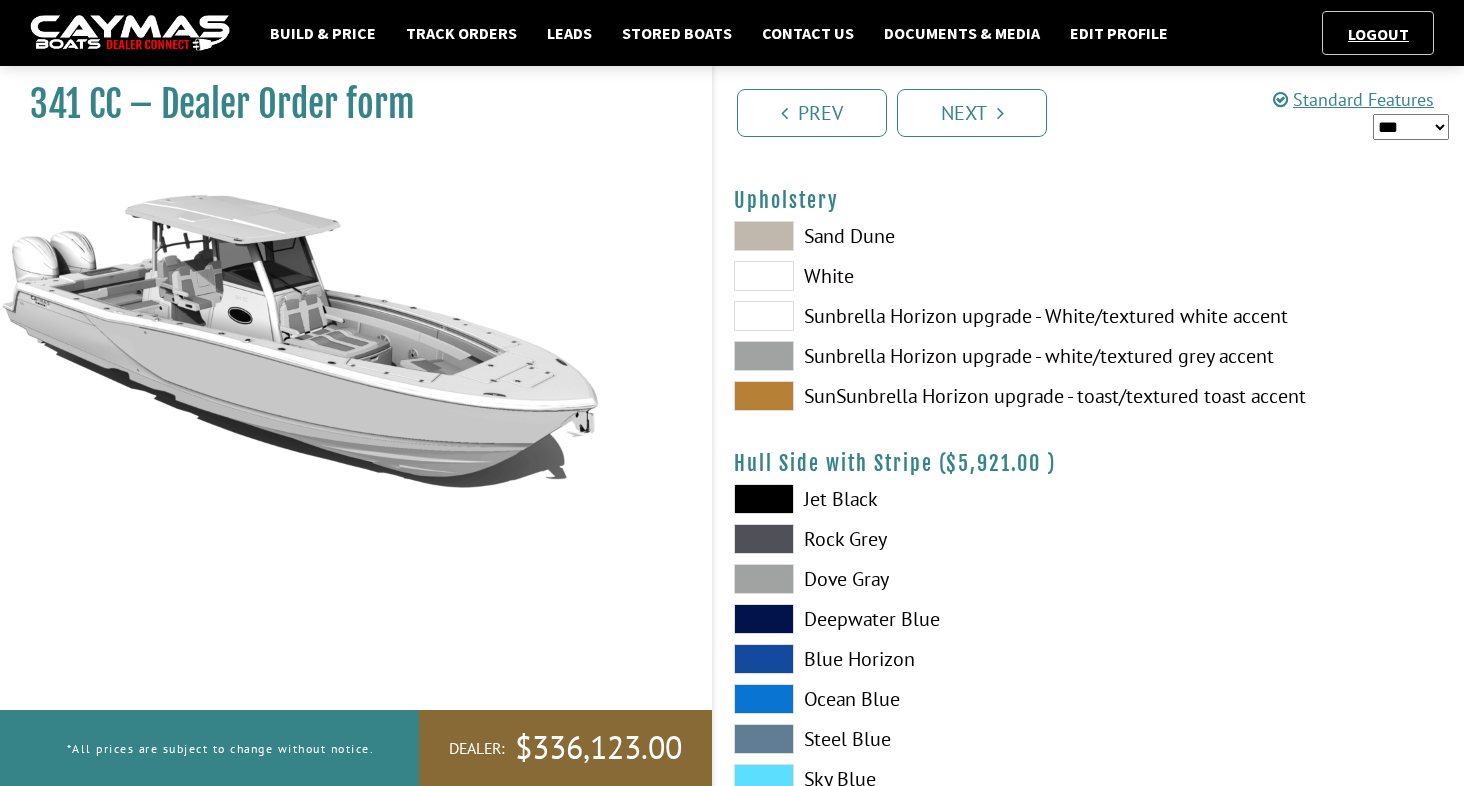 click on "SunSunbrella Horizon upgrade - toast/textured toast accent" at bounding box center (901, 396) 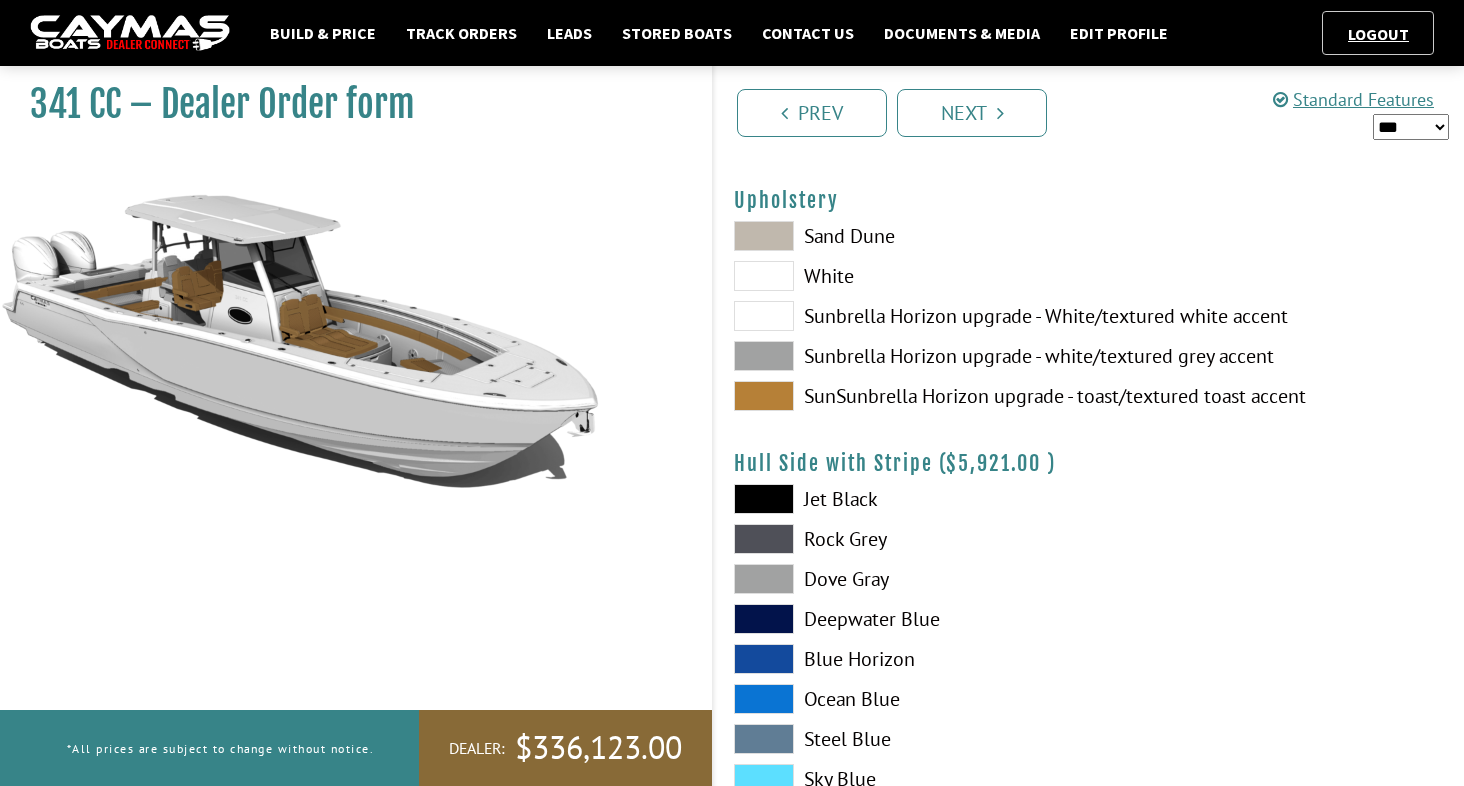 click at bounding box center [764, 236] 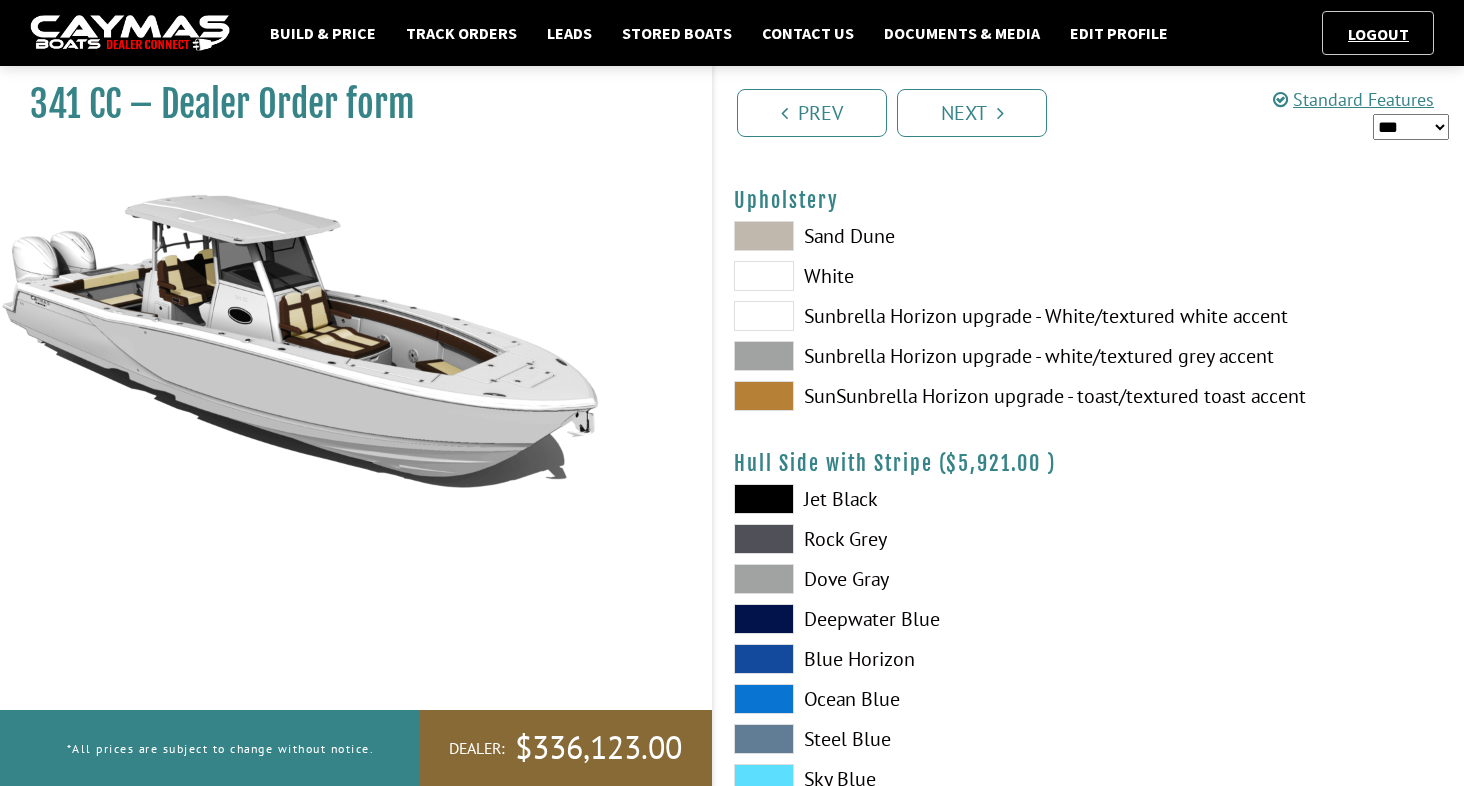 click at bounding box center (764, 396) 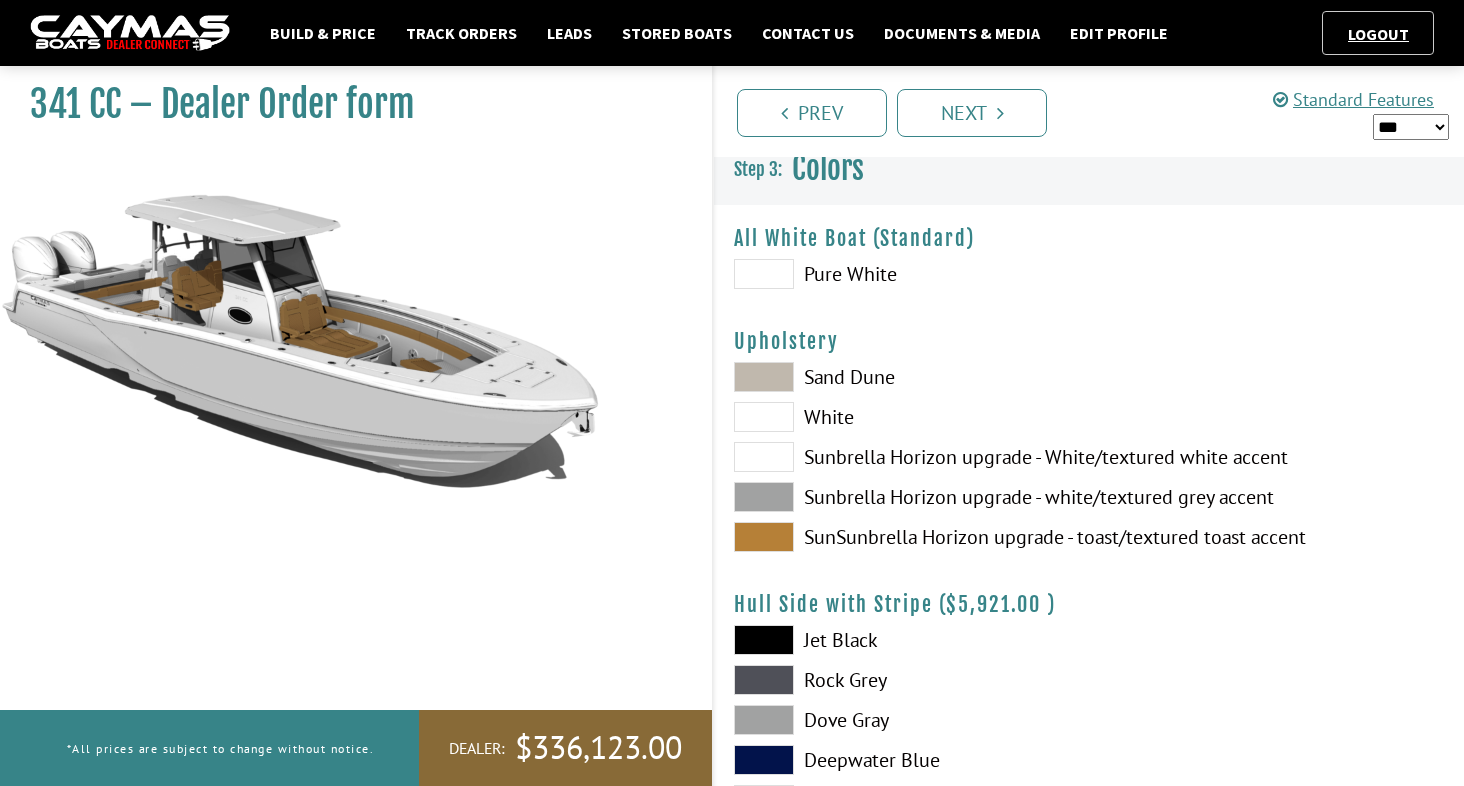 scroll, scrollTop: 0, scrollLeft: 0, axis: both 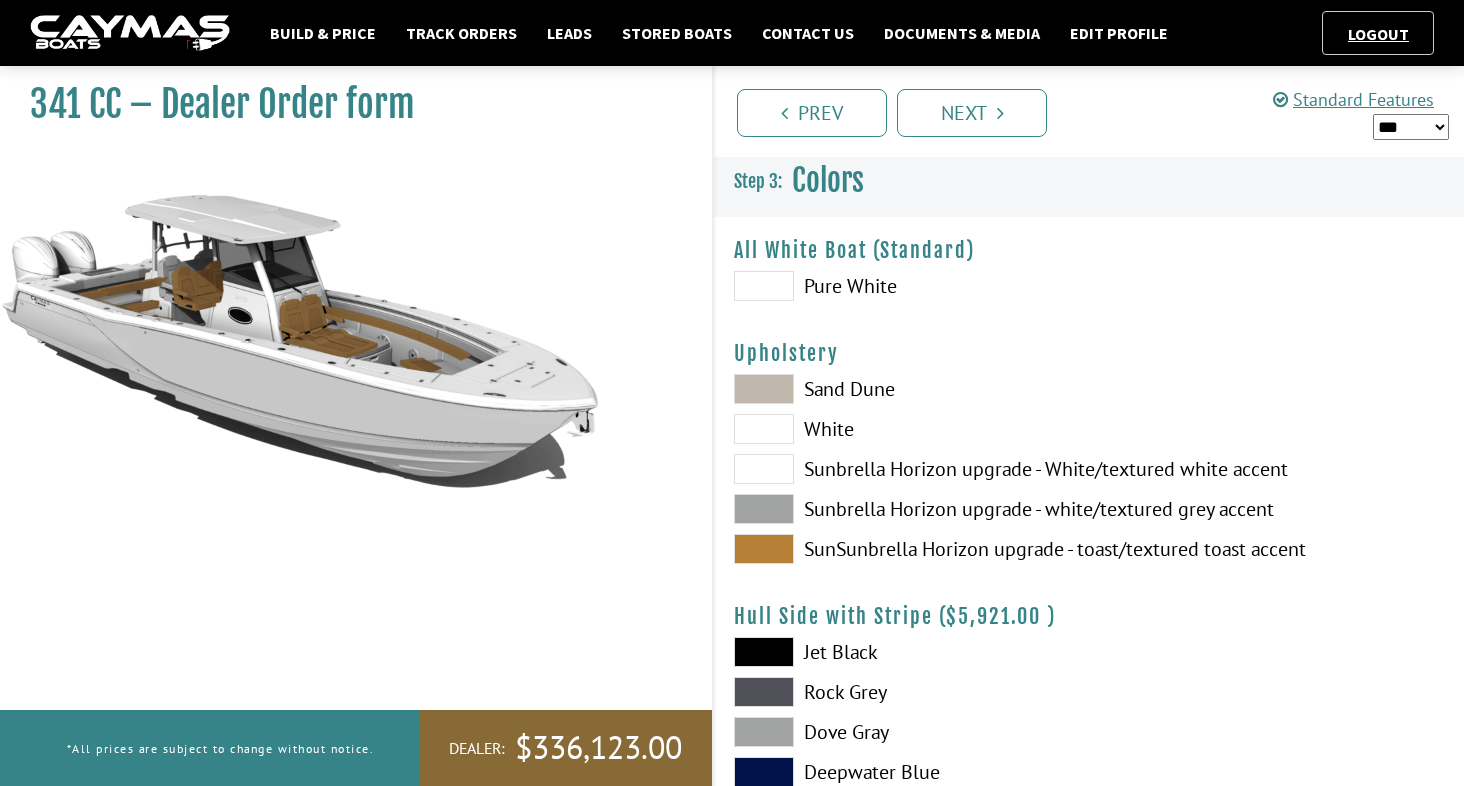 click on "Prev Next" at bounding box center (1088, 111) 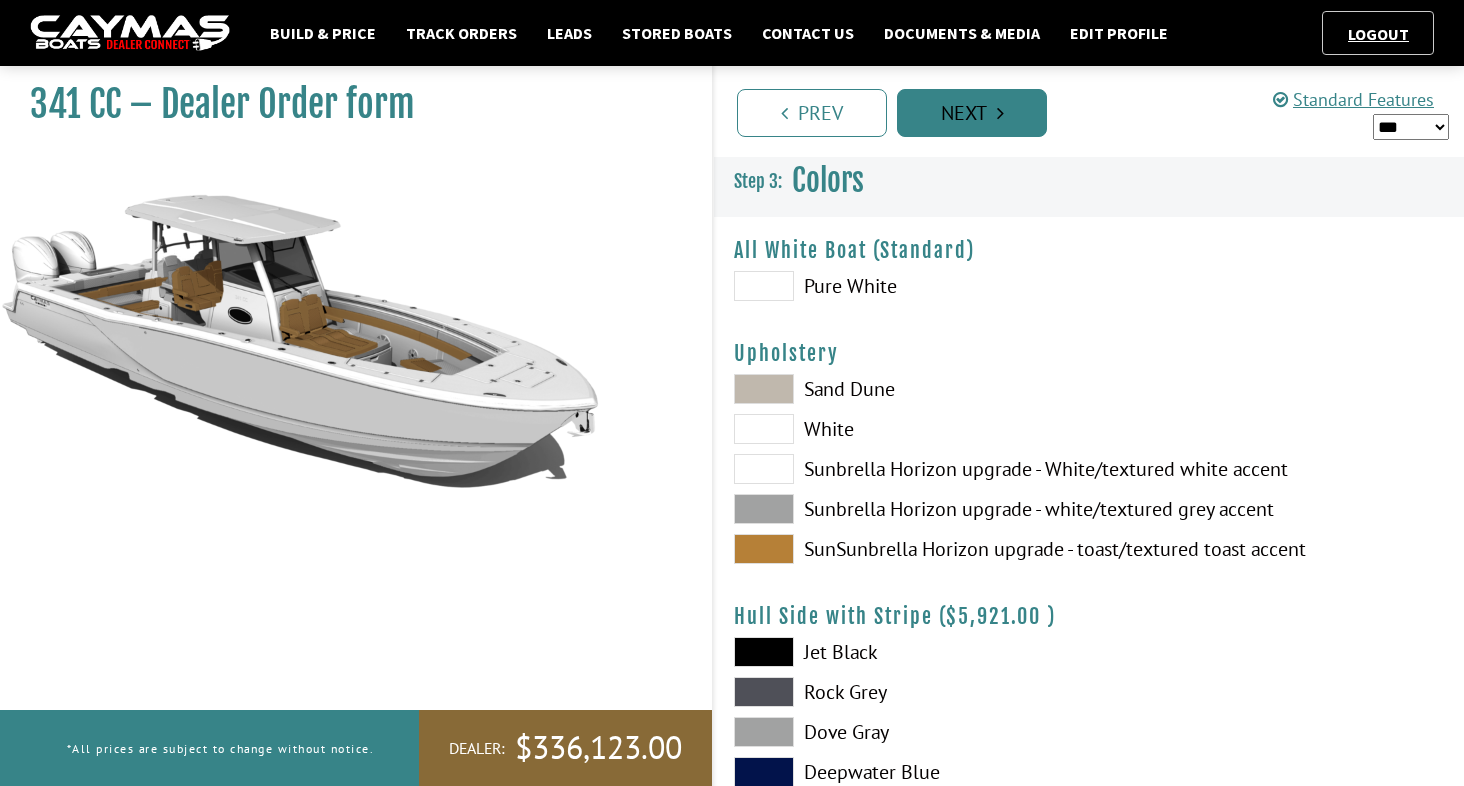 click on "Next" at bounding box center (972, 113) 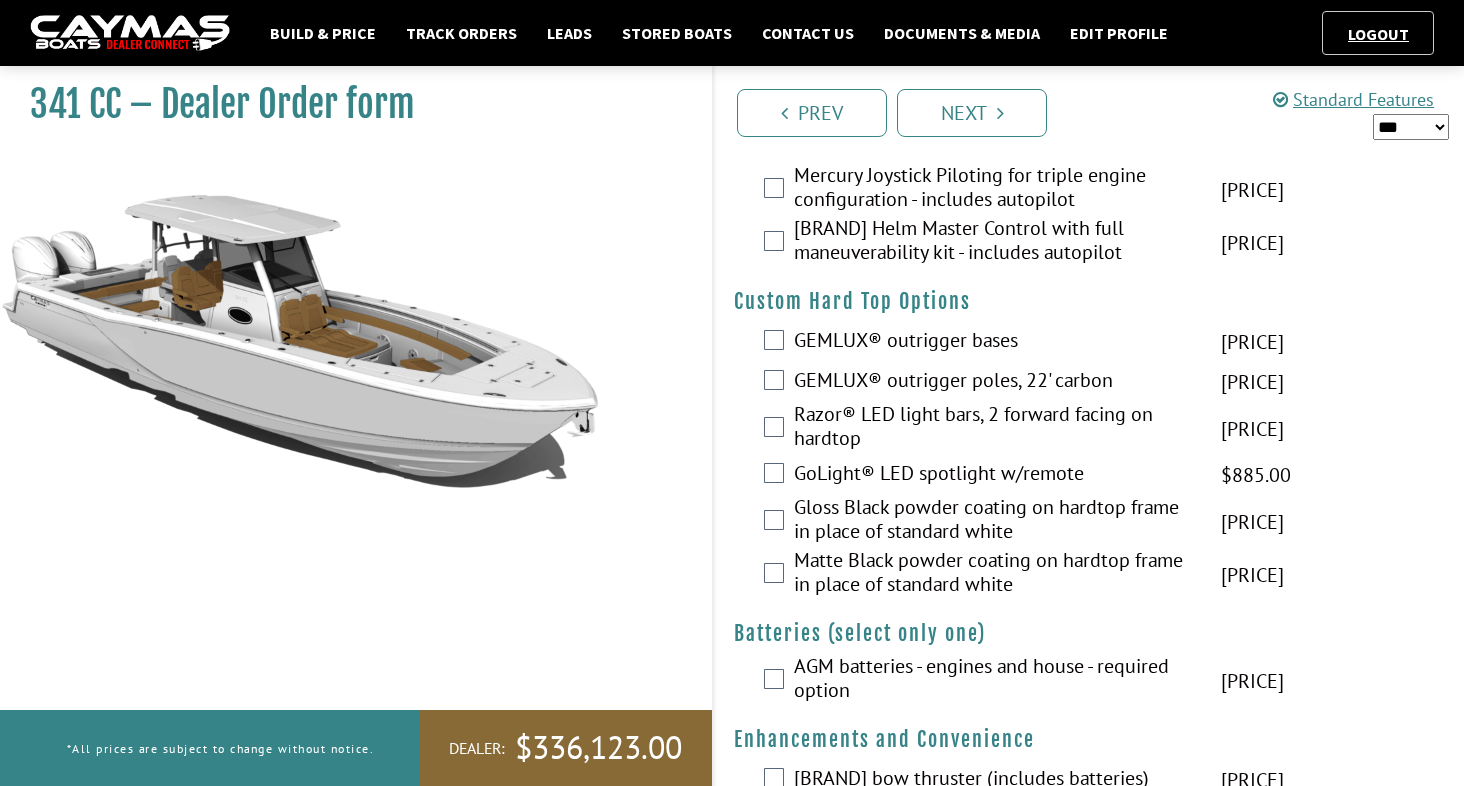 scroll, scrollTop: 0, scrollLeft: 0, axis: both 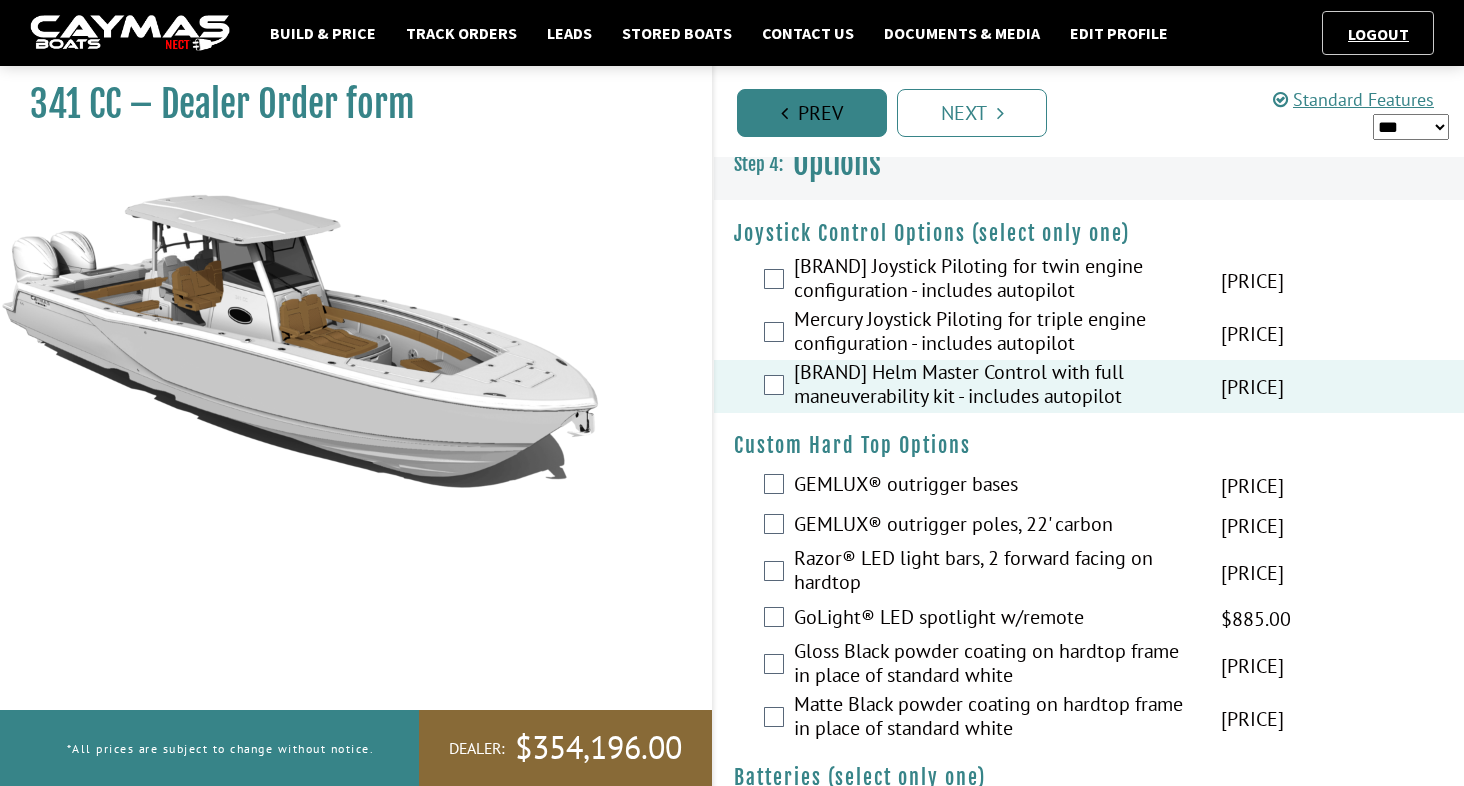 click on "Prev" at bounding box center (812, 113) 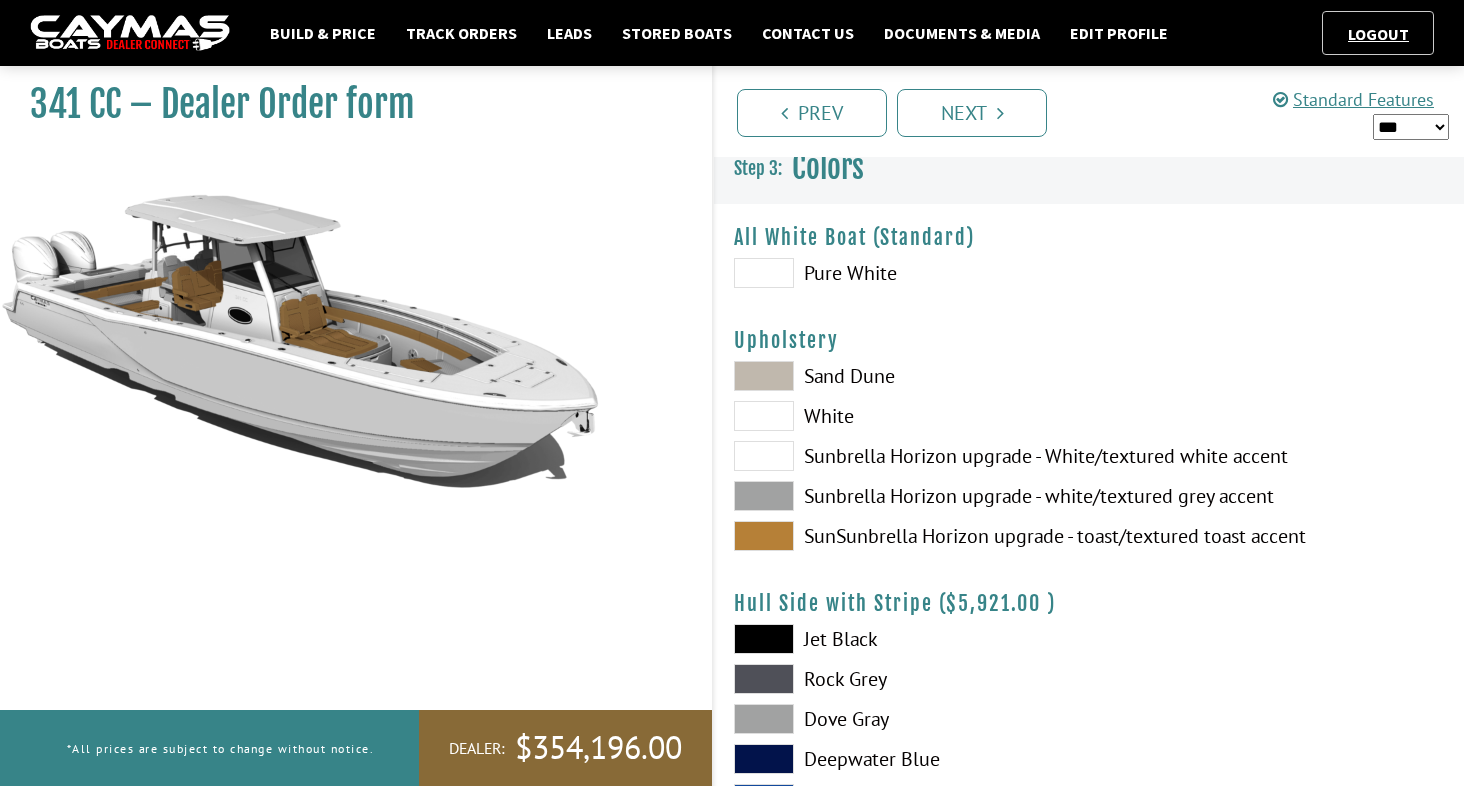 scroll, scrollTop: 0, scrollLeft: 0, axis: both 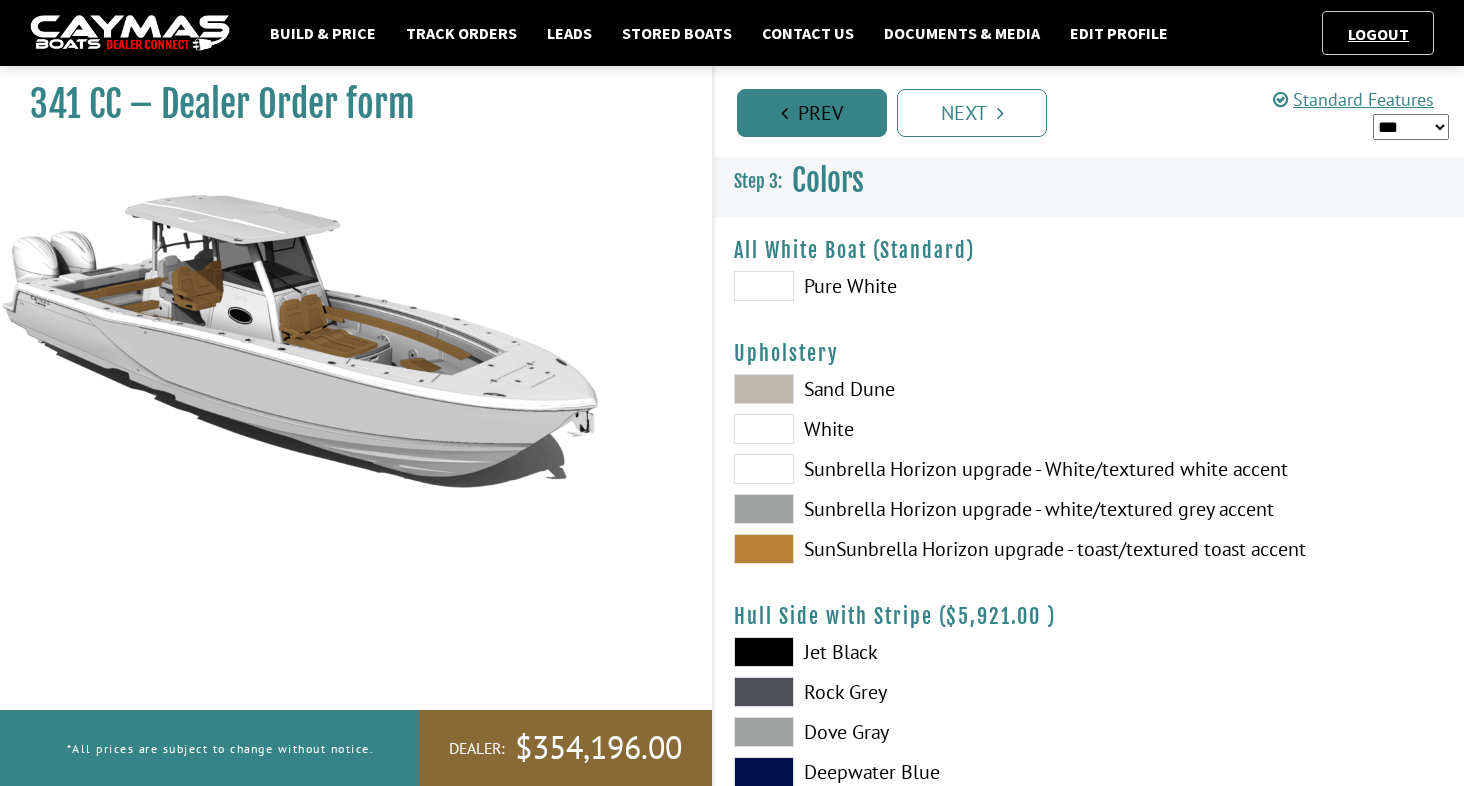 click on "Prev" at bounding box center [812, 113] 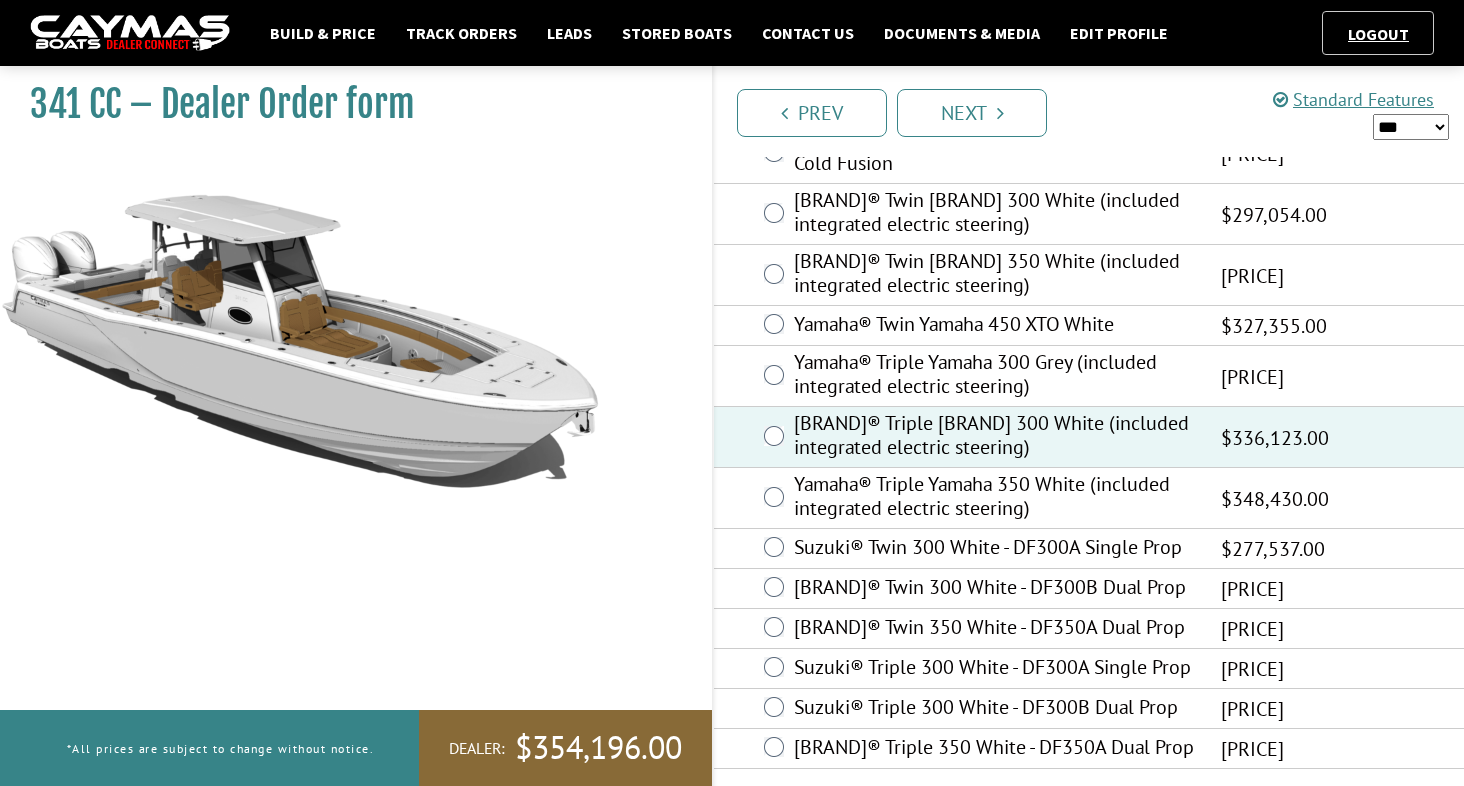 scroll, scrollTop: 972, scrollLeft: 0, axis: vertical 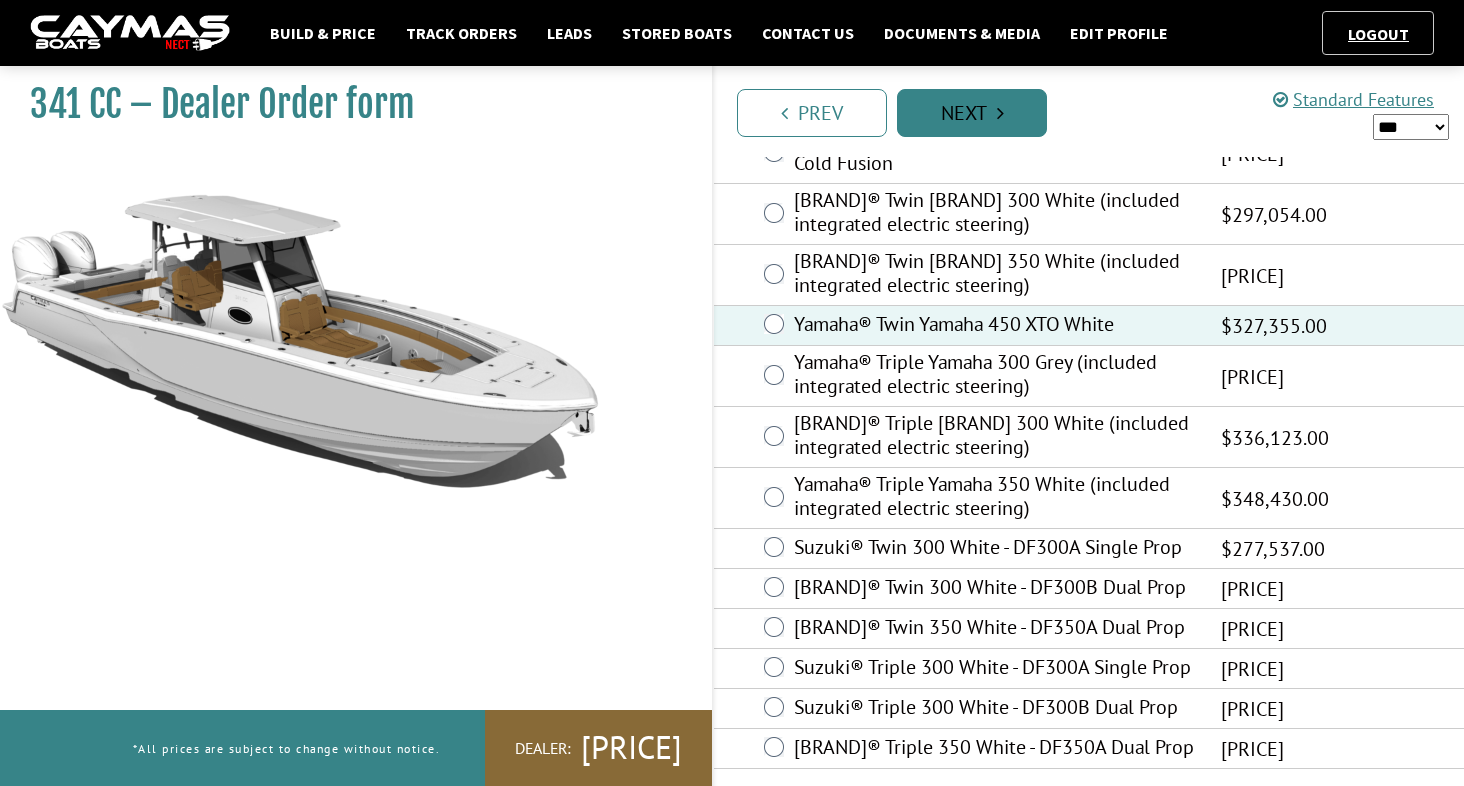 click on "Next" at bounding box center (972, 113) 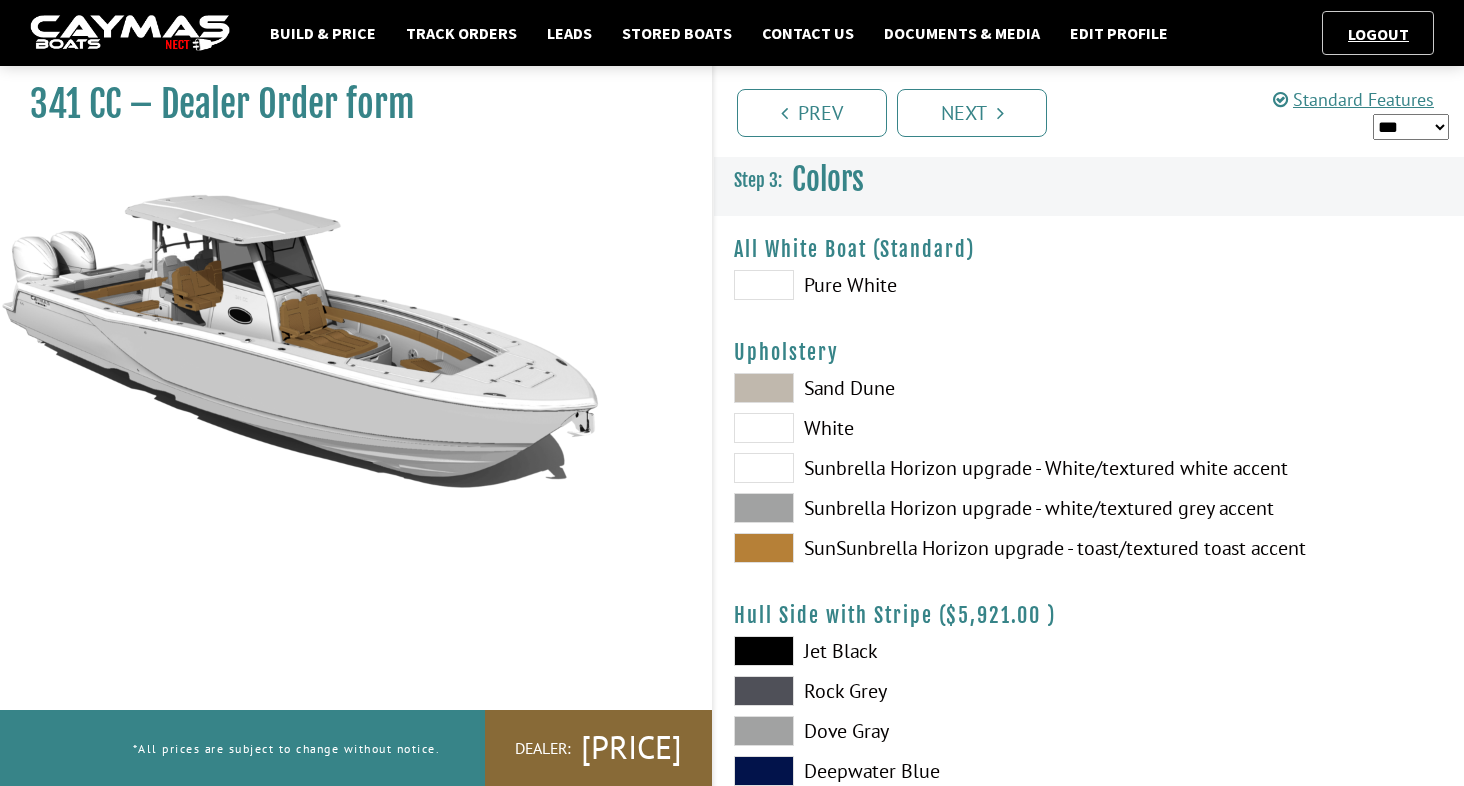 scroll, scrollTop: 0, scrollLeft: 0, axis: both 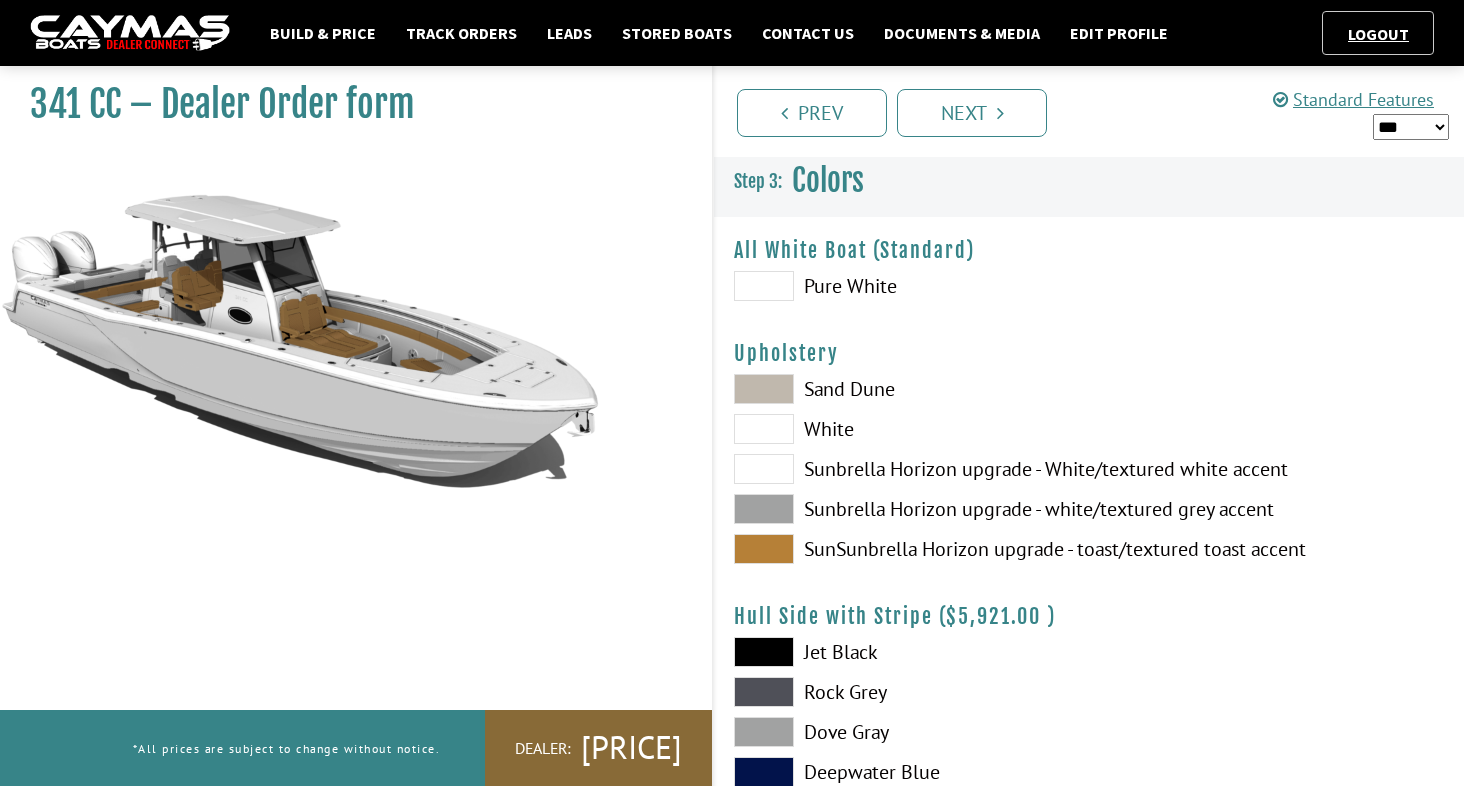 click on "Prev Next" at bounding box center (1088, 111) 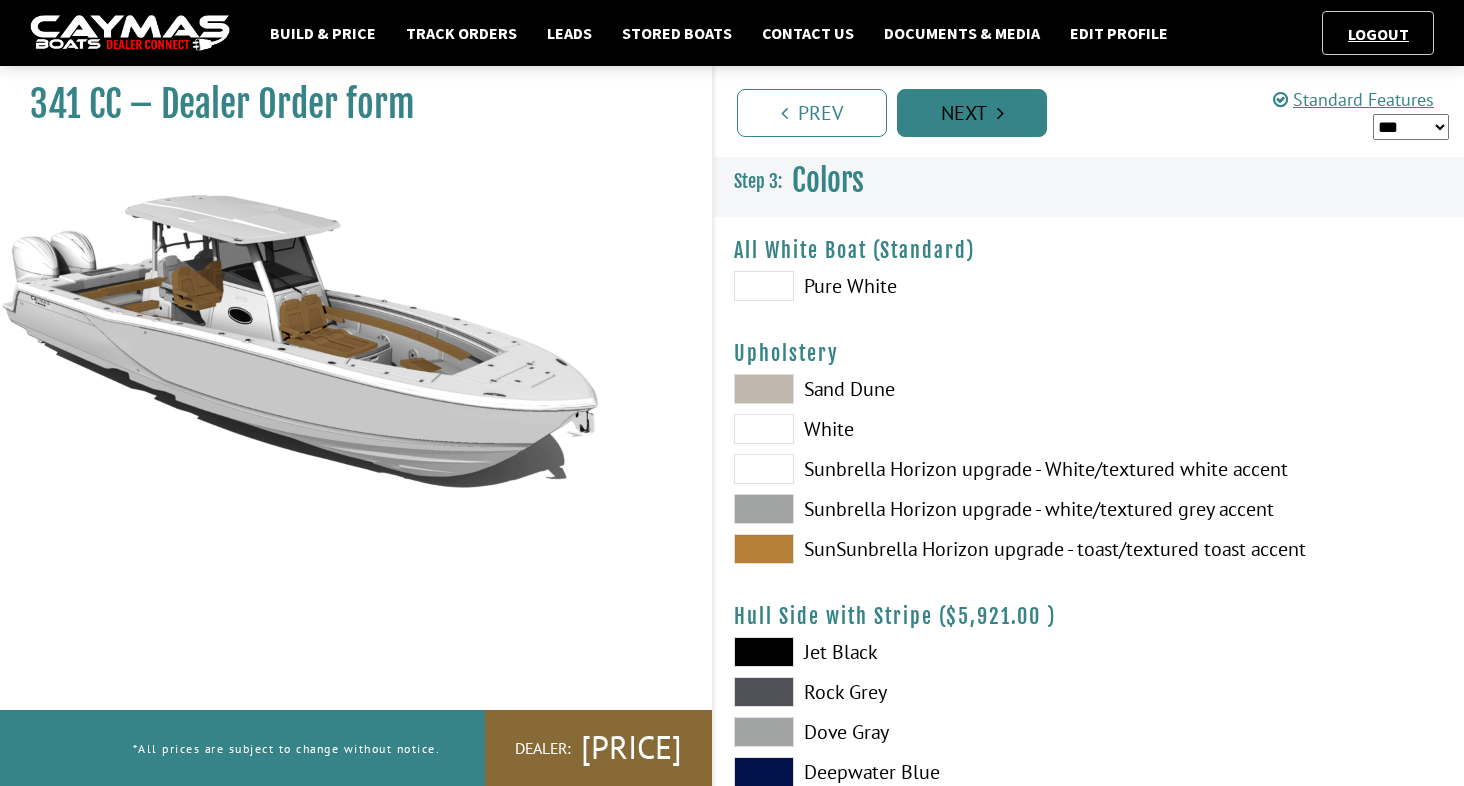 click on "Next" at bounding box center (972, 113) 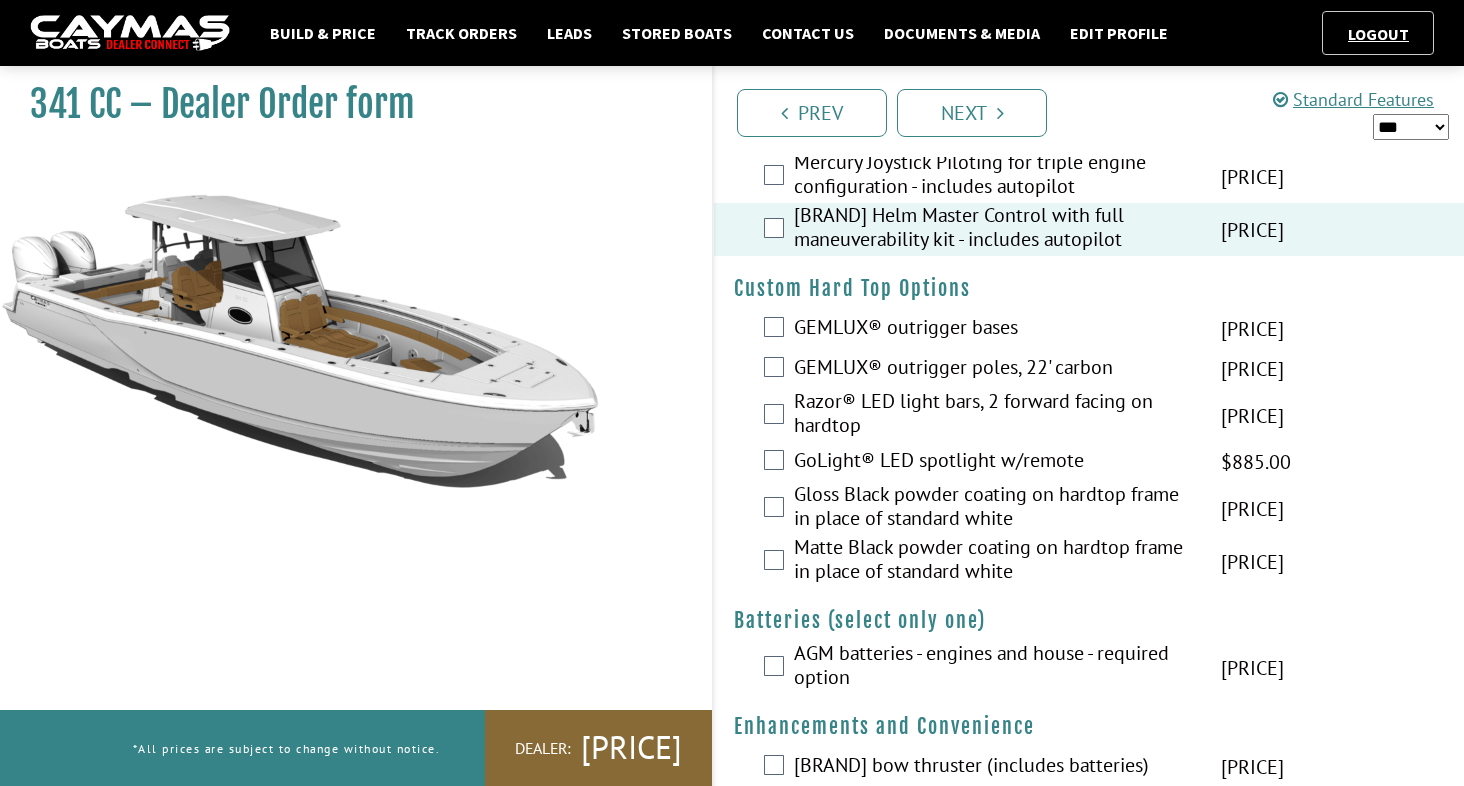 scroll, scrollTop: 175, scrollLeft: 0, axis: vertical 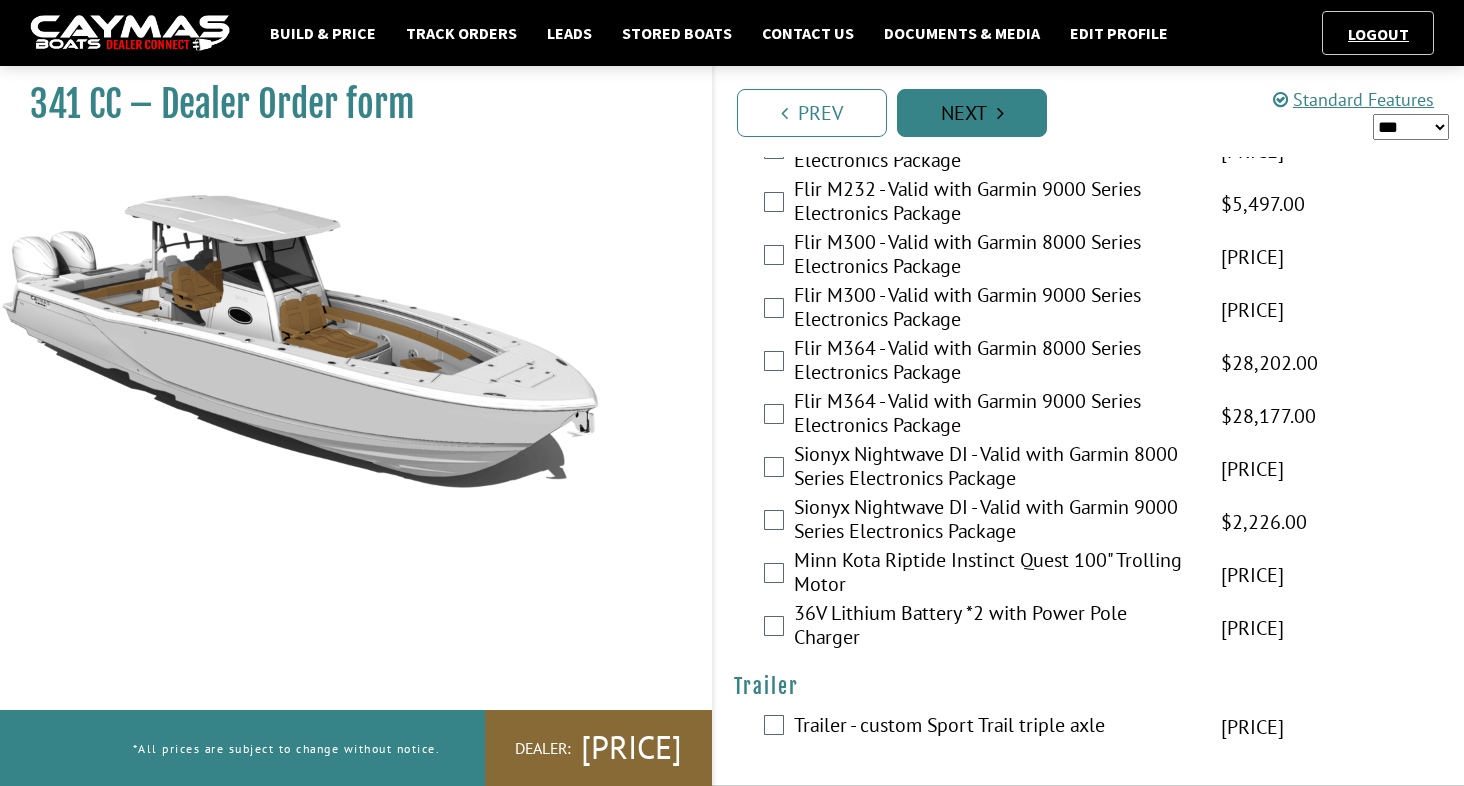 click on "Next" at bounding box center (972, 113) 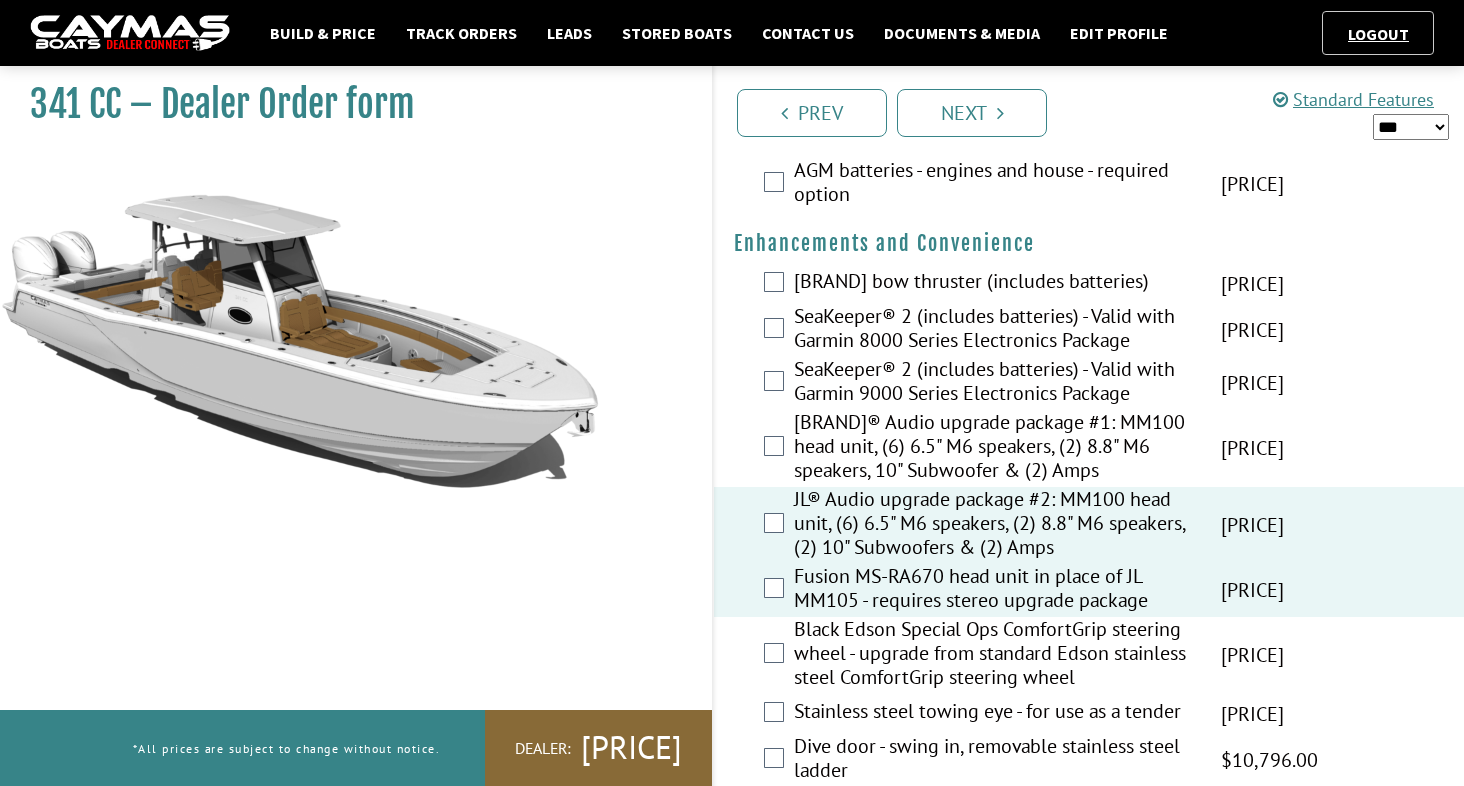 scroll, scrollTop: 615, scrollLeft: 0, axis: vertical 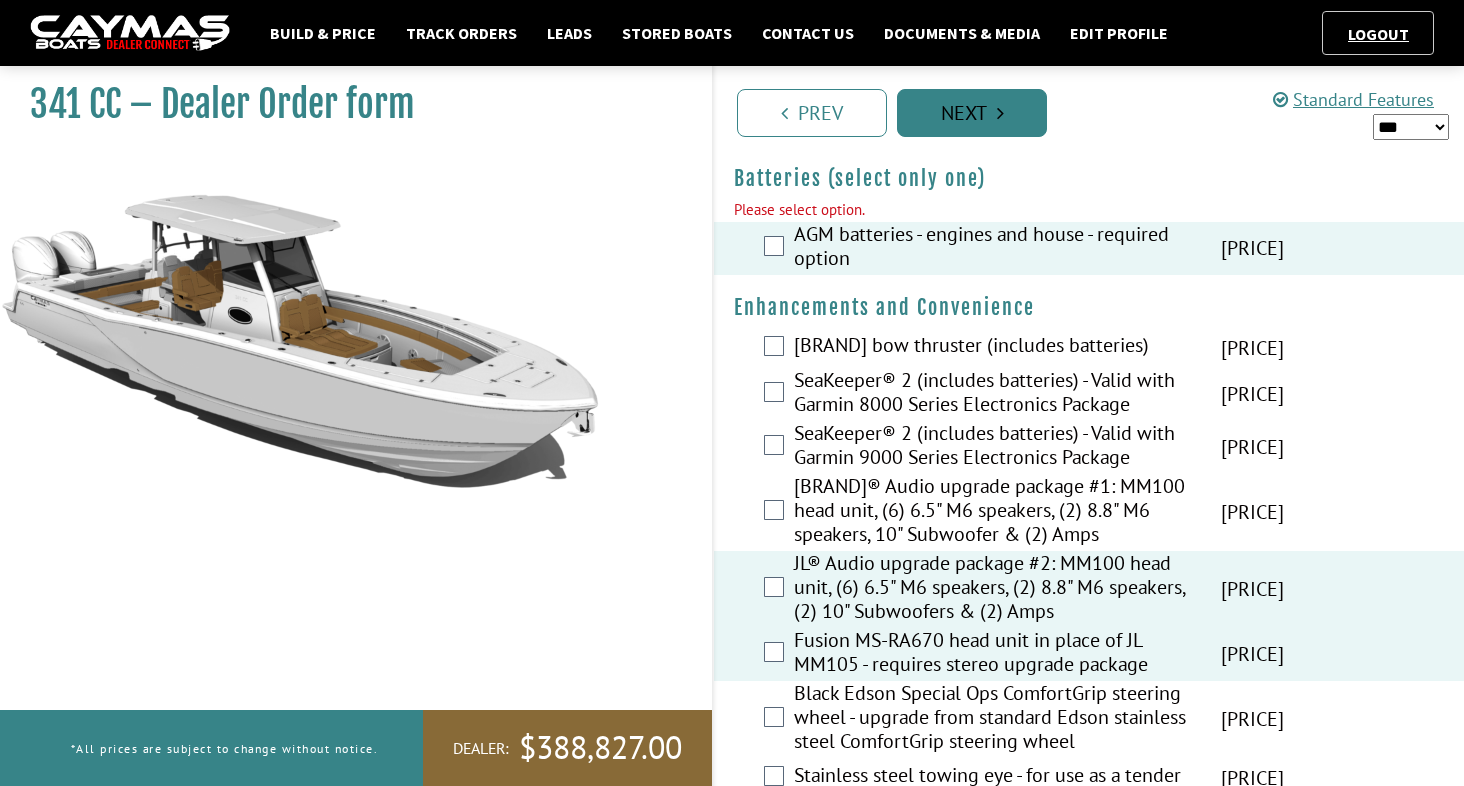 click on "Next" at bounding box center (972, 113) 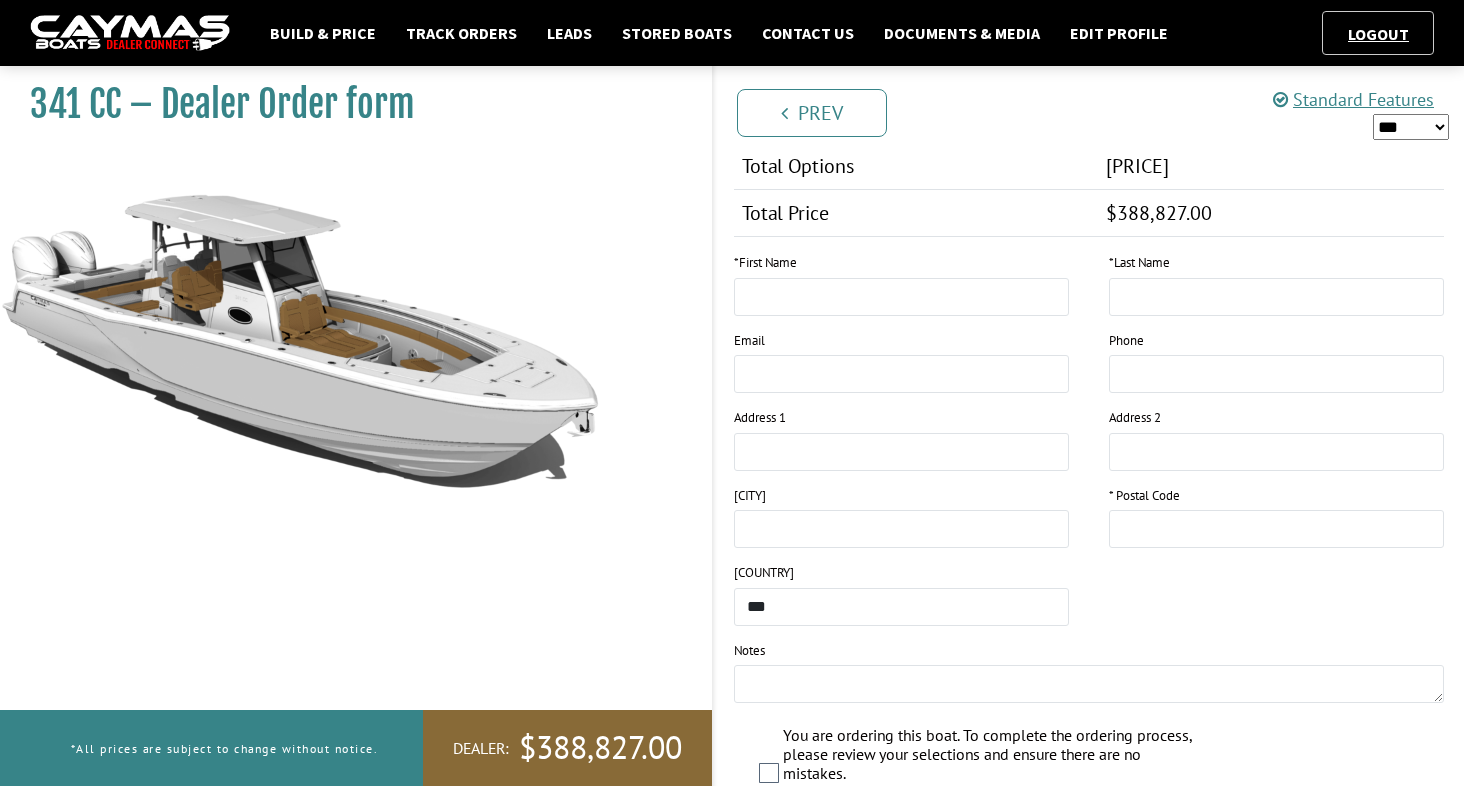 scroll, scrollTop: 1642, scrollLeft: 0, axis: vertical 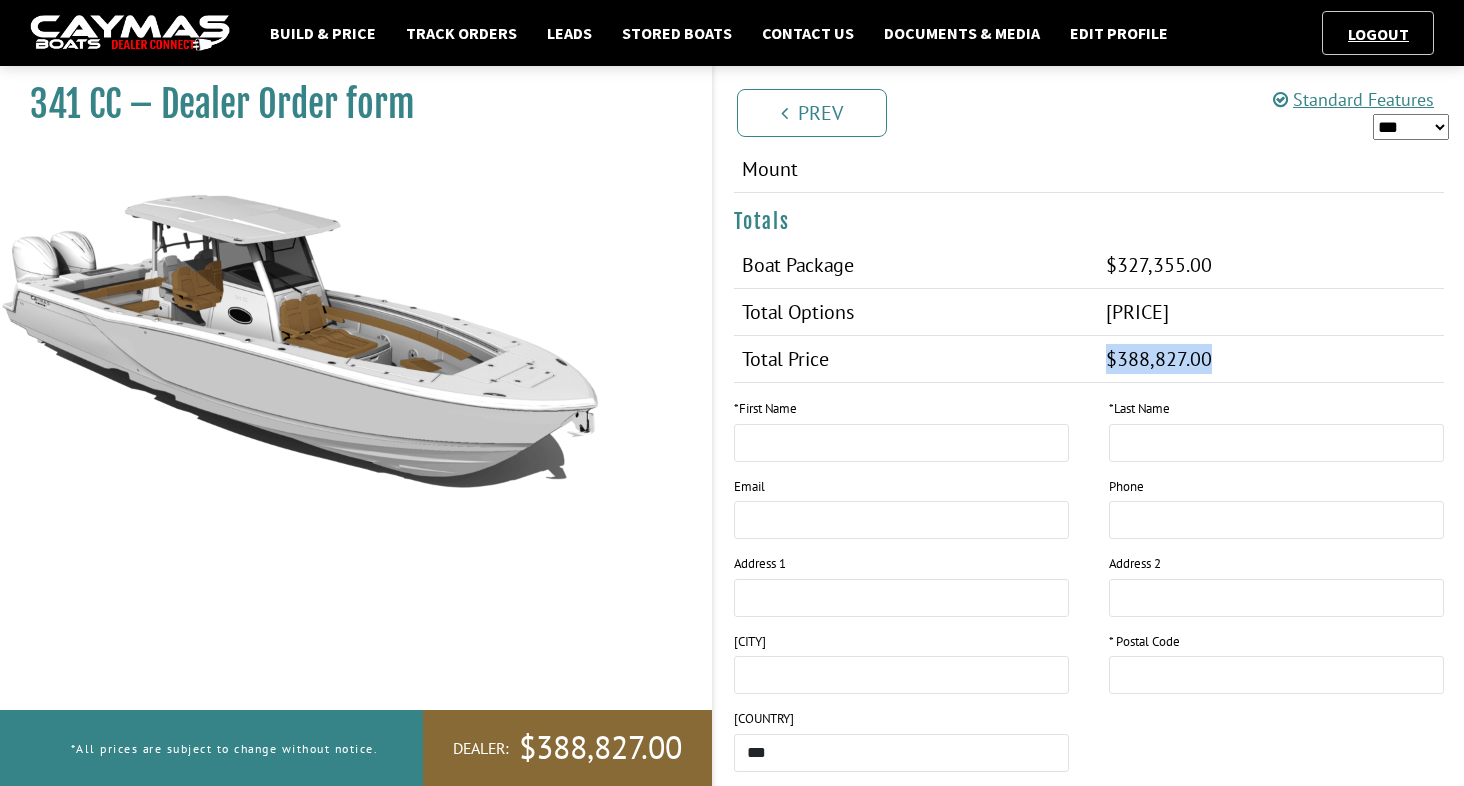 drag, startPoint x: 1115, startPoint y: 394, endPoint x: 1221, endPoint y: 408, distance: 106.92053 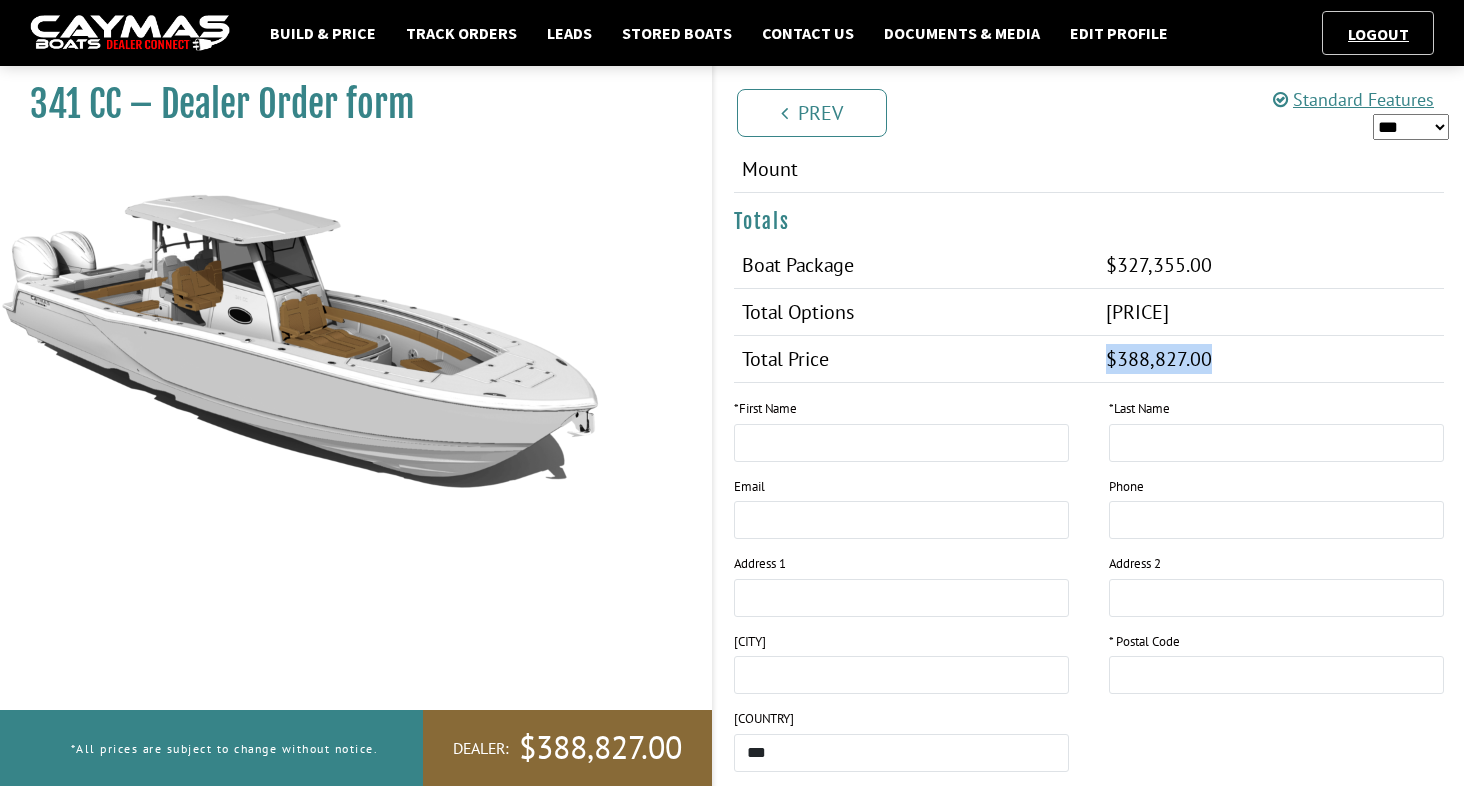 click on "[PRICE]
[PRICE]
[PRICE]" at bounding box center [1271, 359] 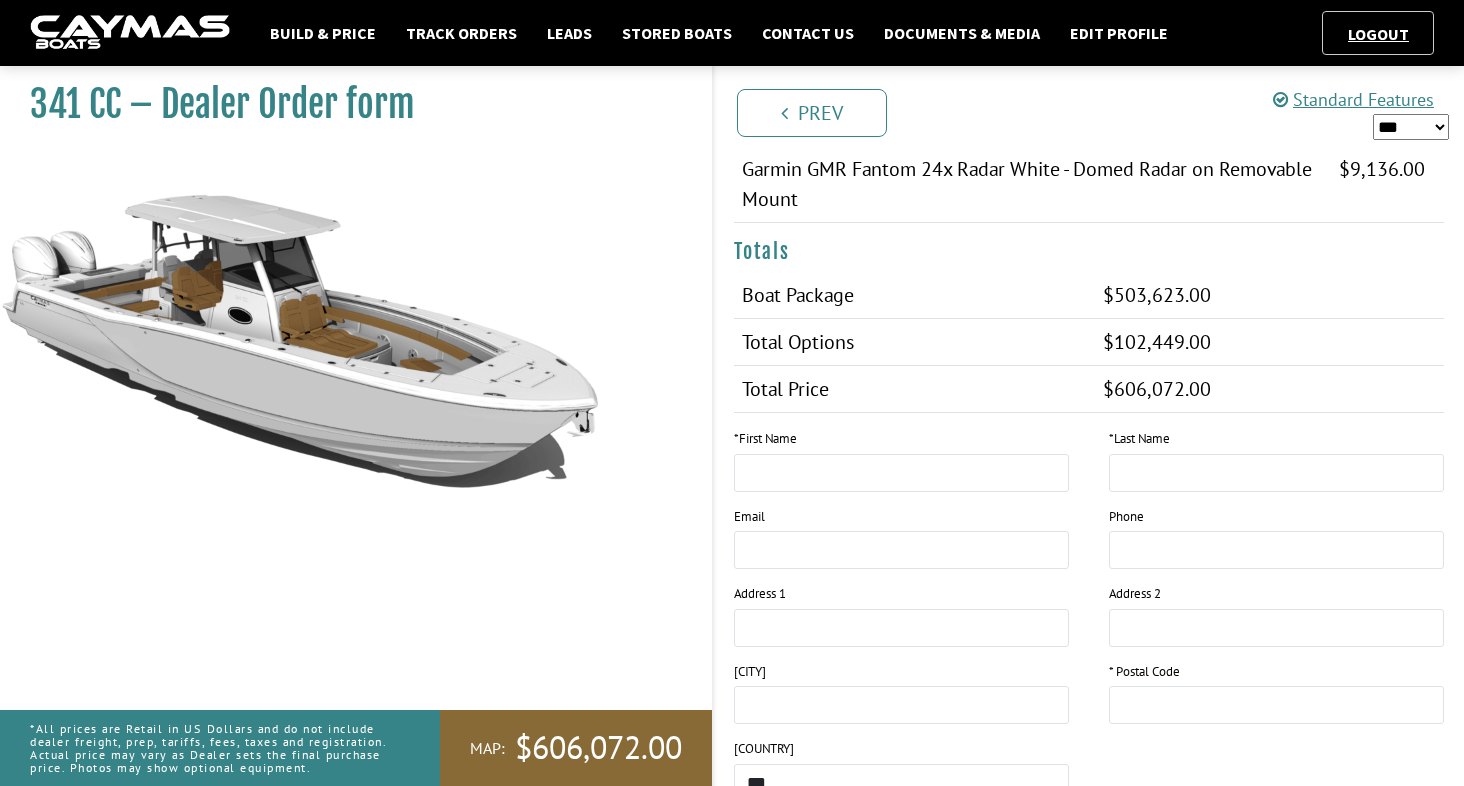 click on "***
******
******" at bounding box center [1411, 127] 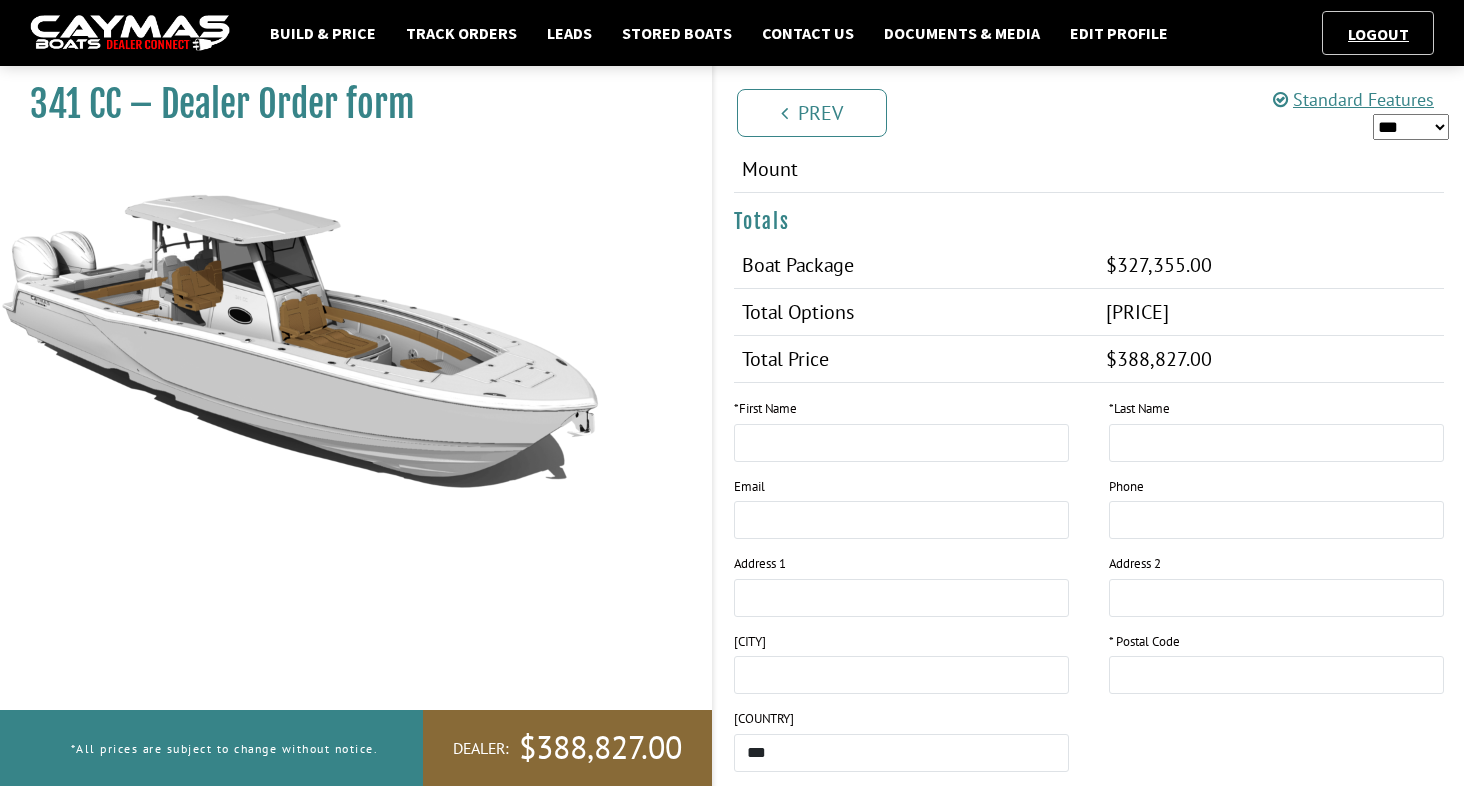 click on "***
******
******" at bounding box center (1411, 127) 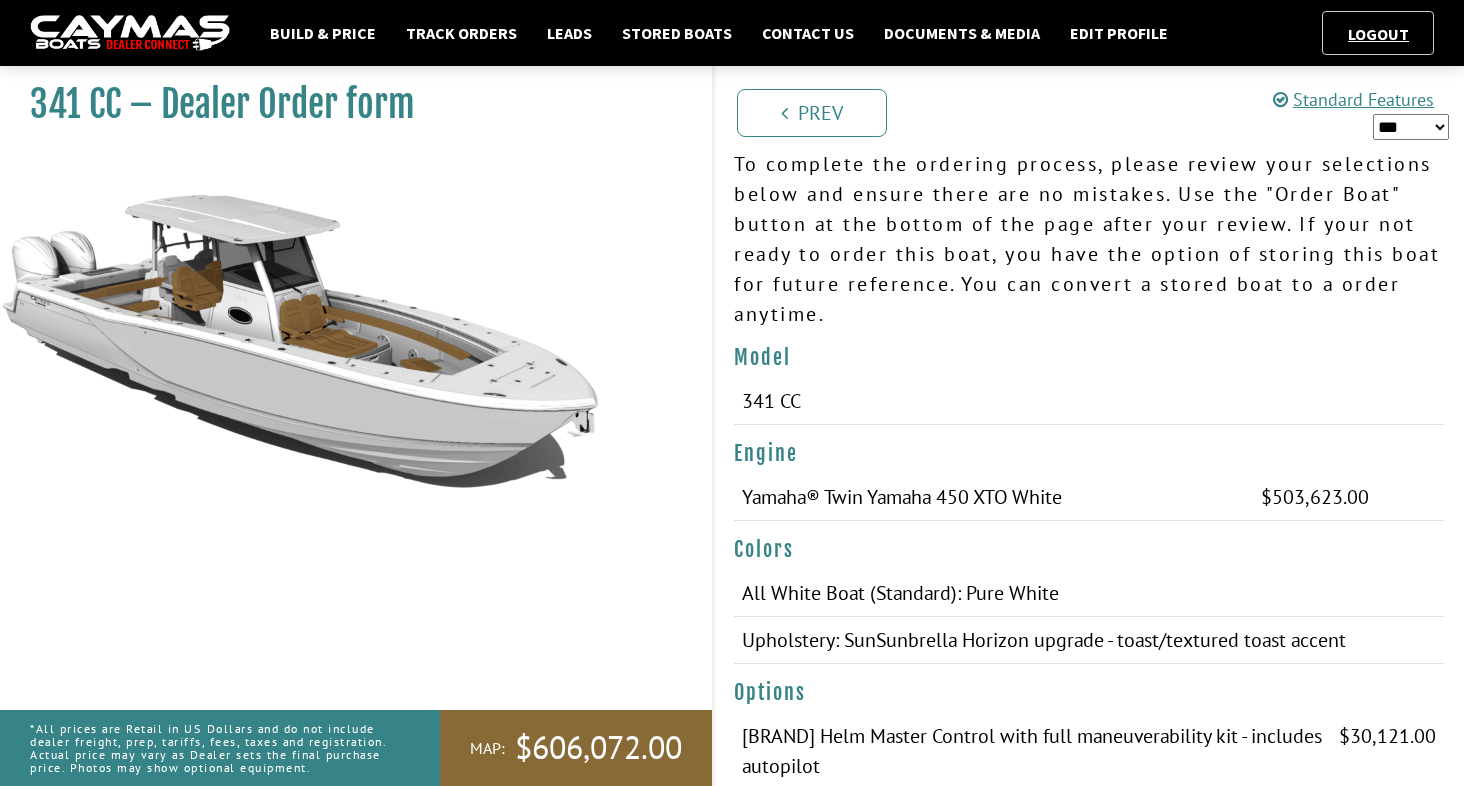 scroll, scrollTop: 88, scrollLeft: 0, axis: vertical 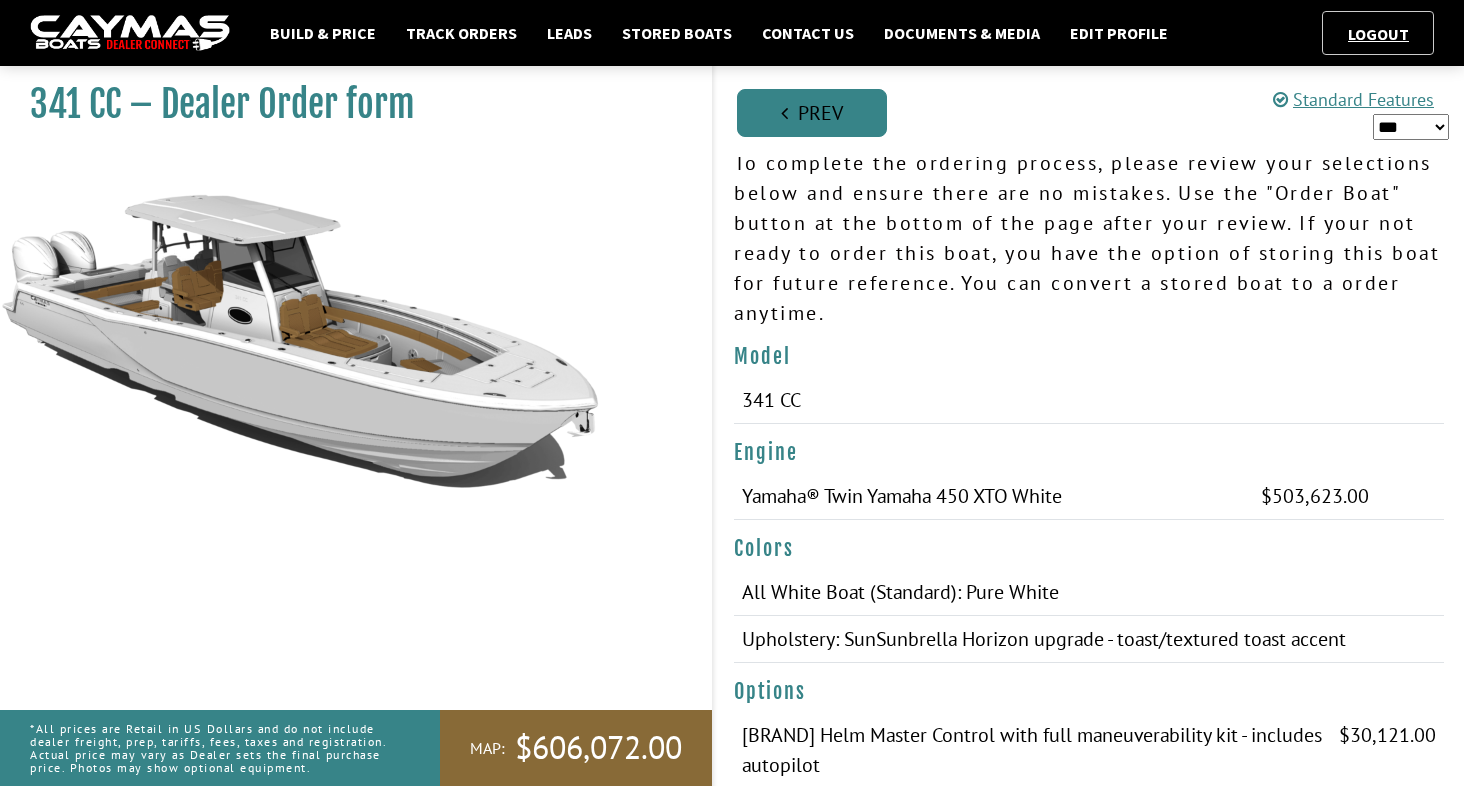 click on "Prev" at bounding box center (812, 113) 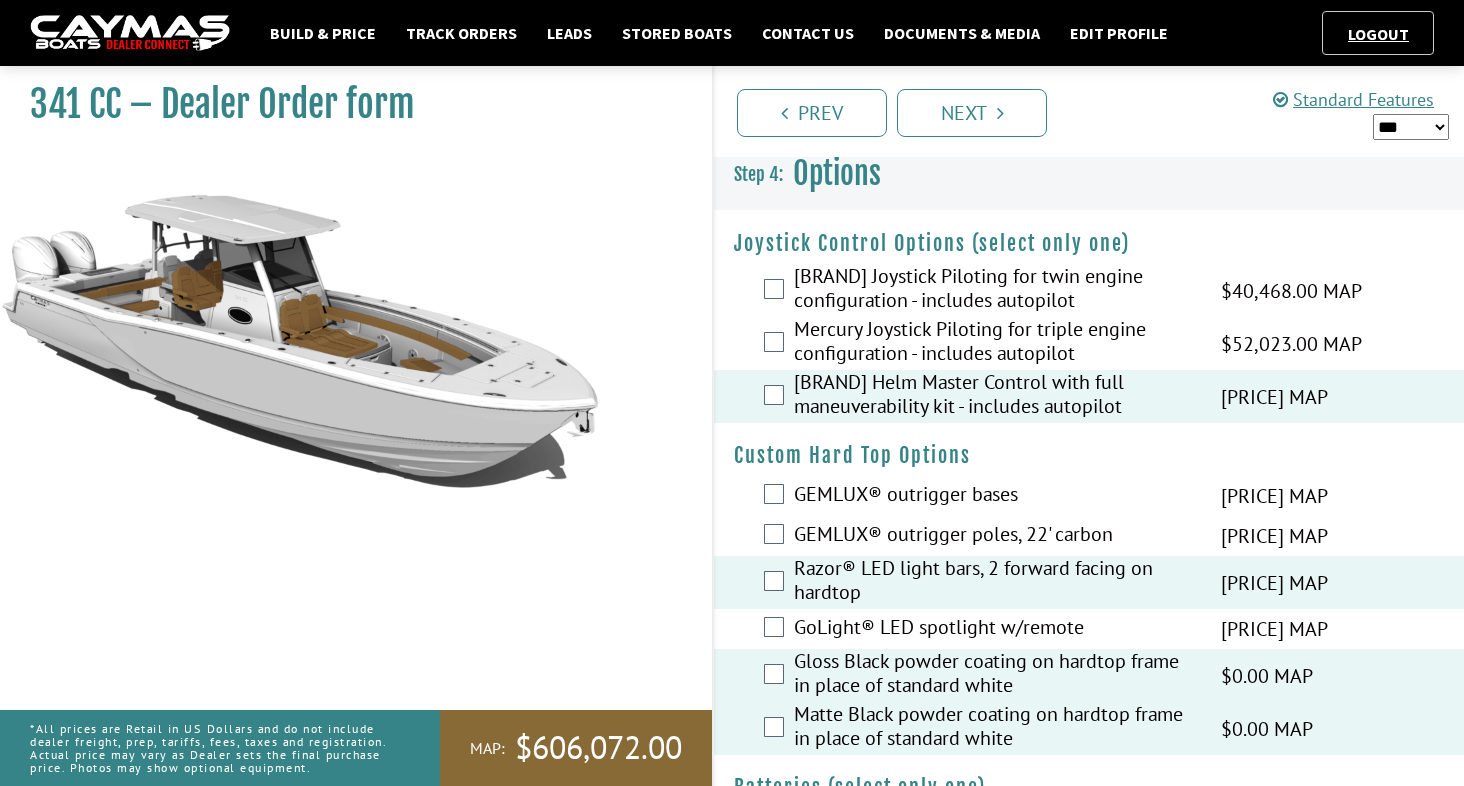 scroll, scrollTop: 0, scrollLeft: 0, axis: both 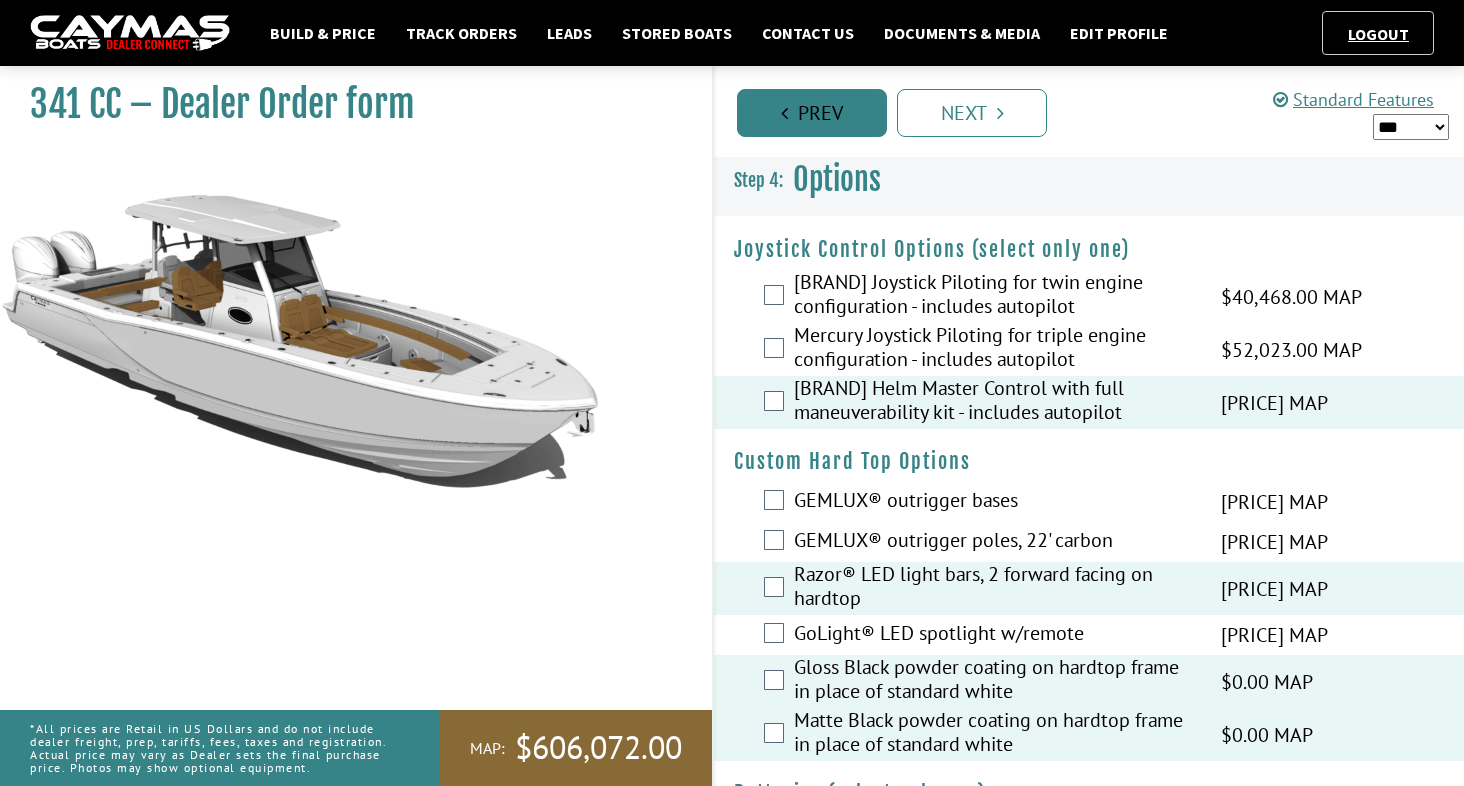 click on "Prev" at bounding box center (812, 113) 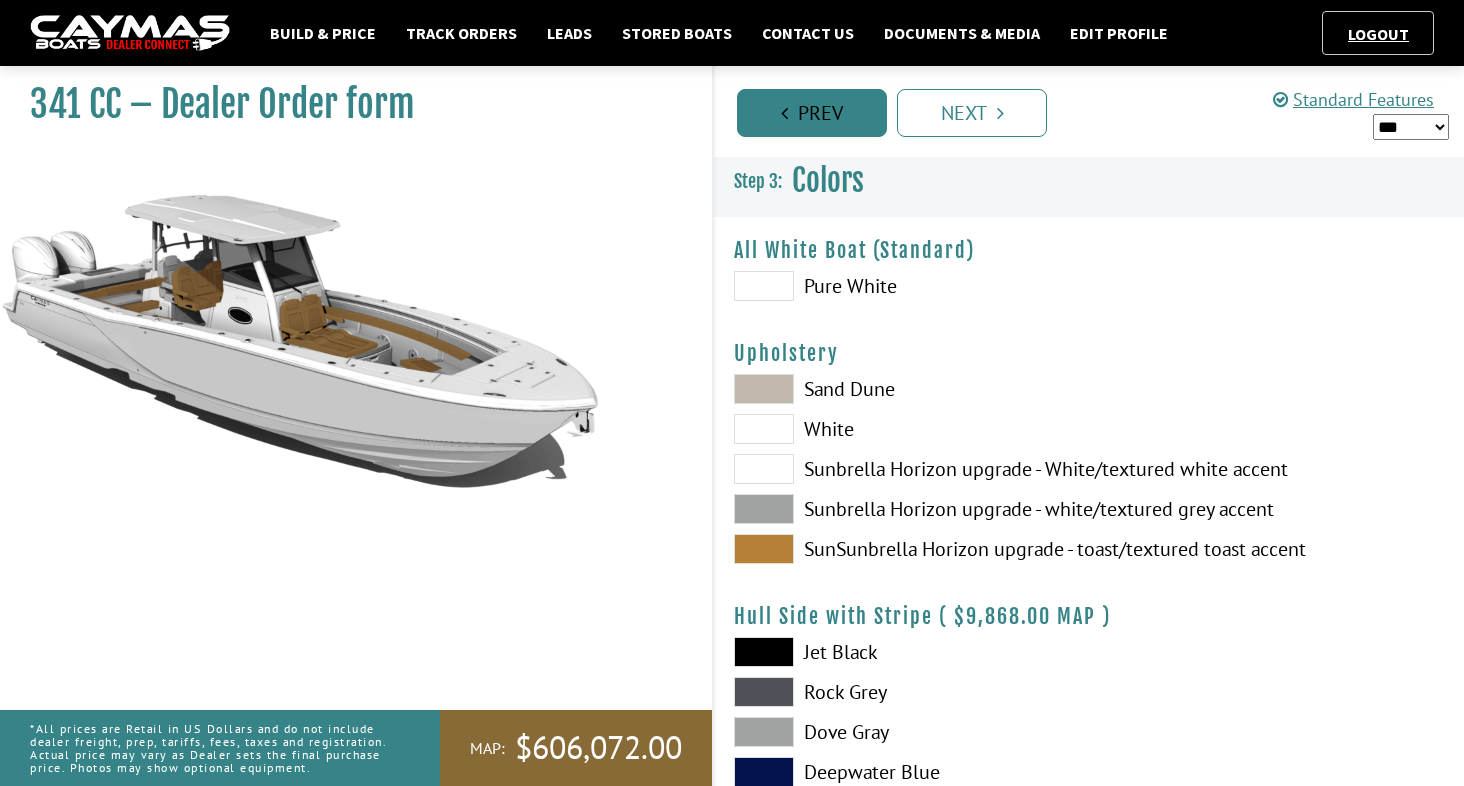 click on "Prev" at bounding box center [812, 113] 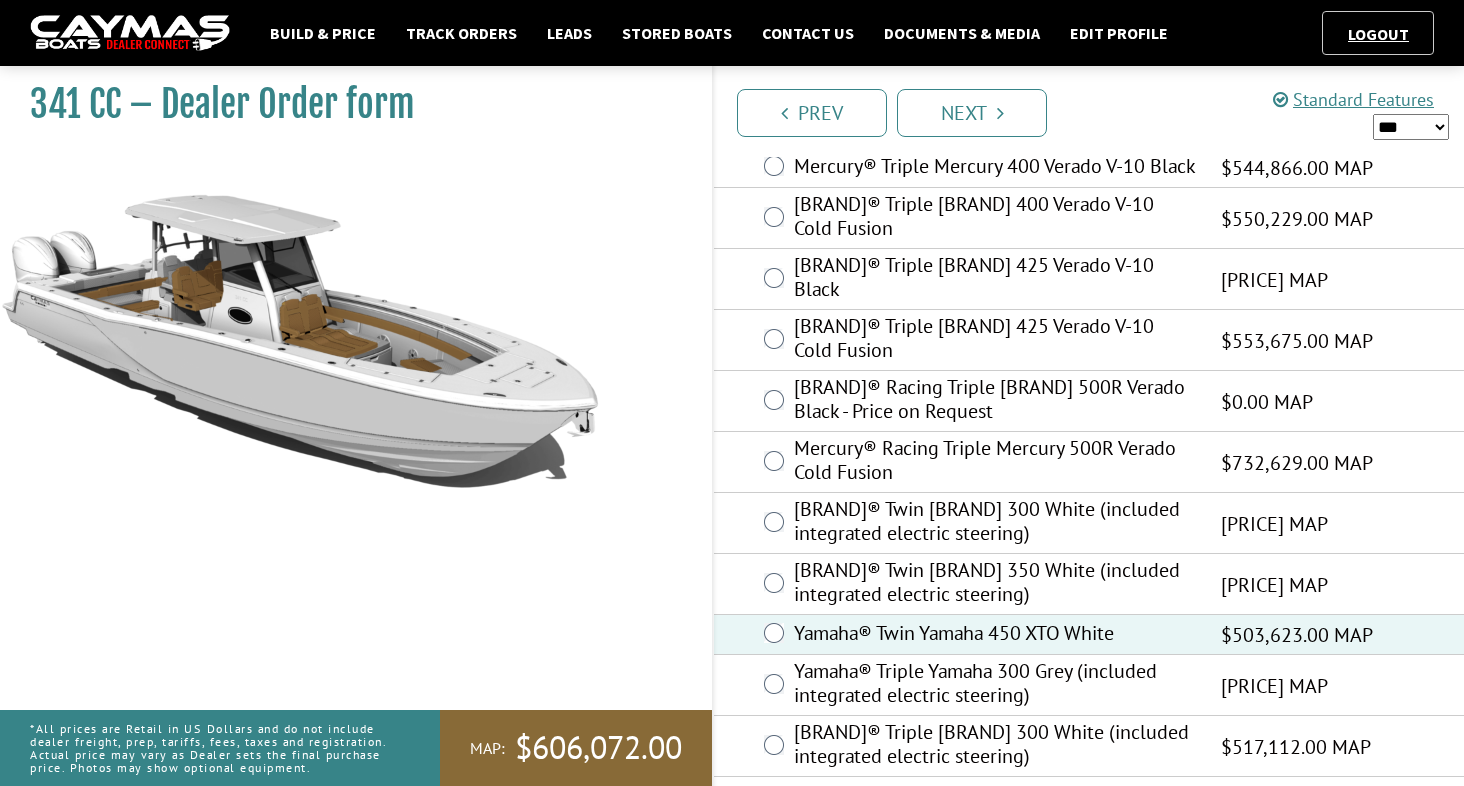 scroll, scrollTop: 691, scrollLeft: 0, axis: vertical 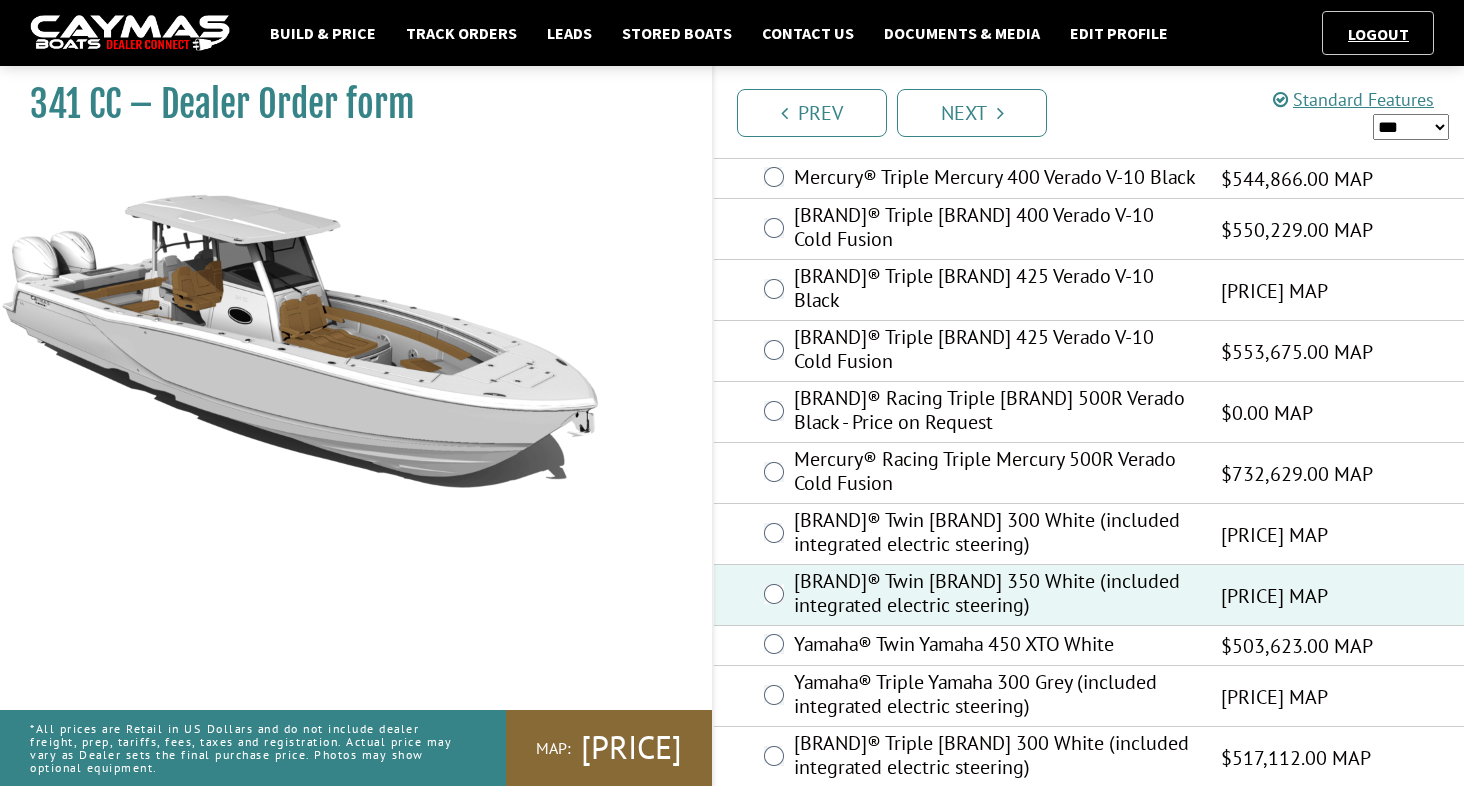 click on "***
******
******" at bounding box center [1411, 127] 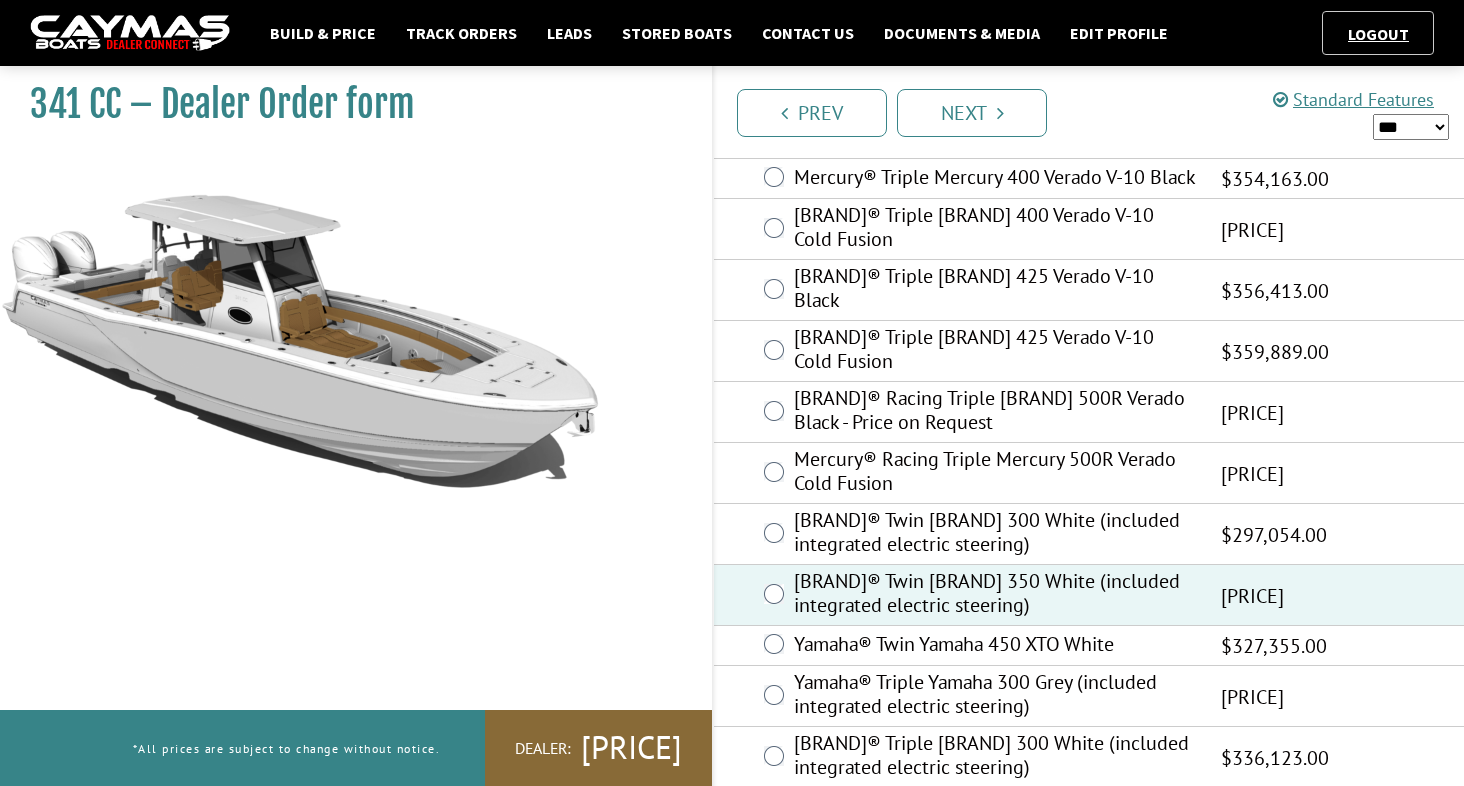 click on "***
******
******" at bounding box center (1411, 127) 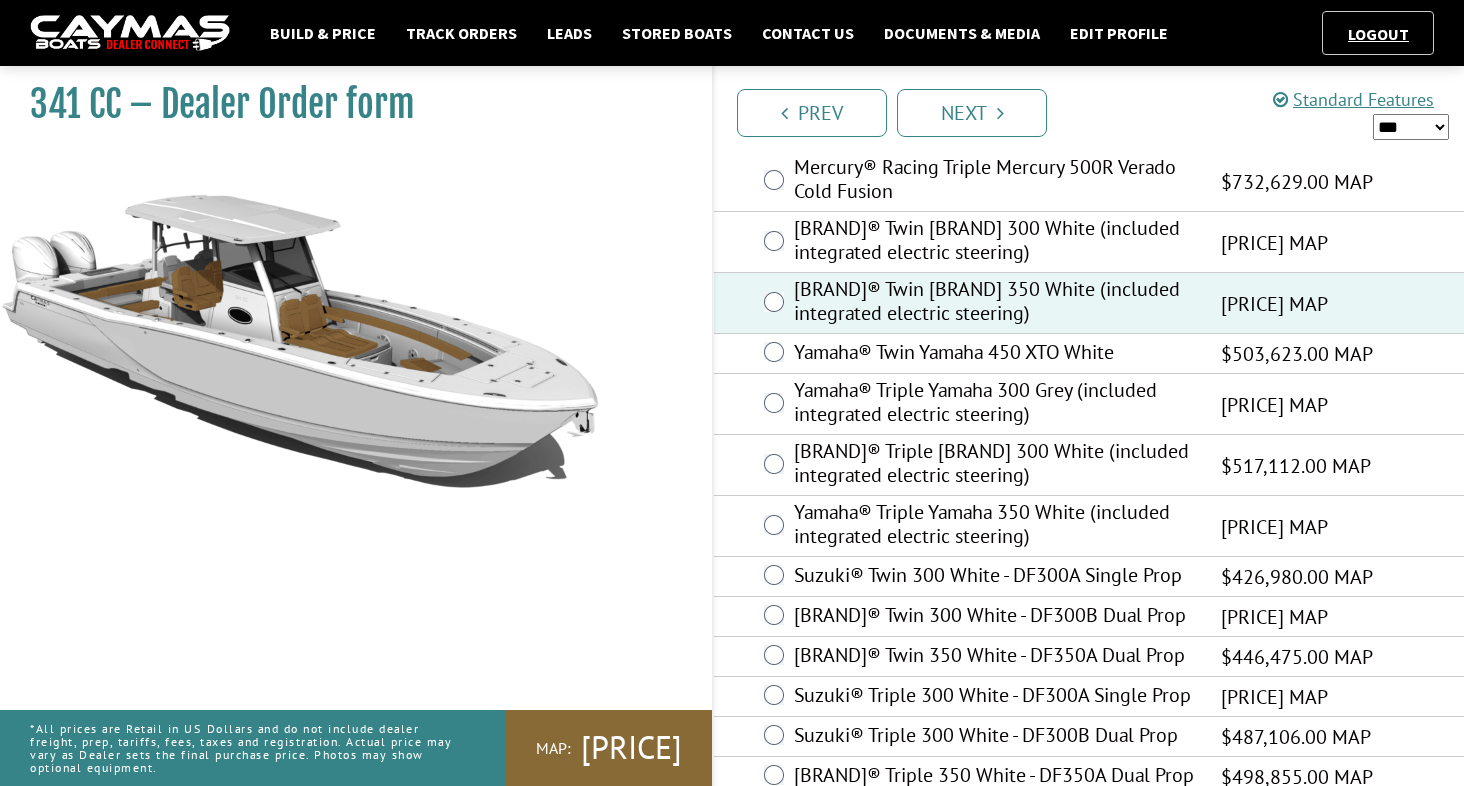 scroll, scrollTop: 990, scrollLeft: 0, axis: vertical 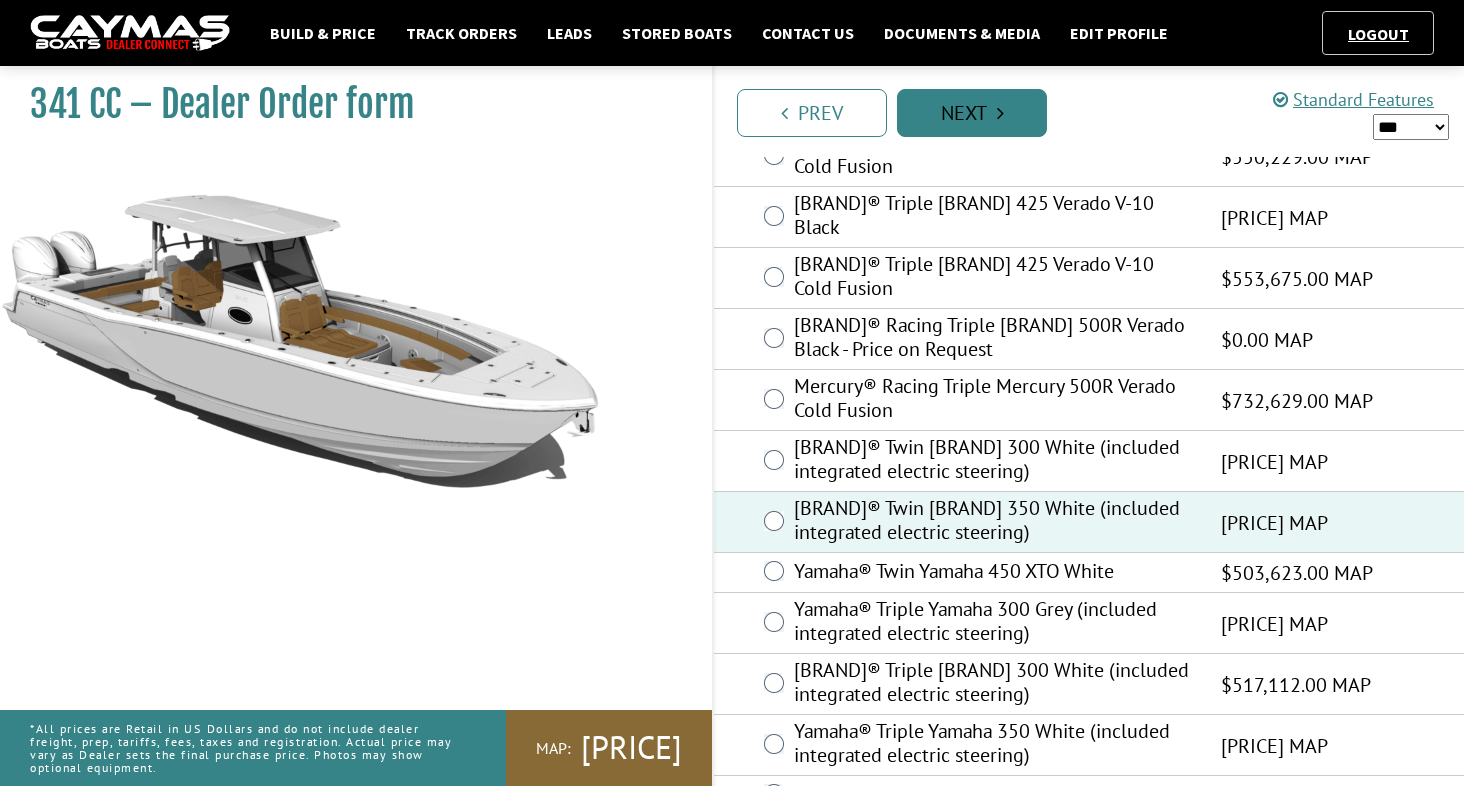 click on "Next" at bounding box center [972, 113] 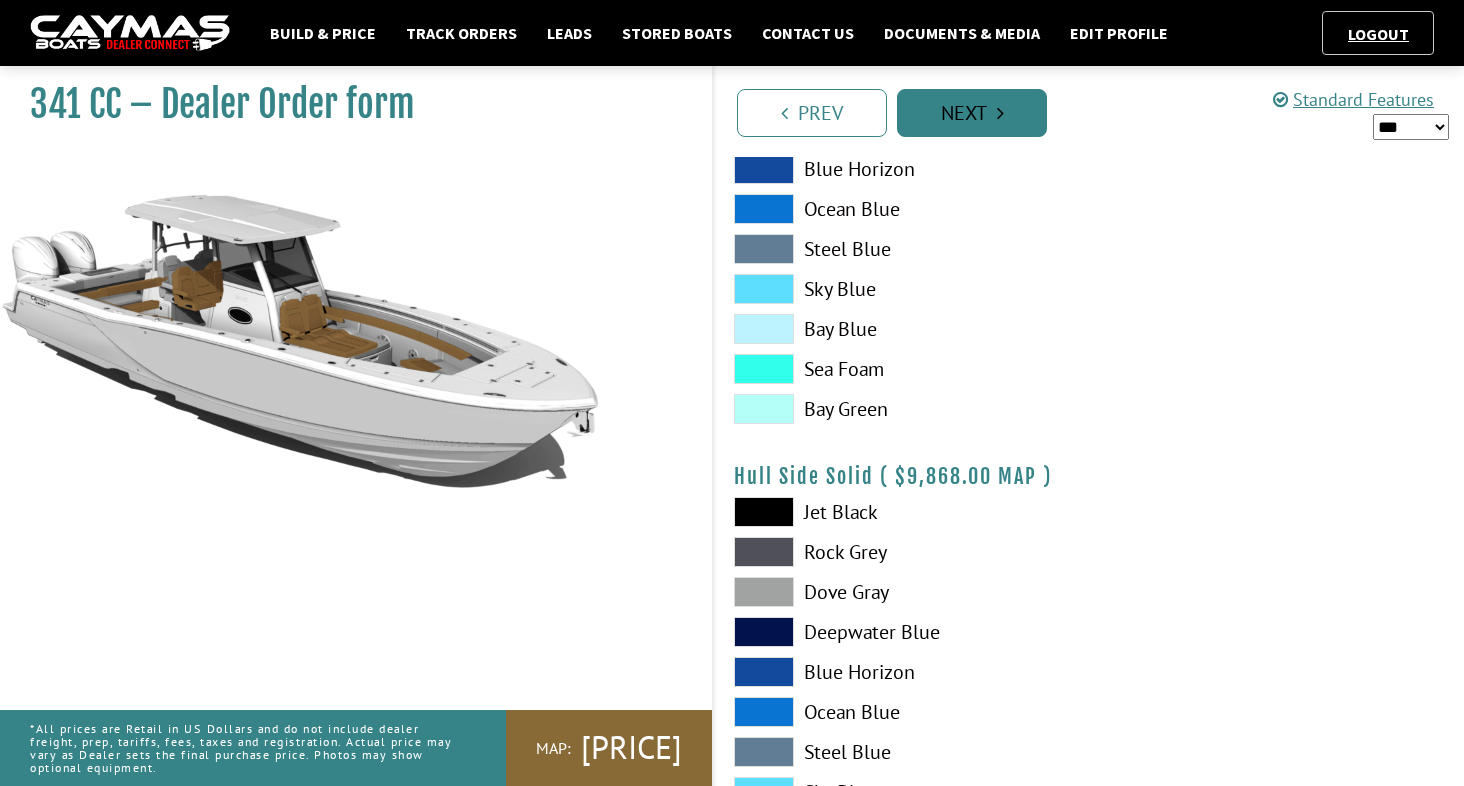 click on "Next" at bounding box center (972, 113) 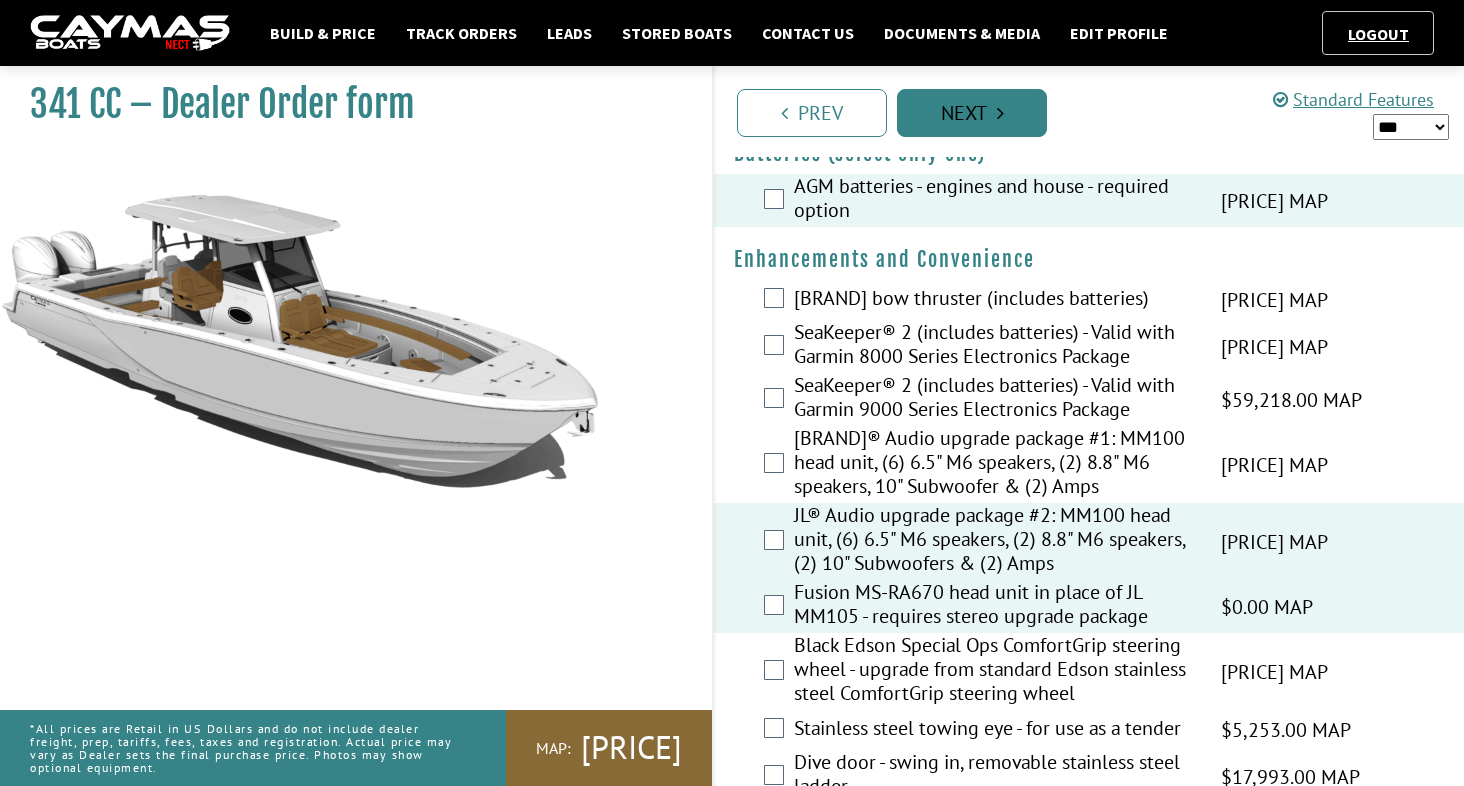 click on "Next" at bounding box center [972, 113] 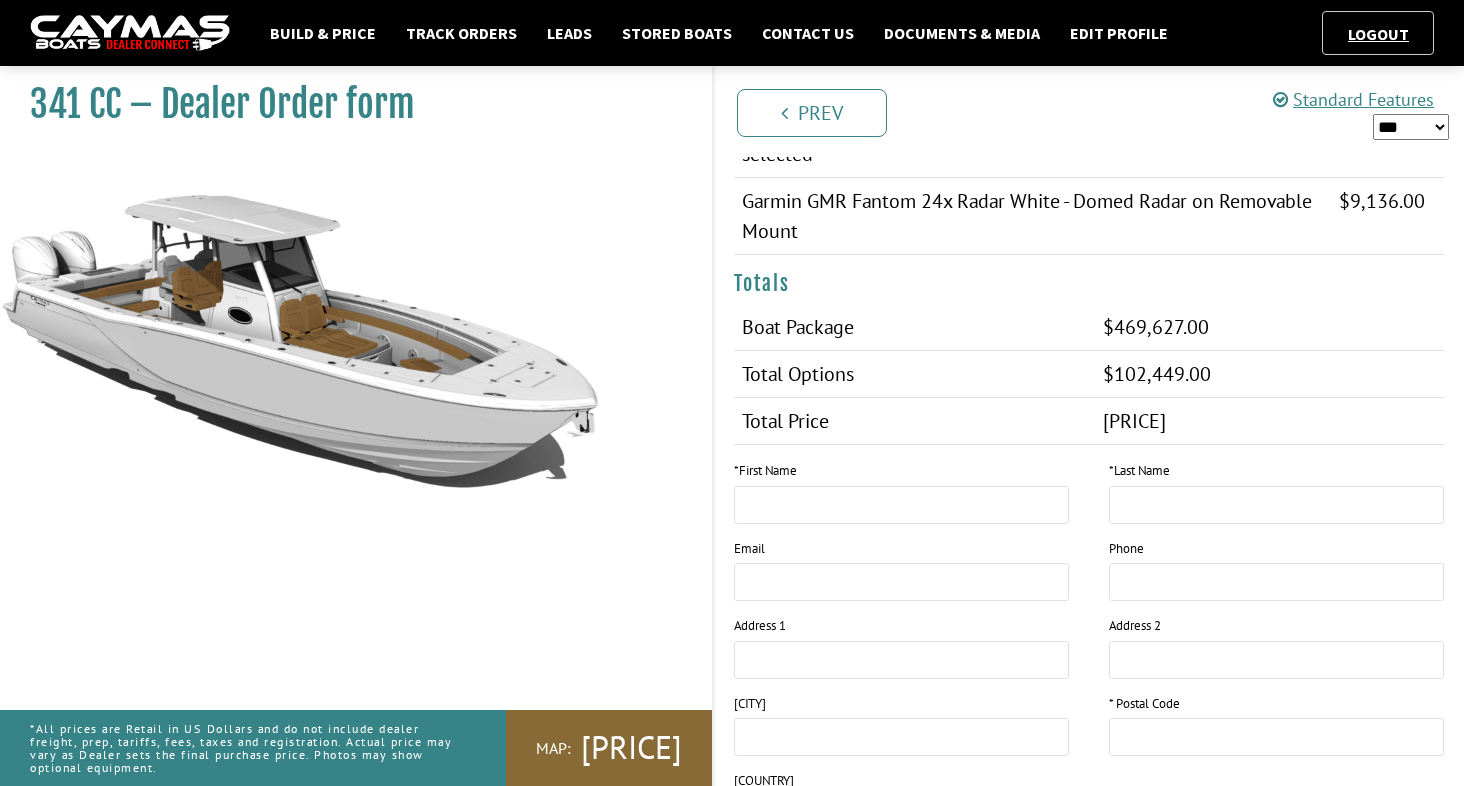 scroll, scrollTop: 1659, scrollLeft: 0, axis: vertical 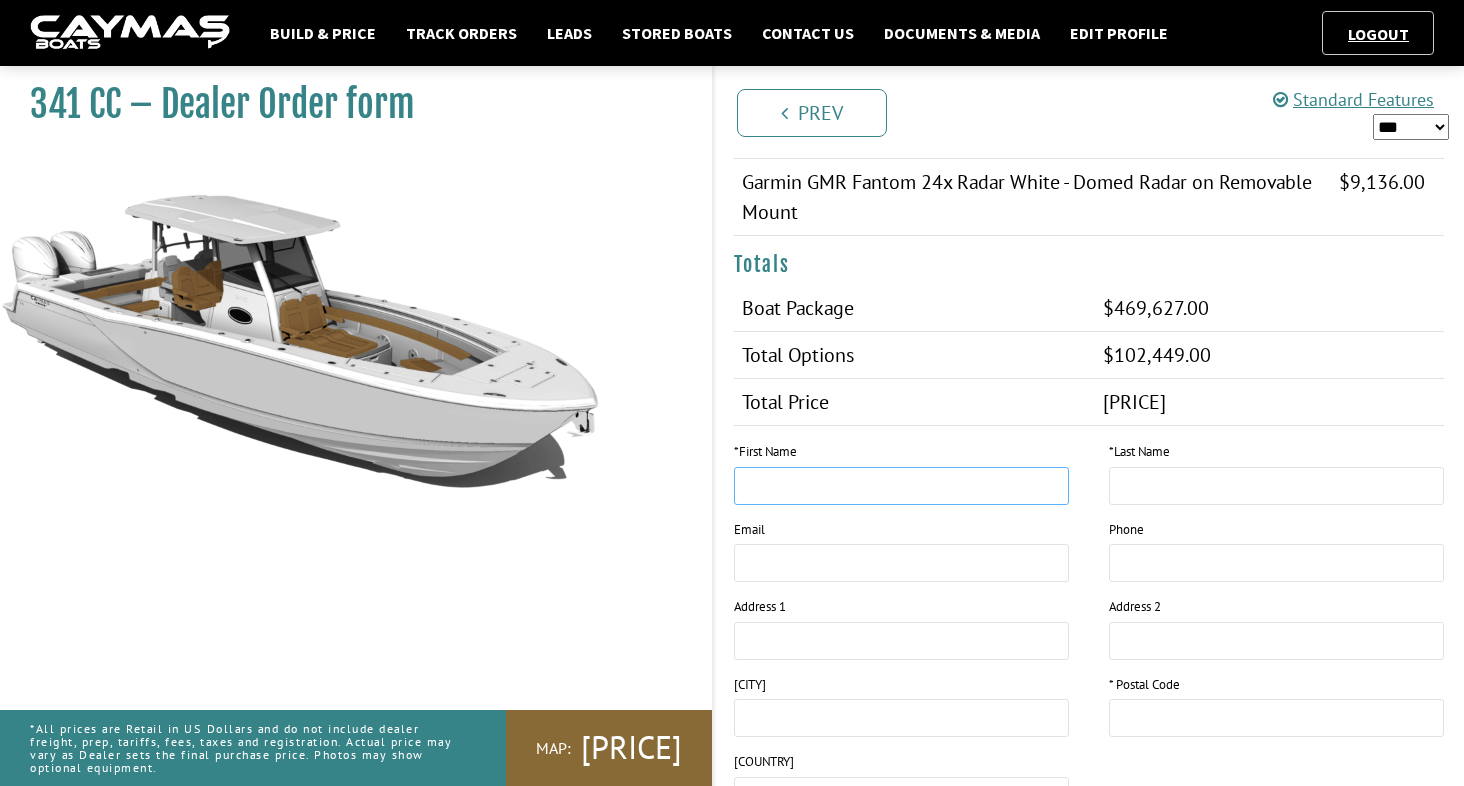 click at bounding box center (901, 486) 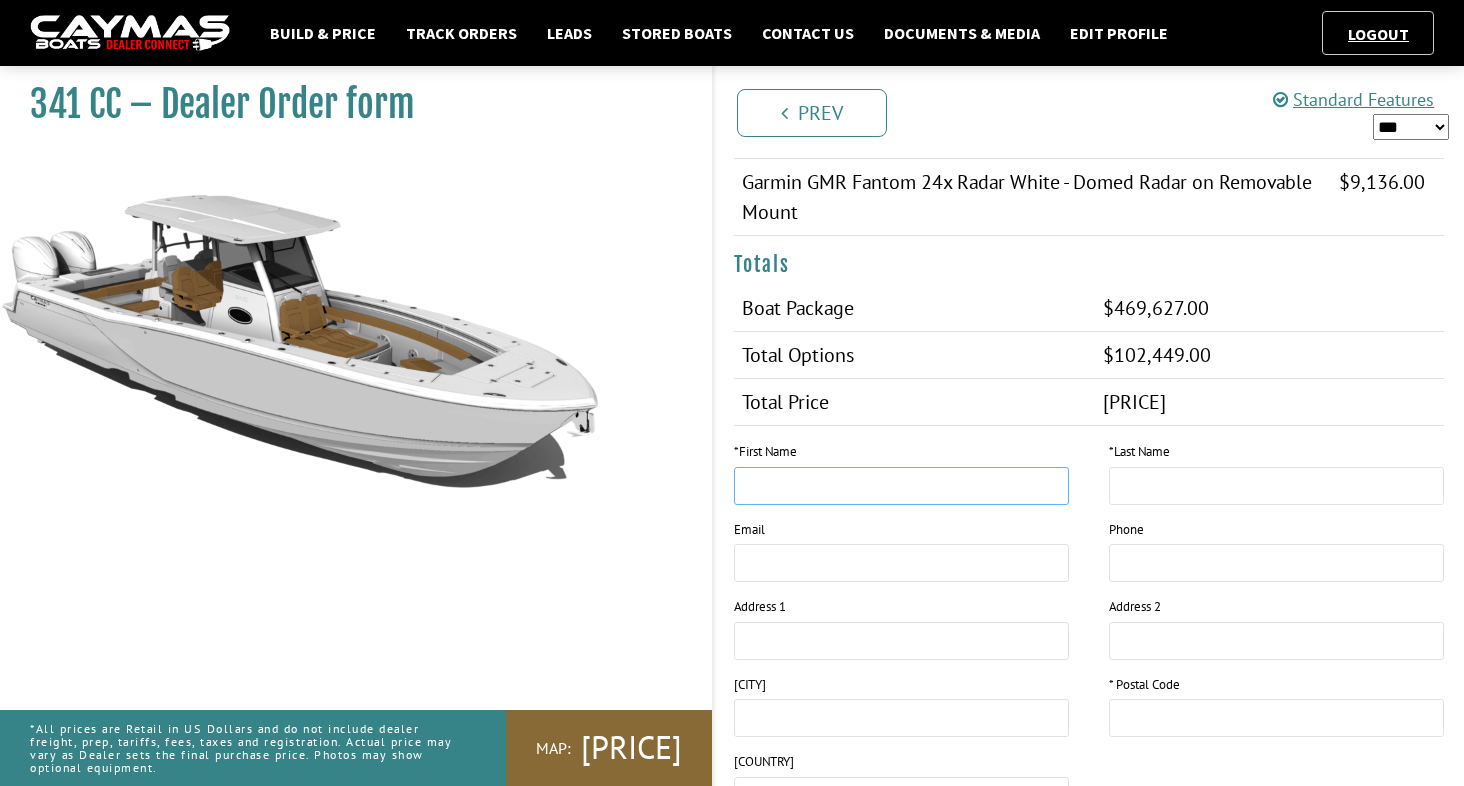 type on "*********" 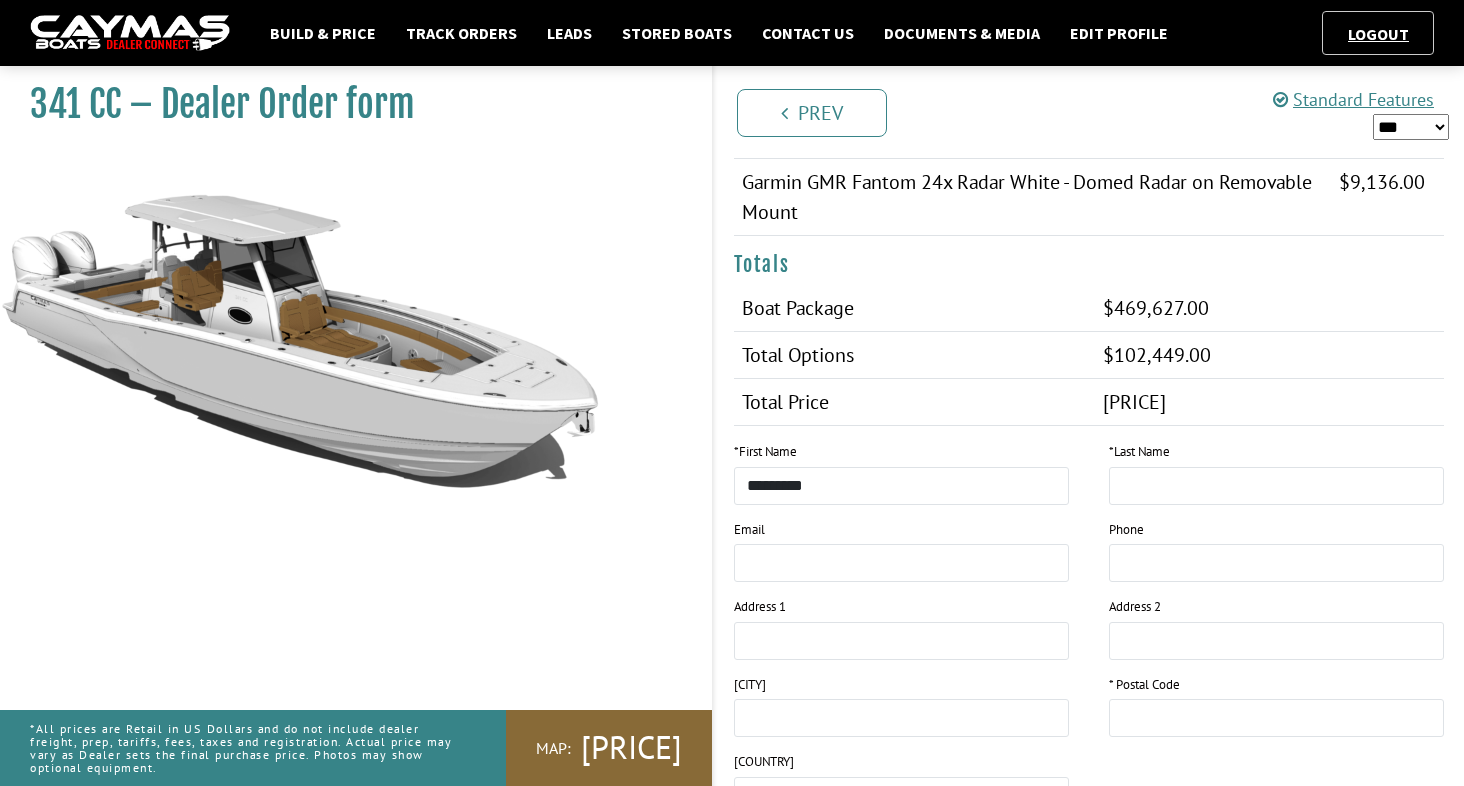 type on "********" 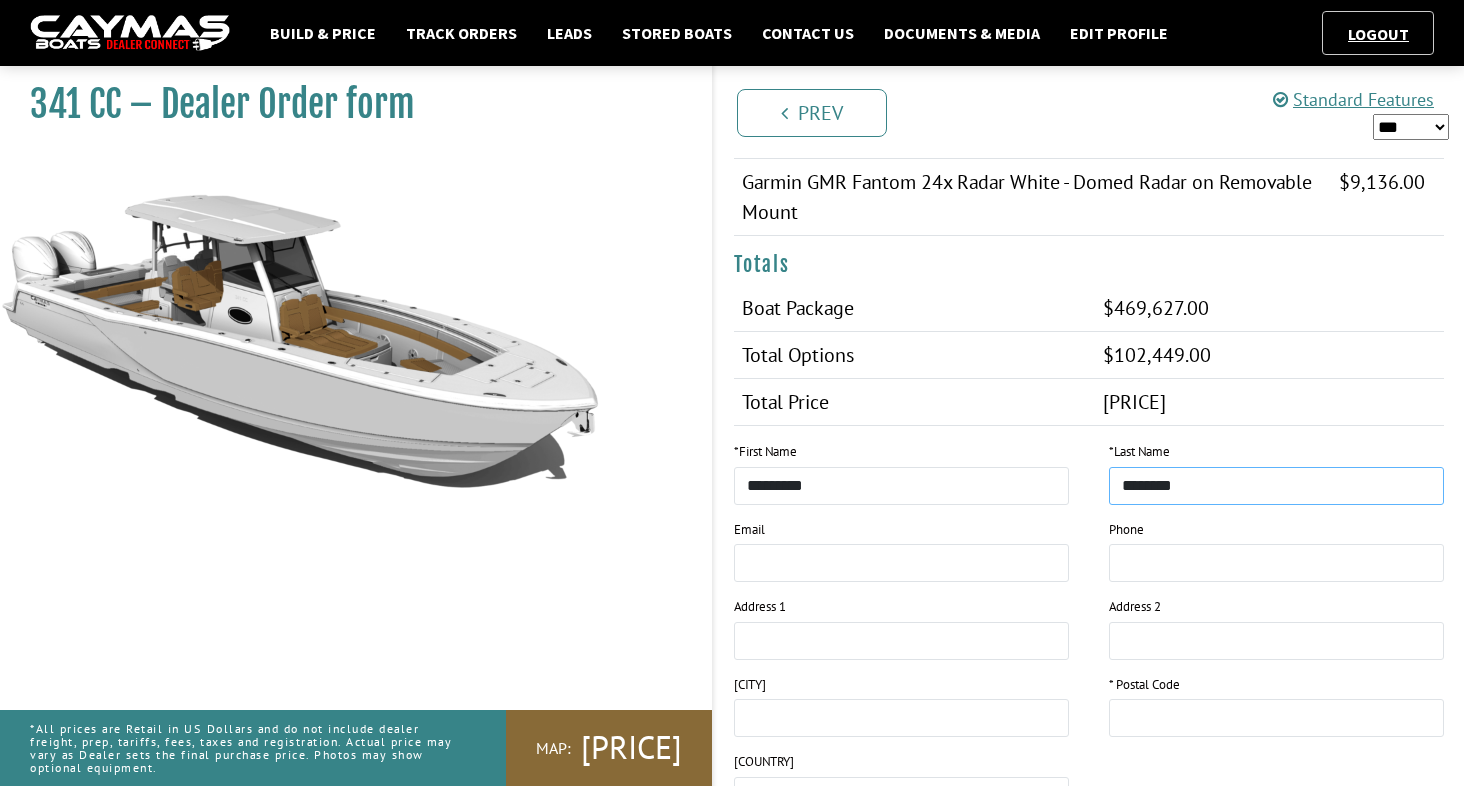 type on "**********" 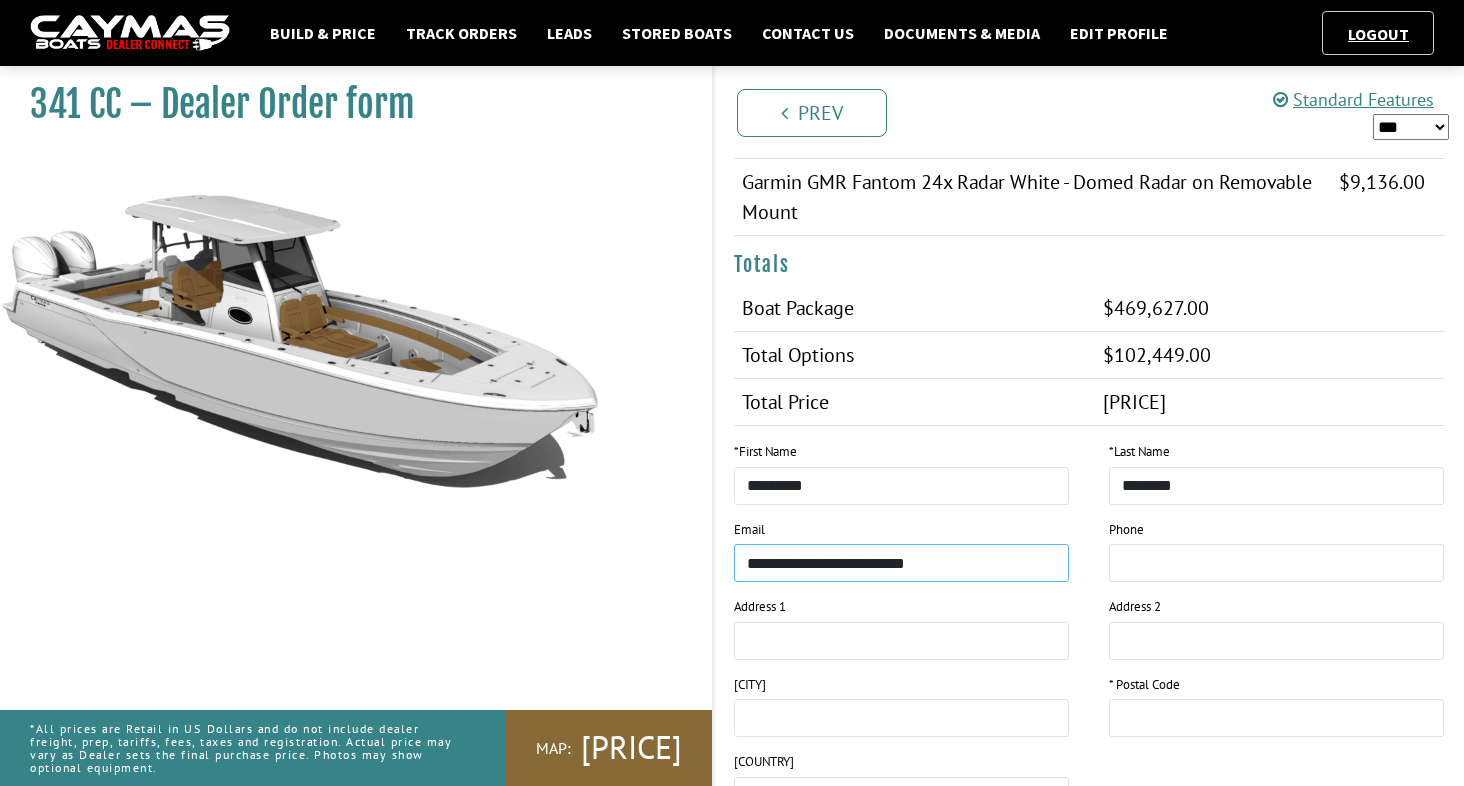 type on "**********" 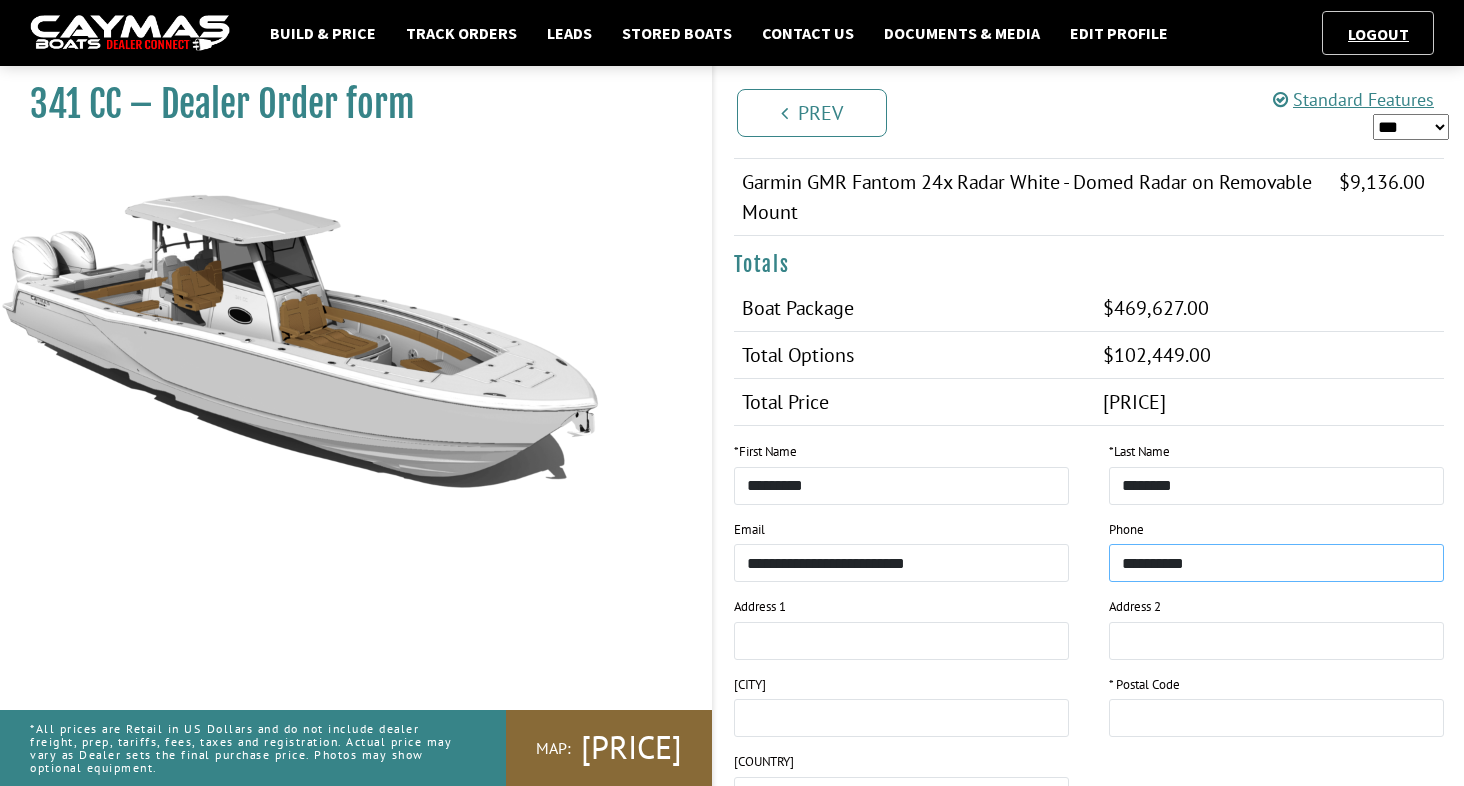 type on "**********" 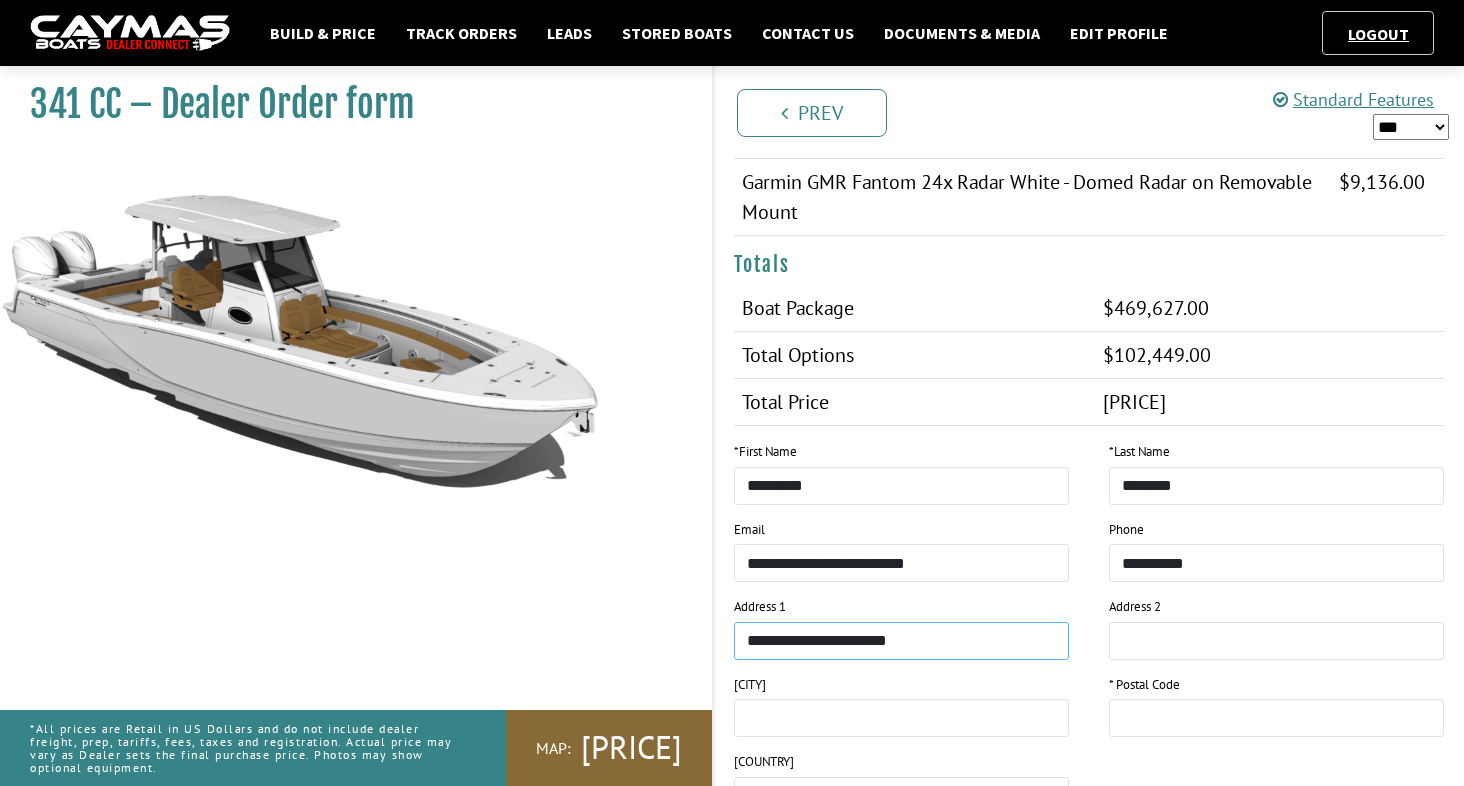 type on "******" 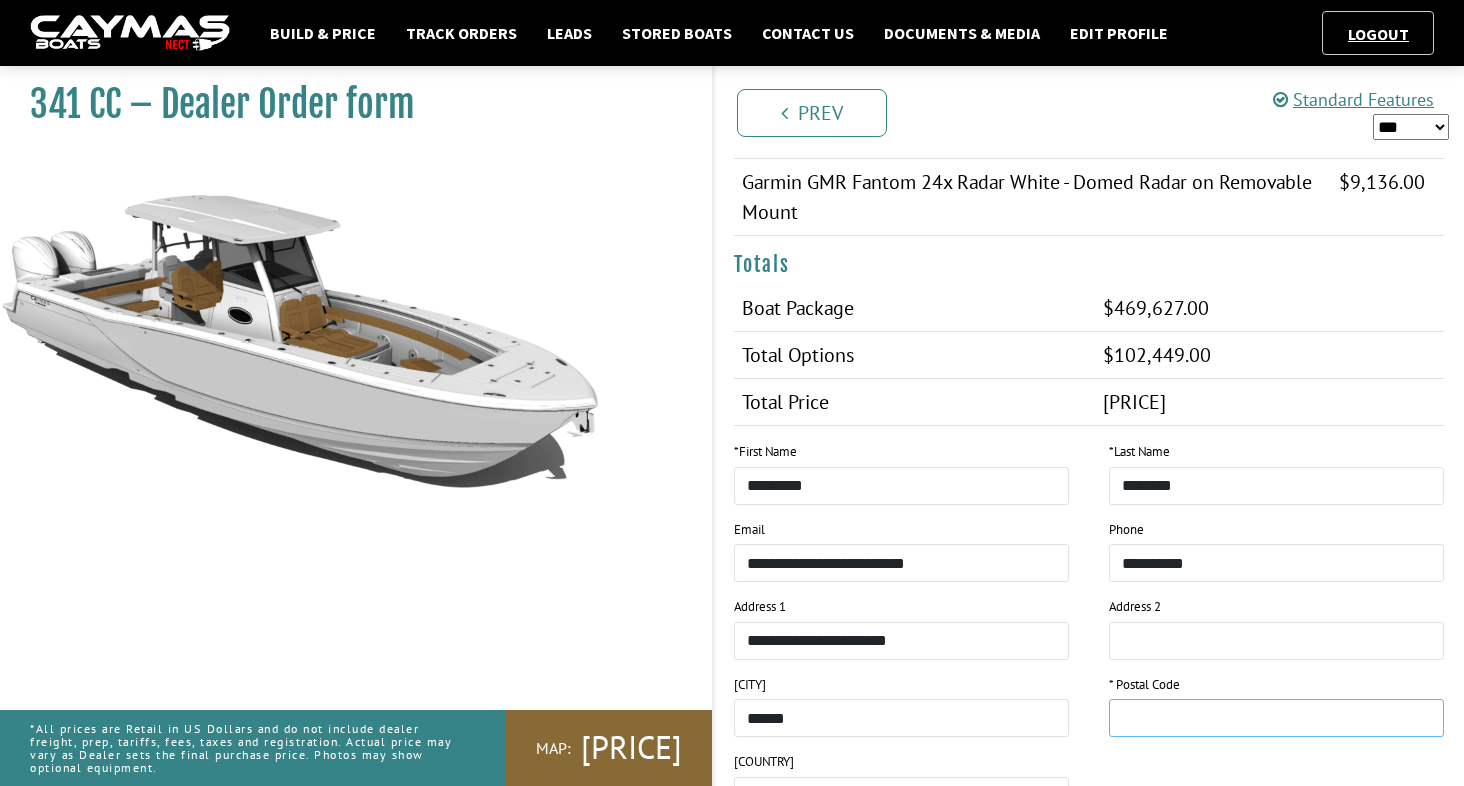 type on "*****" 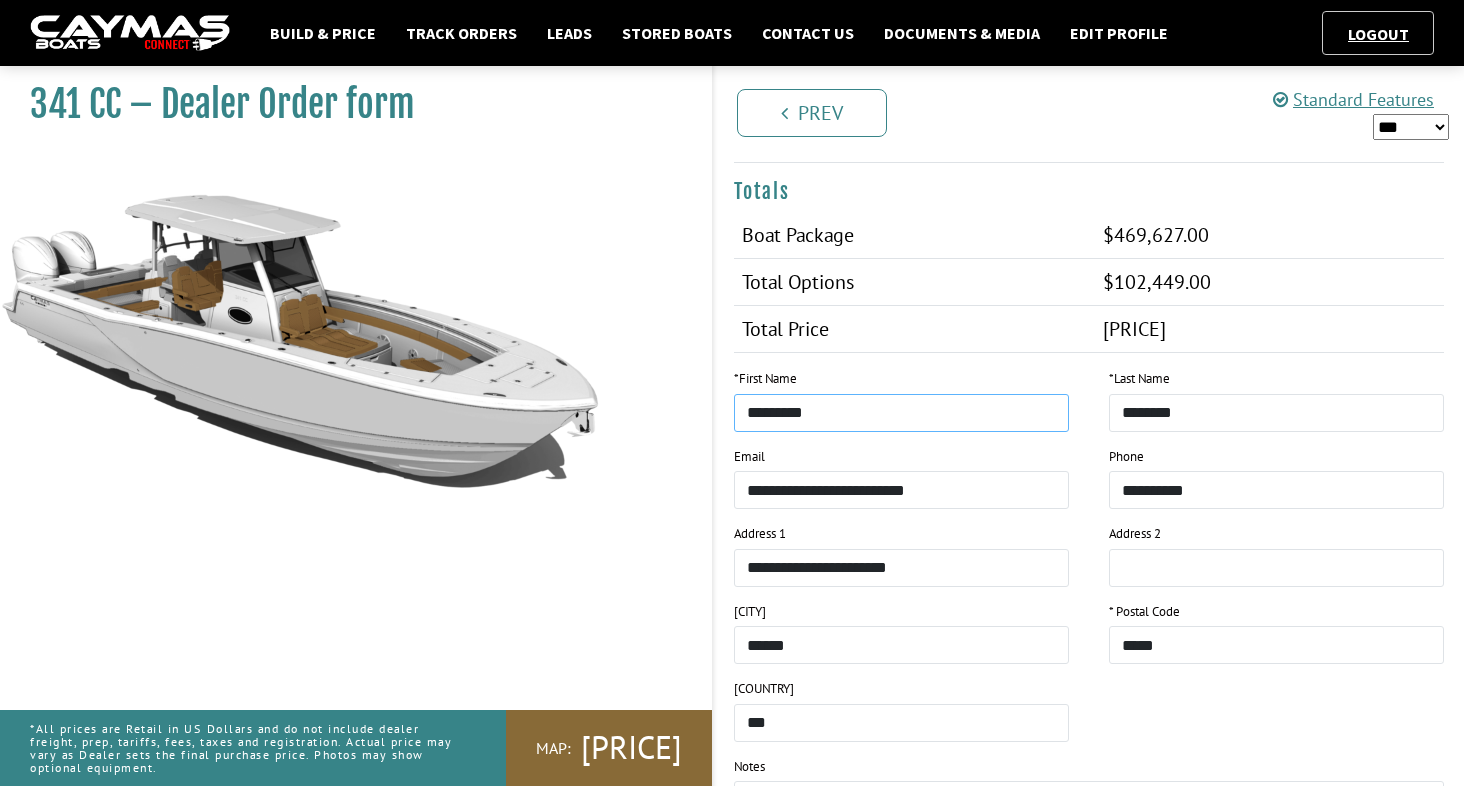 scroll, scrollTop: 1755, scrollLeft: 0, axis: vertical 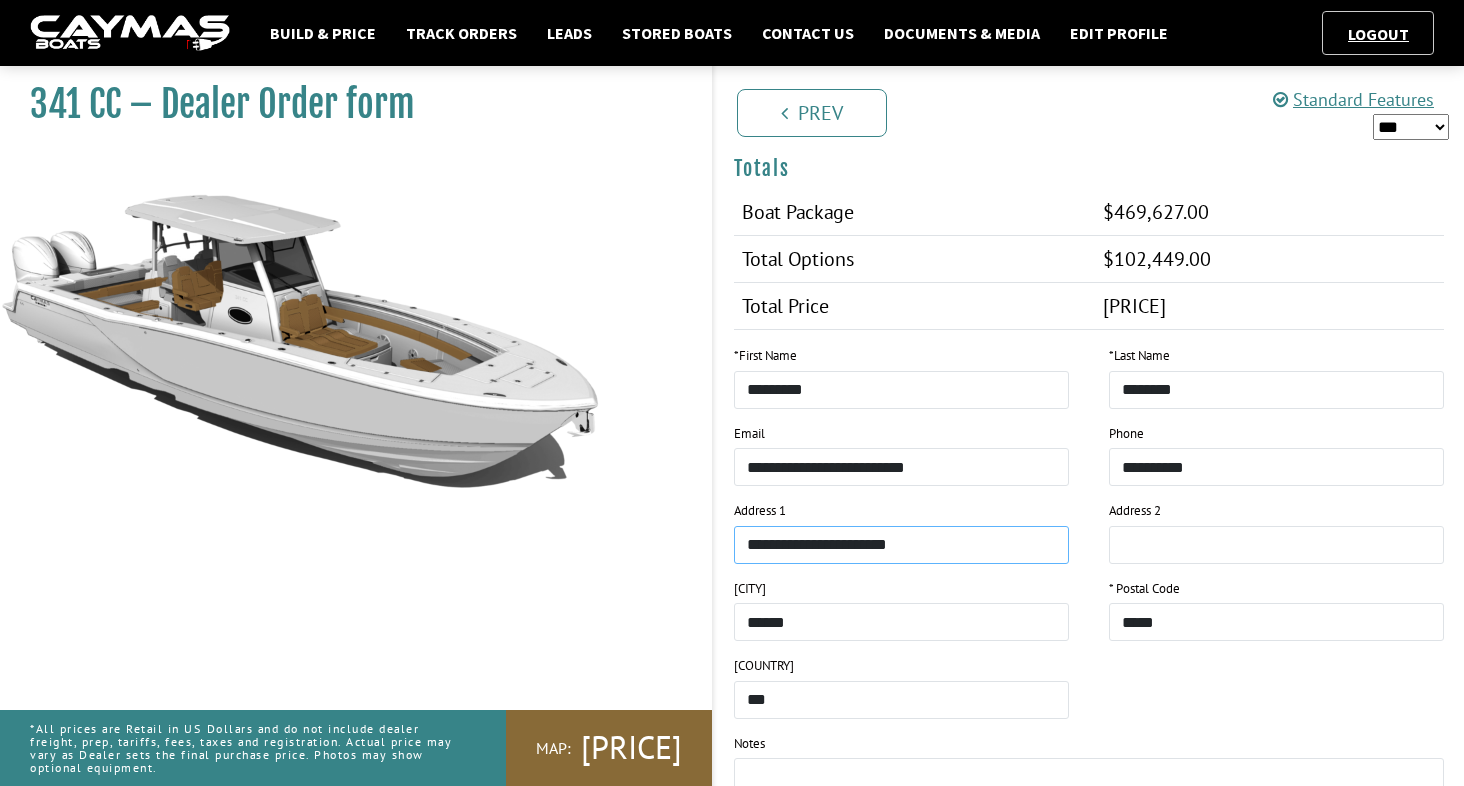 click on "**********" at bounding box center (901, 545) 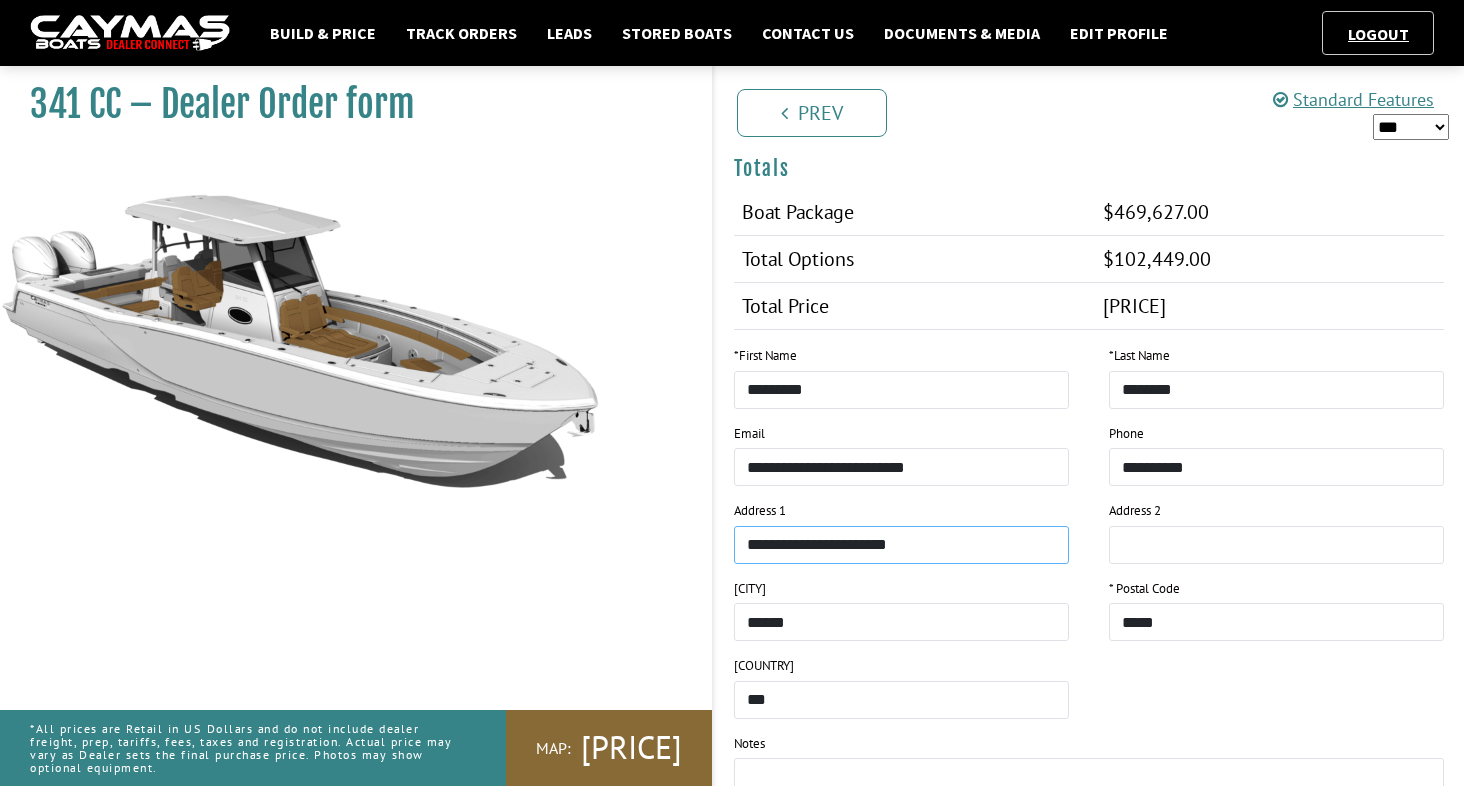 click on "**********" at bounding box center [901, 545] 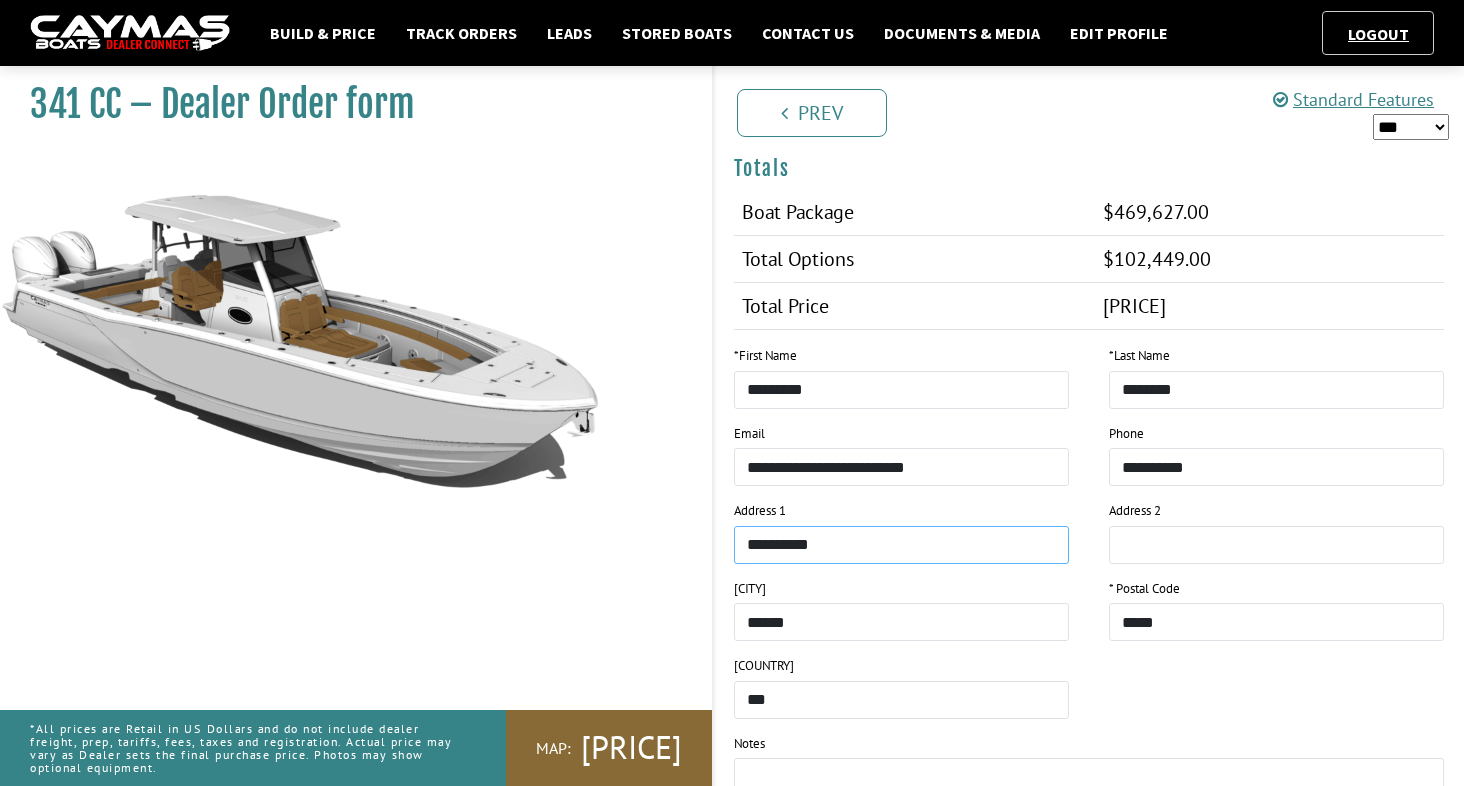 type on "**********" 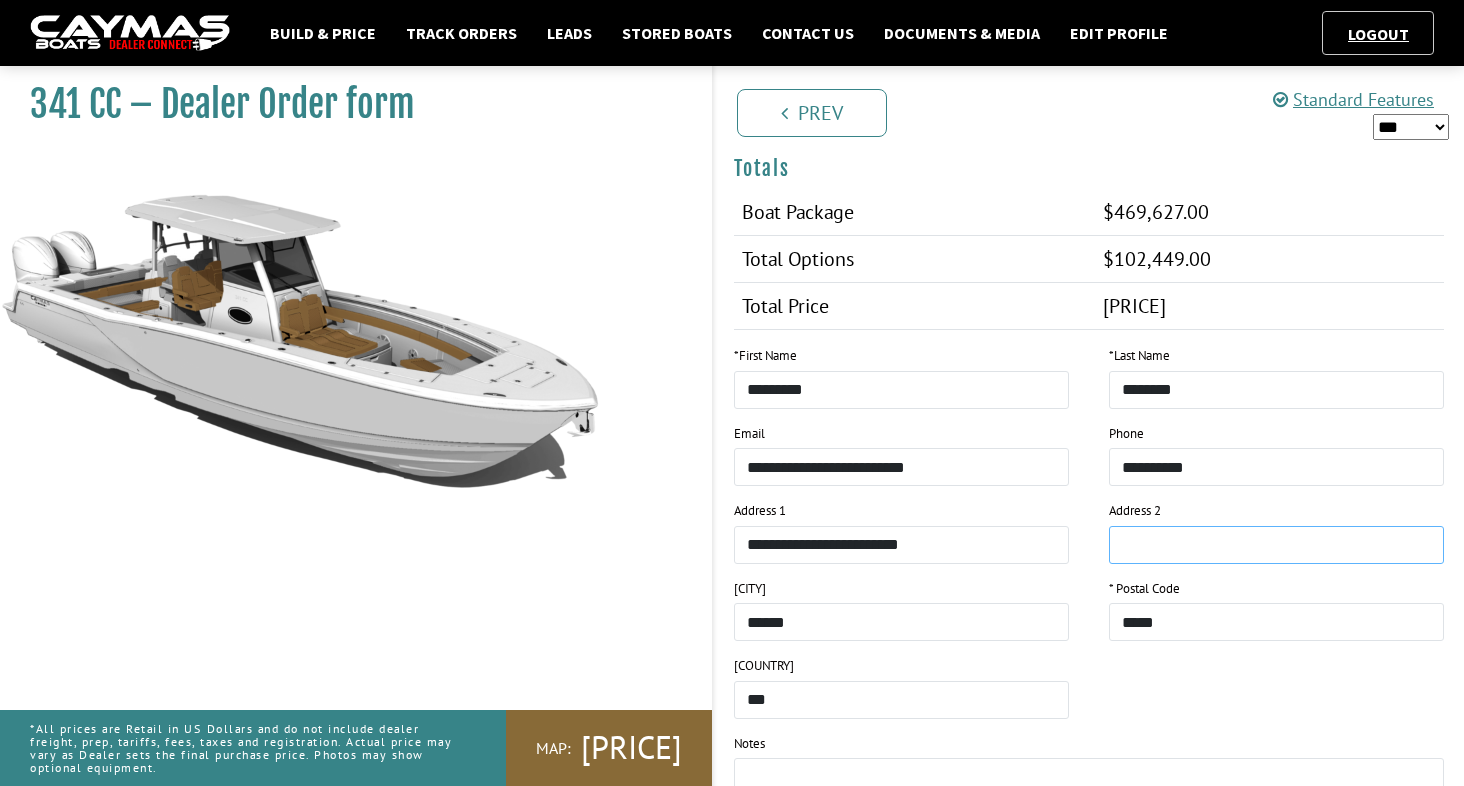 type on "**********" 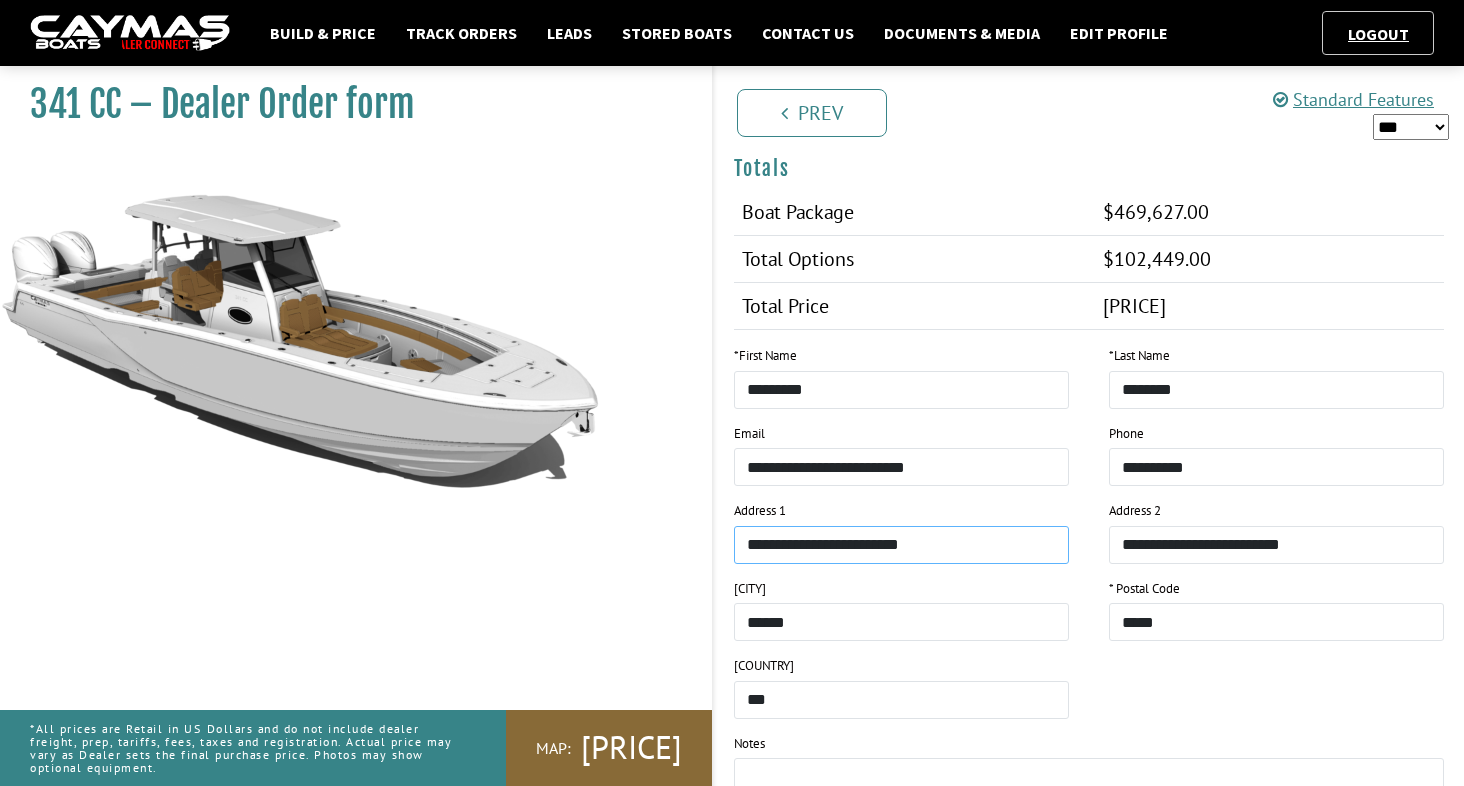 type on "**********" 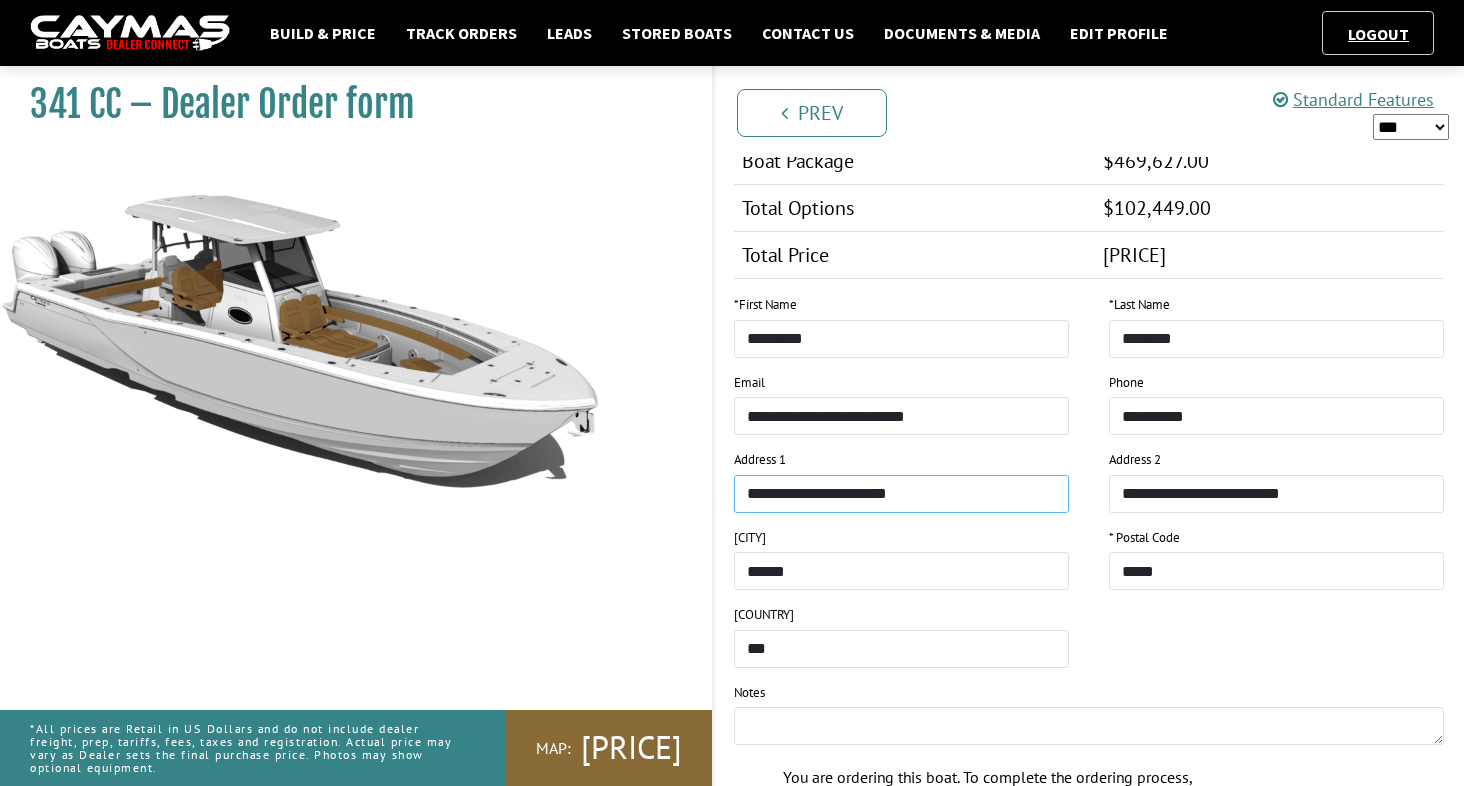 scroll, scrollTop: 1825, scrollLeft: 0, axis: vertical 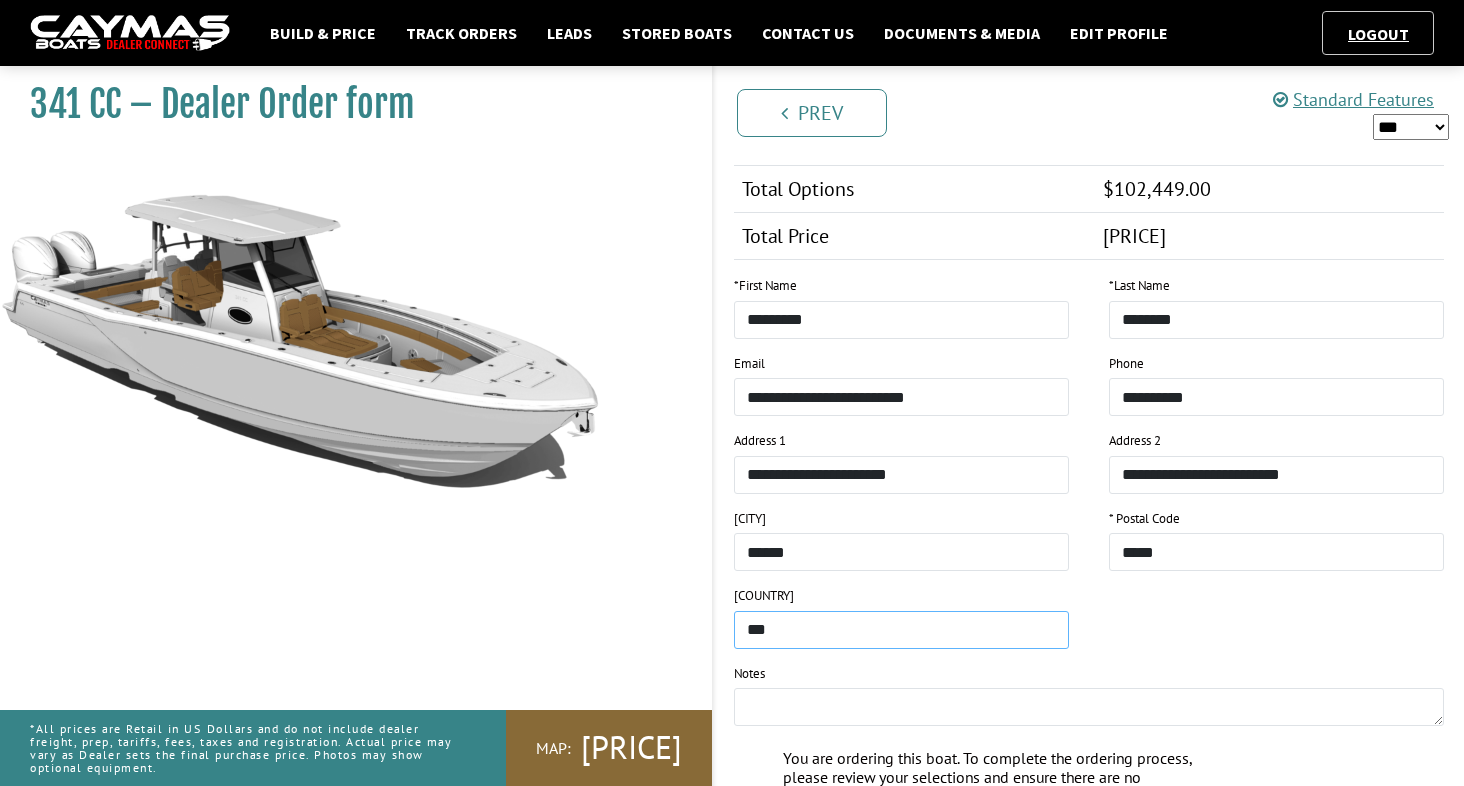 click on "**********" at bounding box center (901, 630) 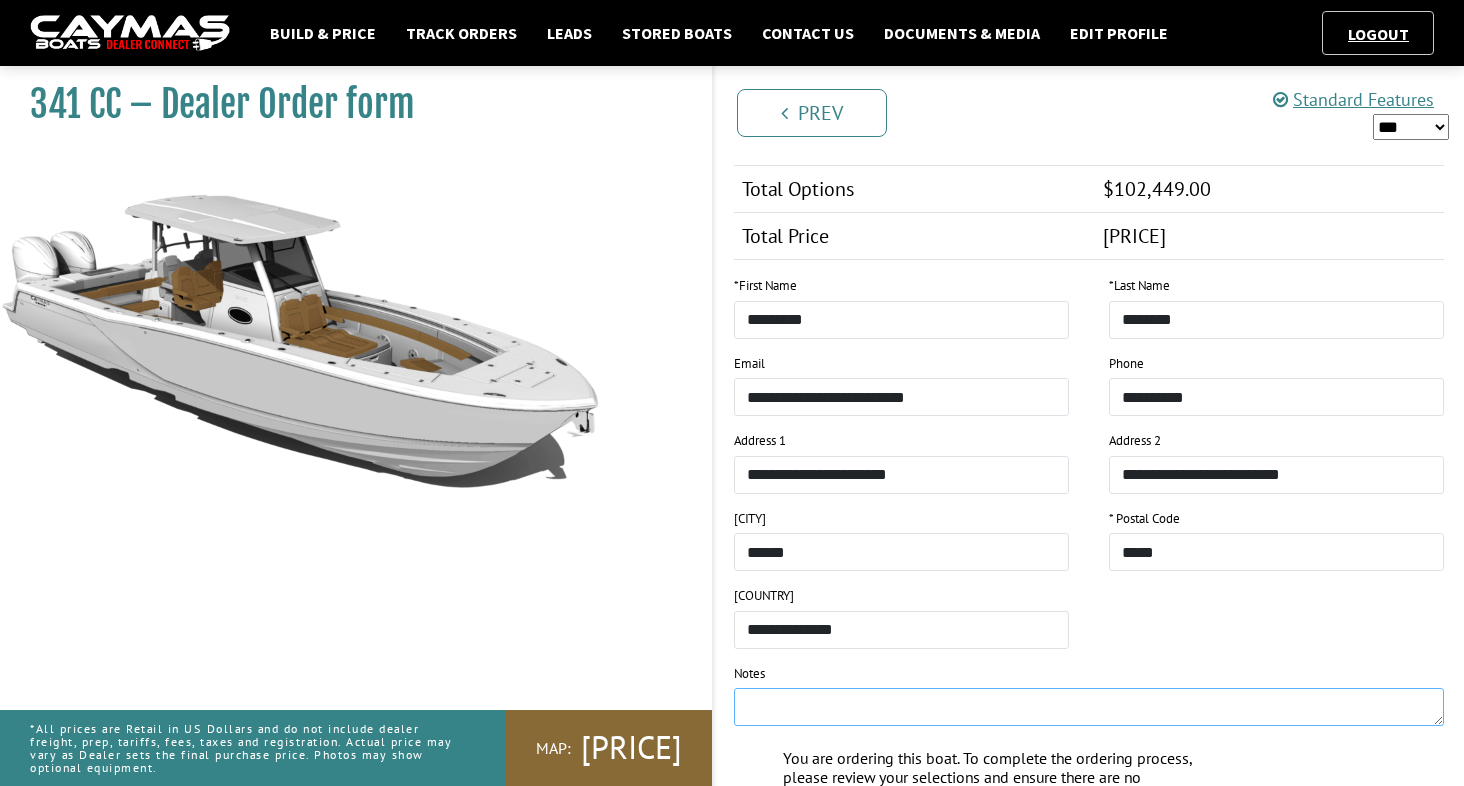 click at bounding box center (1089, 707) 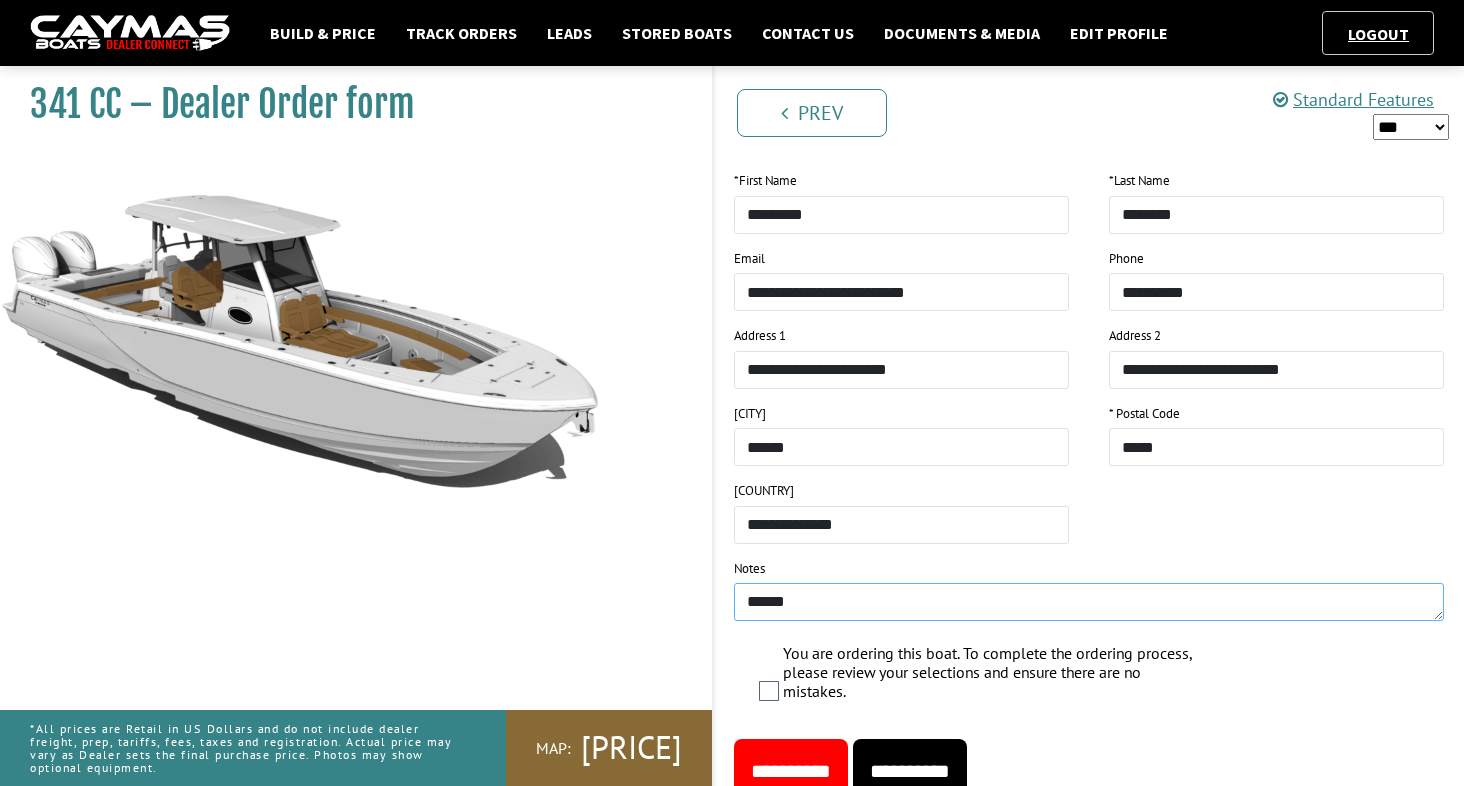 scroll, scrollTop: 2015, scrollLeft: 0, axis: vertical 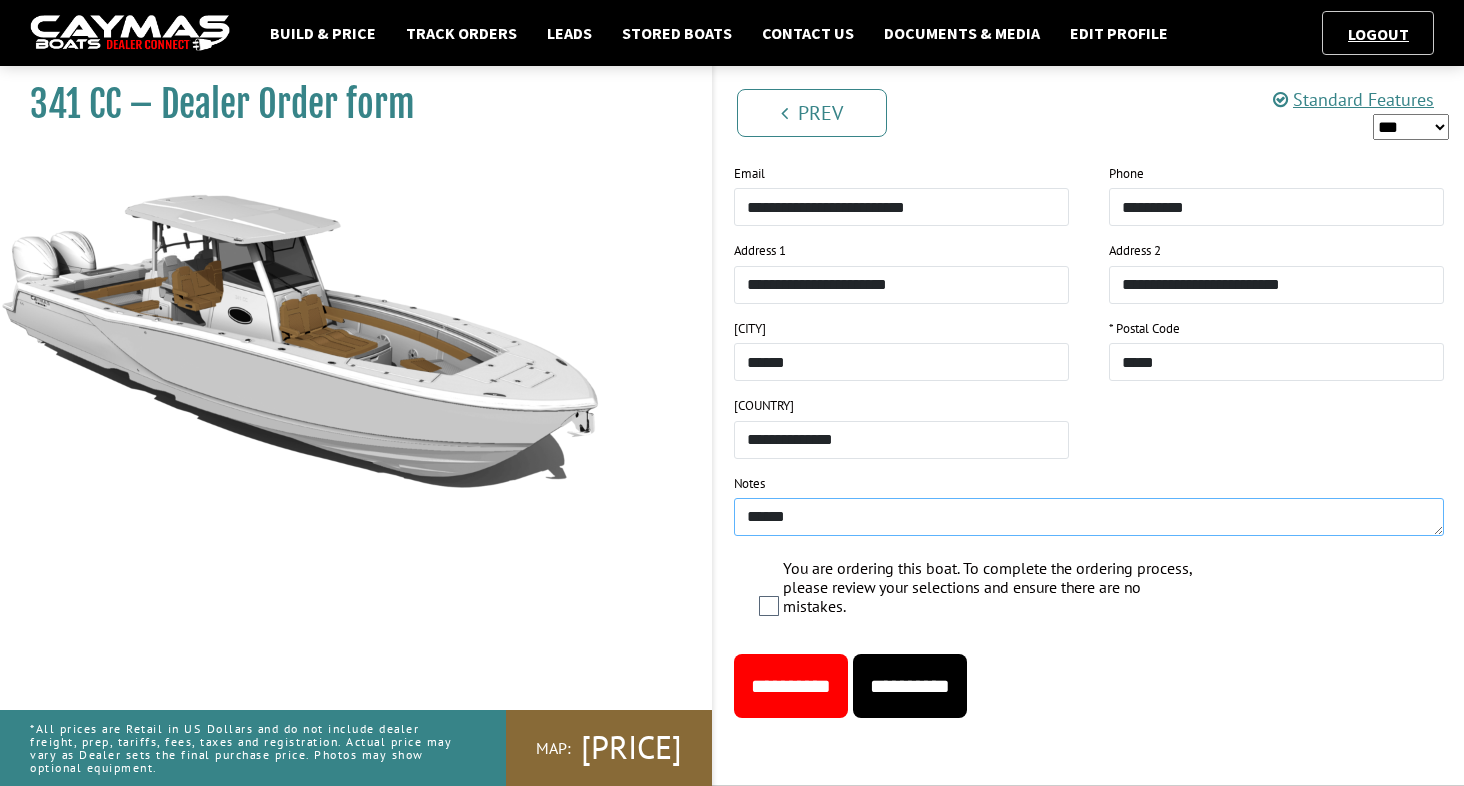 type on "******" 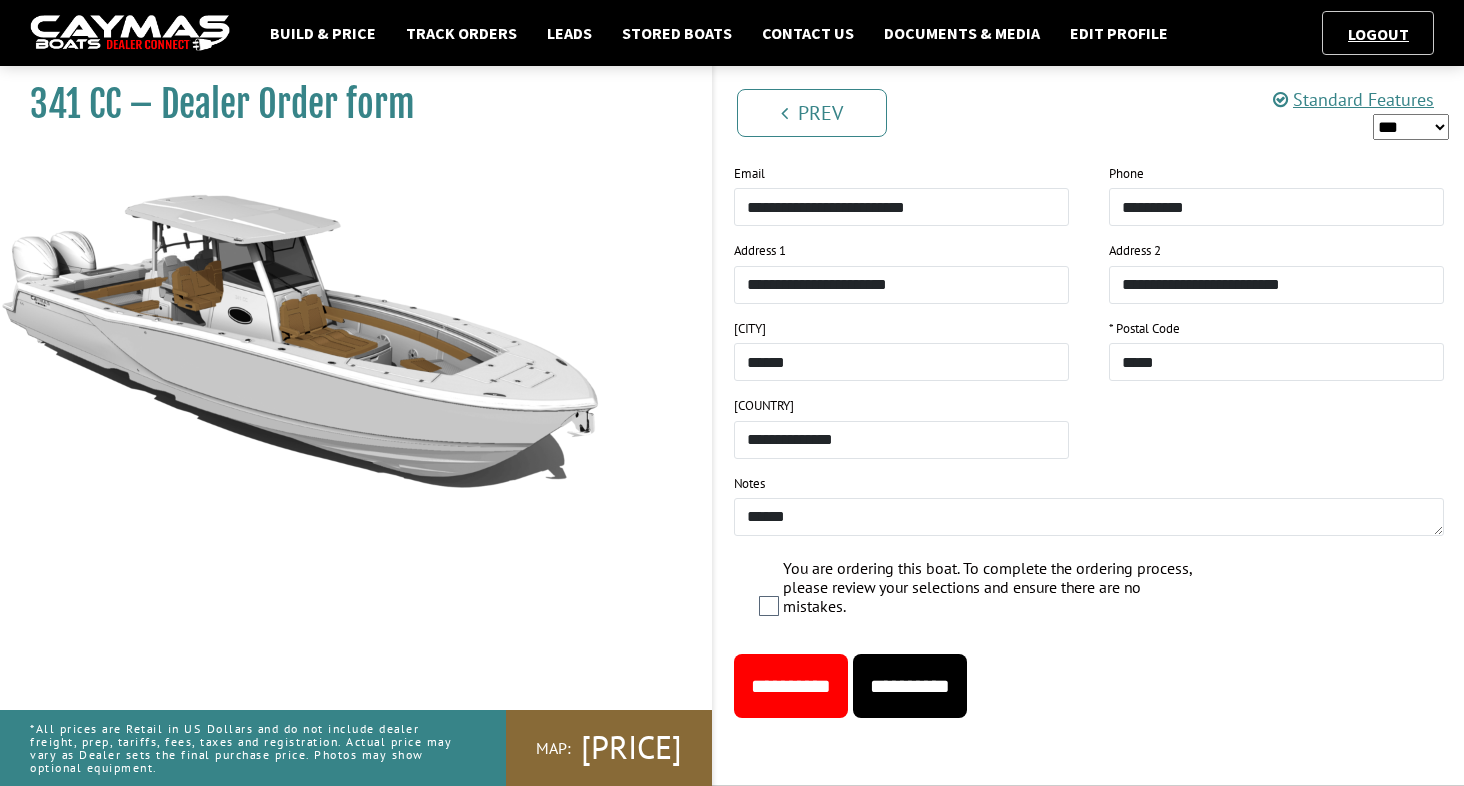 click on "**********" at bounding box center (910, 686) 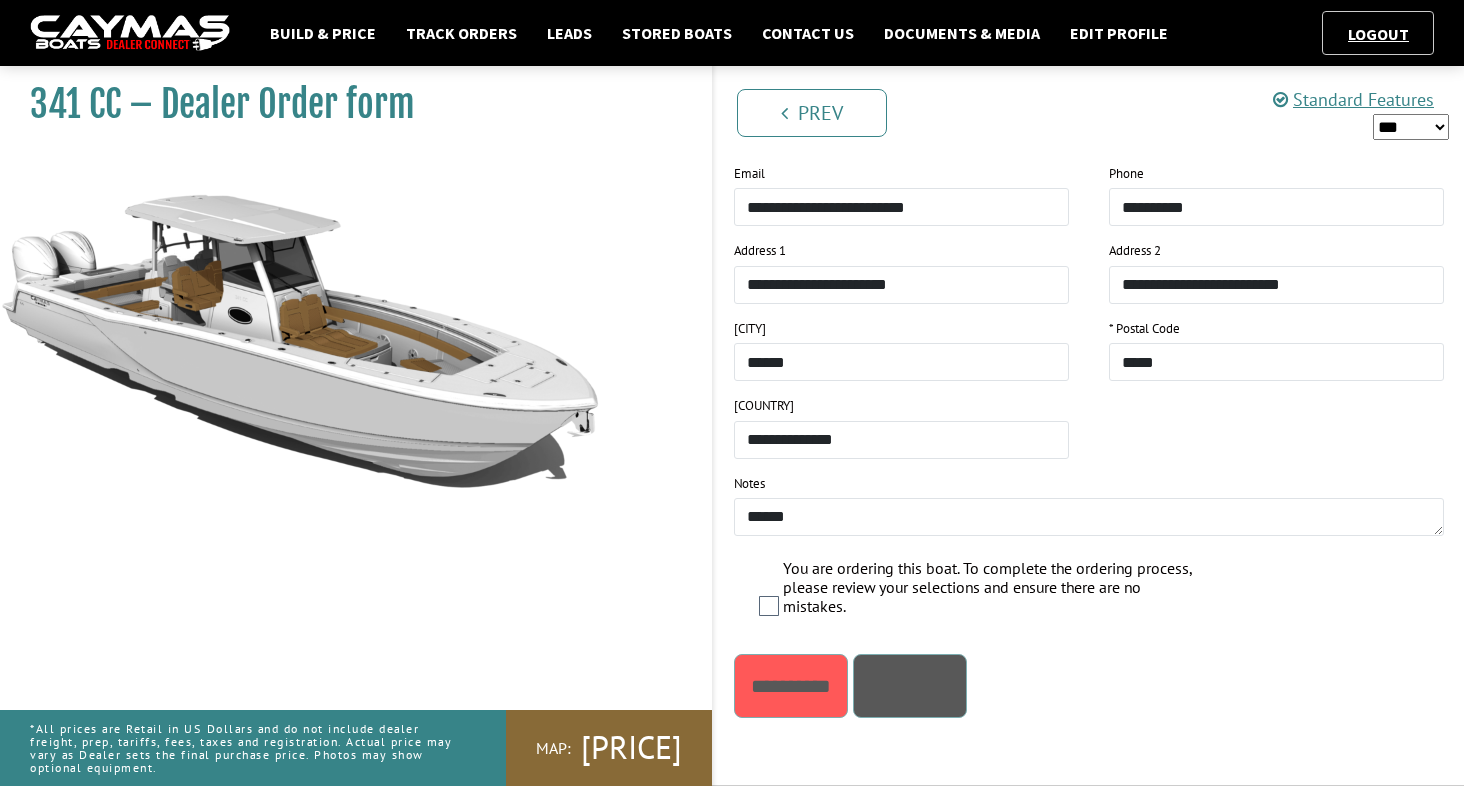 scroll, scrollTop: 0, scrollLeft: 0, axis: both 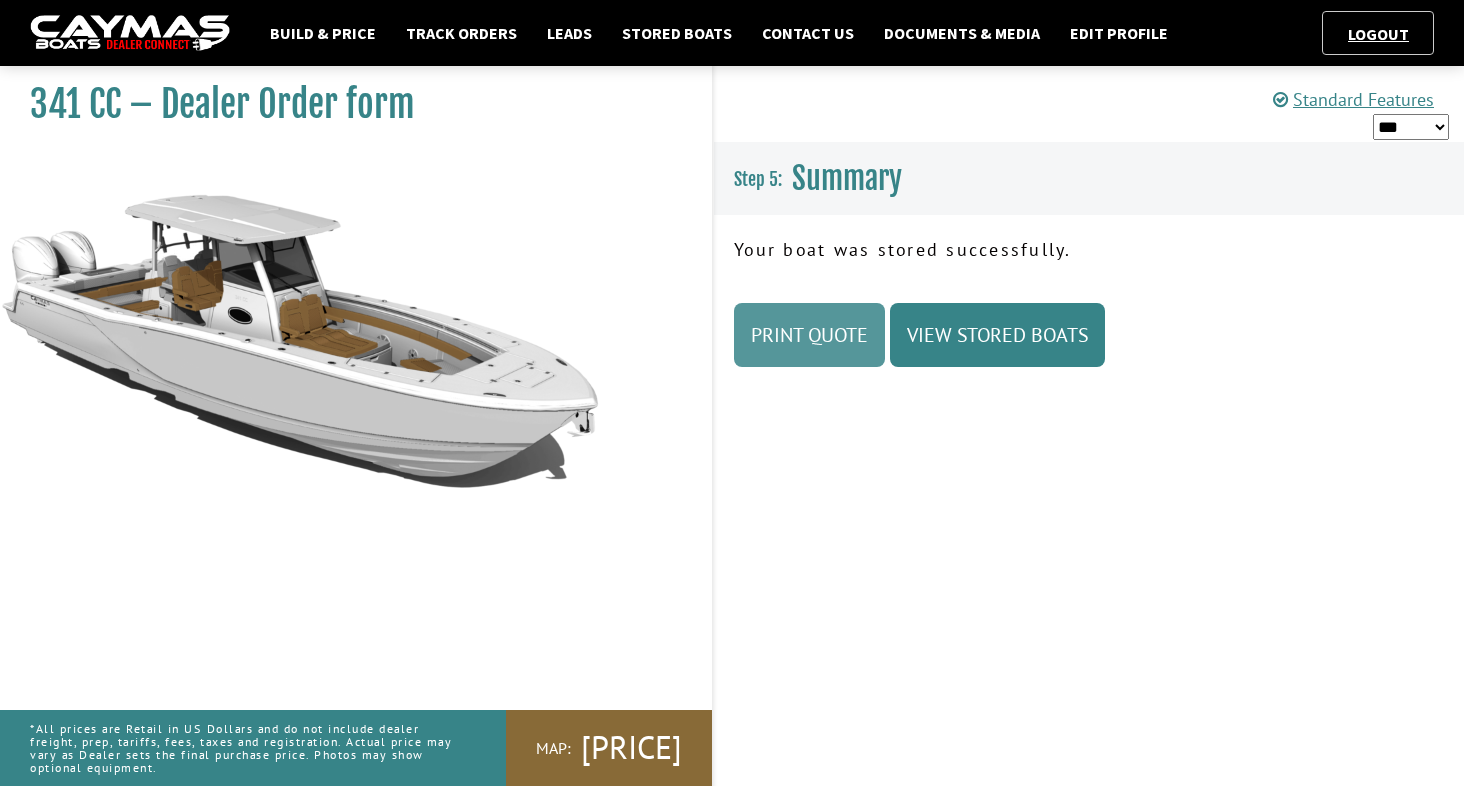 click on "Print Quote" at bounding box center [809, 335] 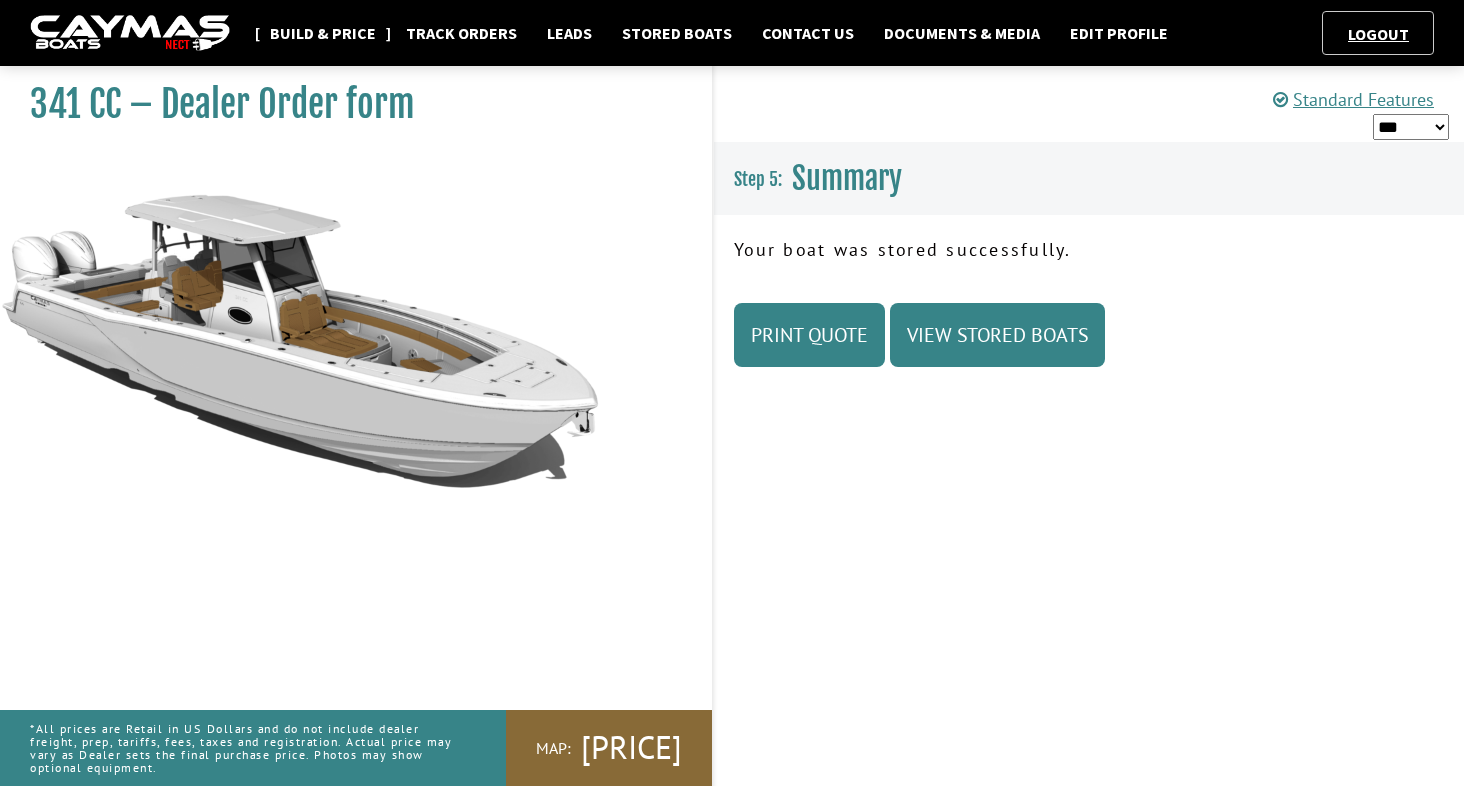 click on "Build & Price" at bounding box center [323, 33] 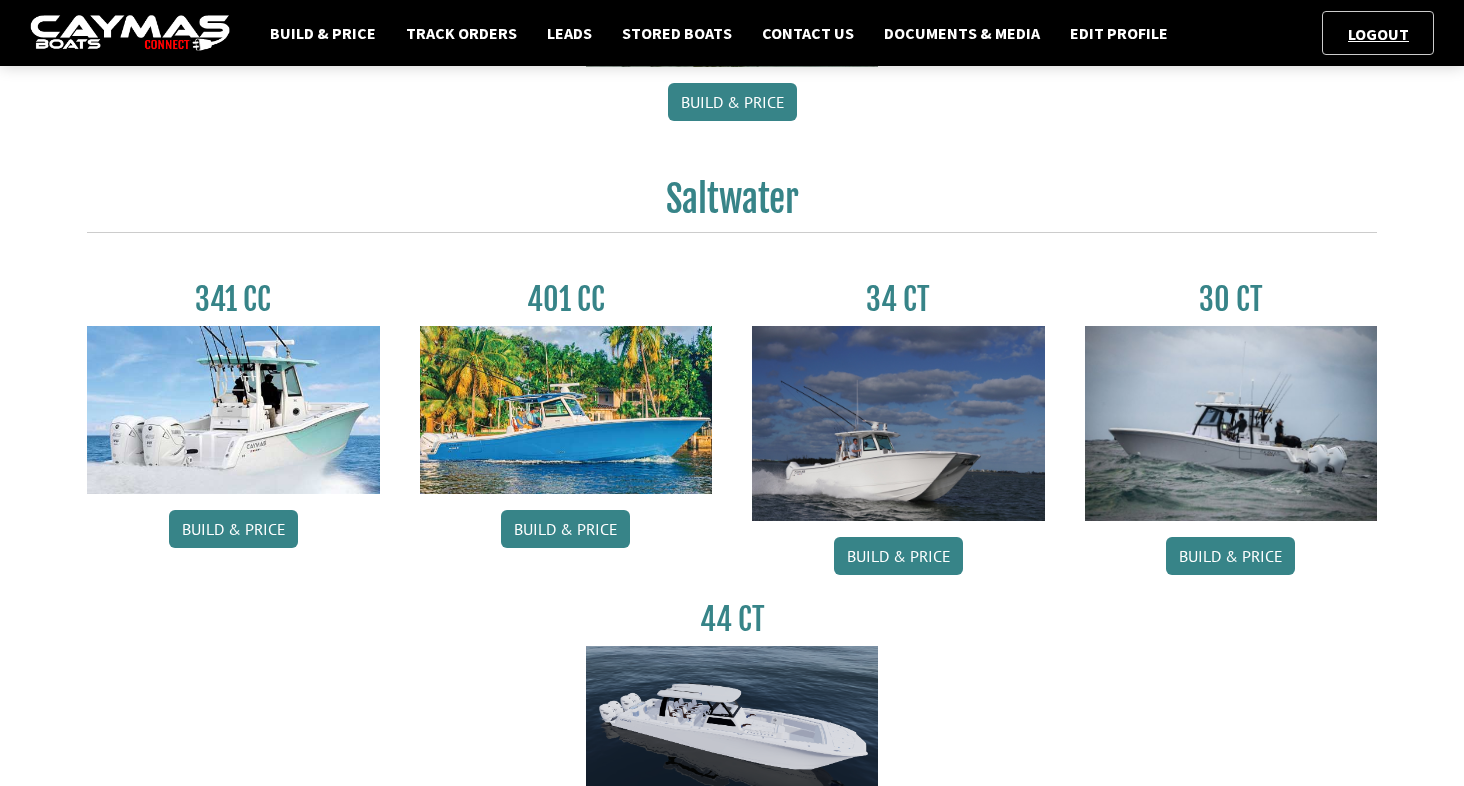 scroll, scrollTop: 803, scrollLeft: 0, axis: vertical 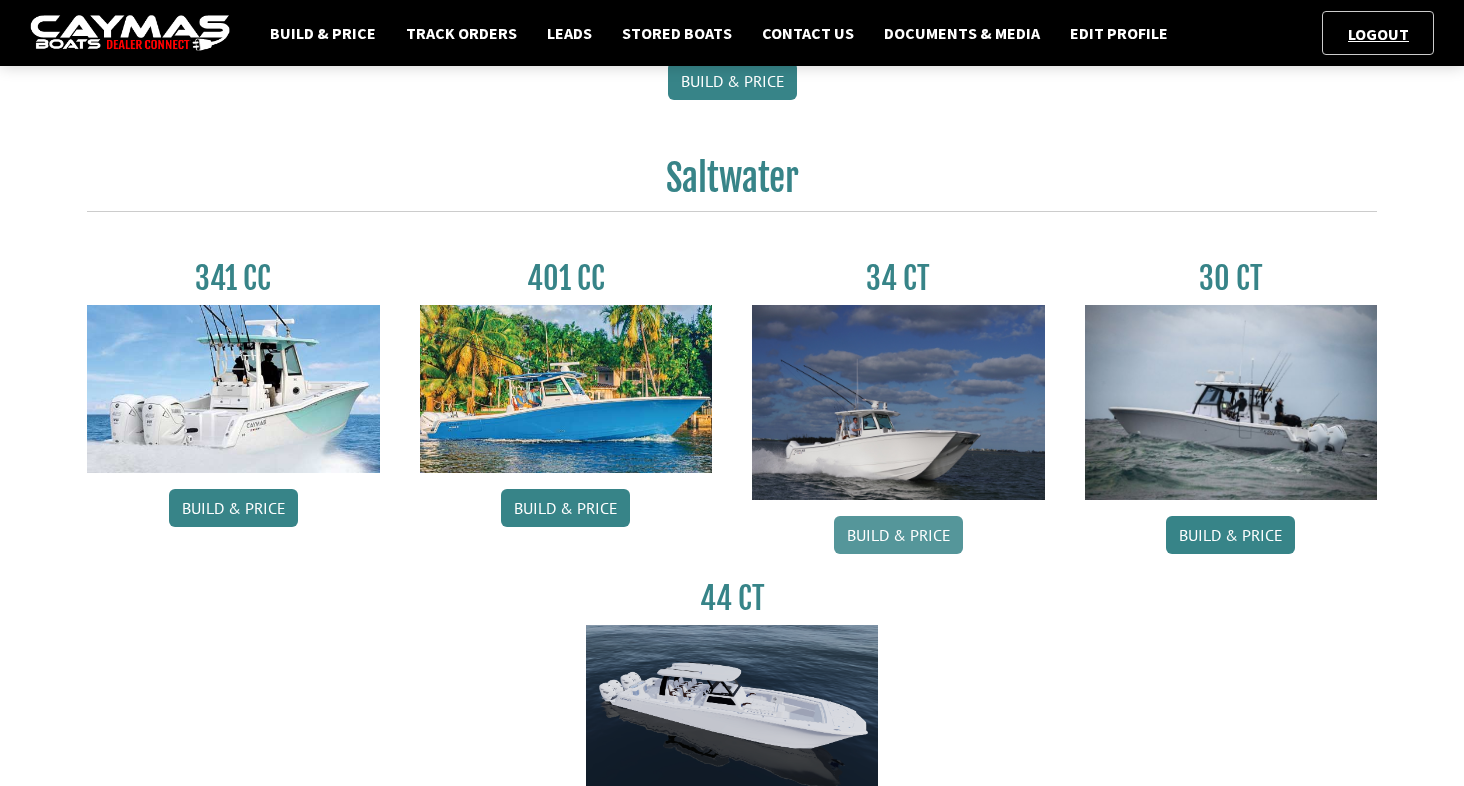 click on "Build & Price" at bounding box center (898, 535) 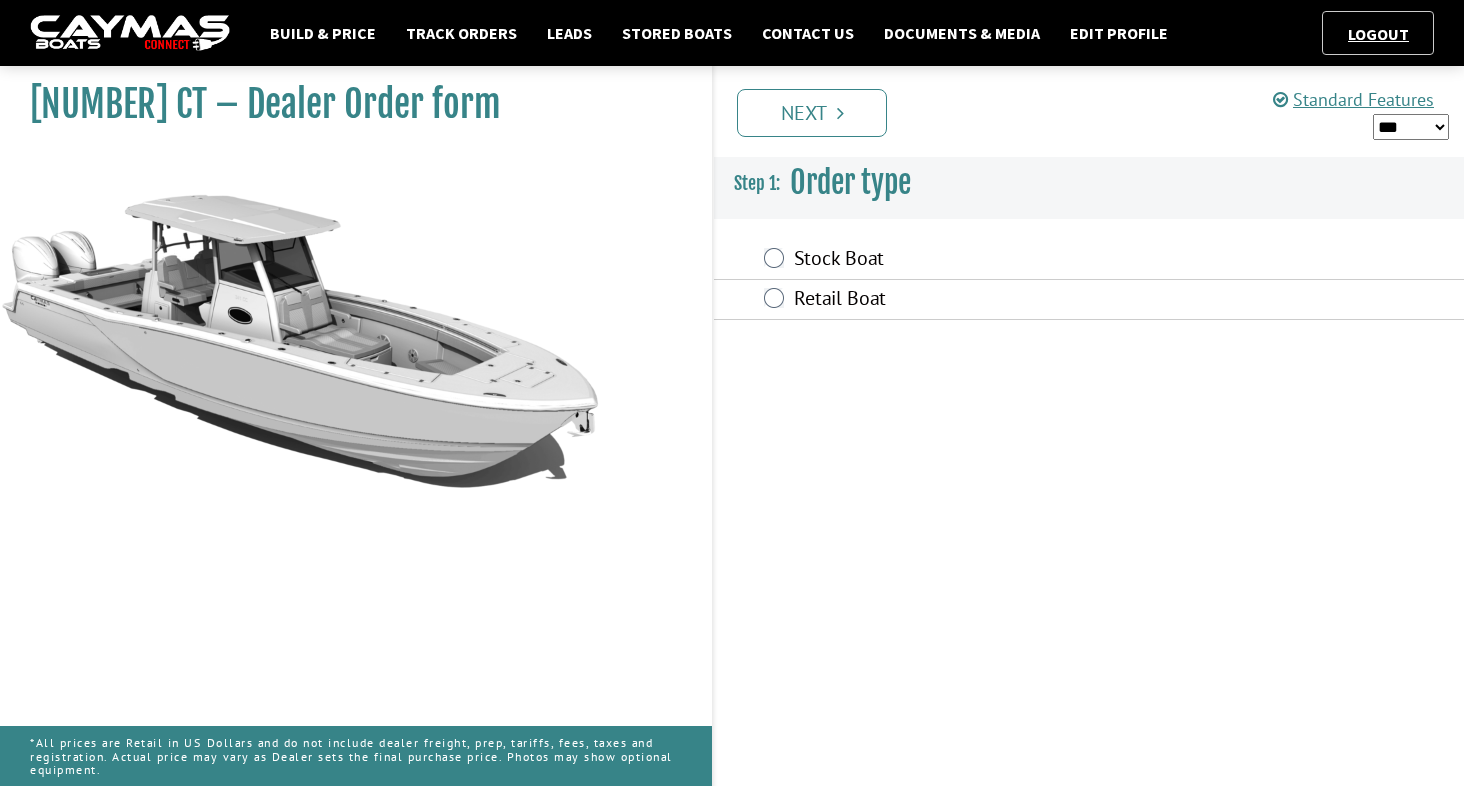 scroll, scrollTop: 0, scrollLeft: 0, axis: both 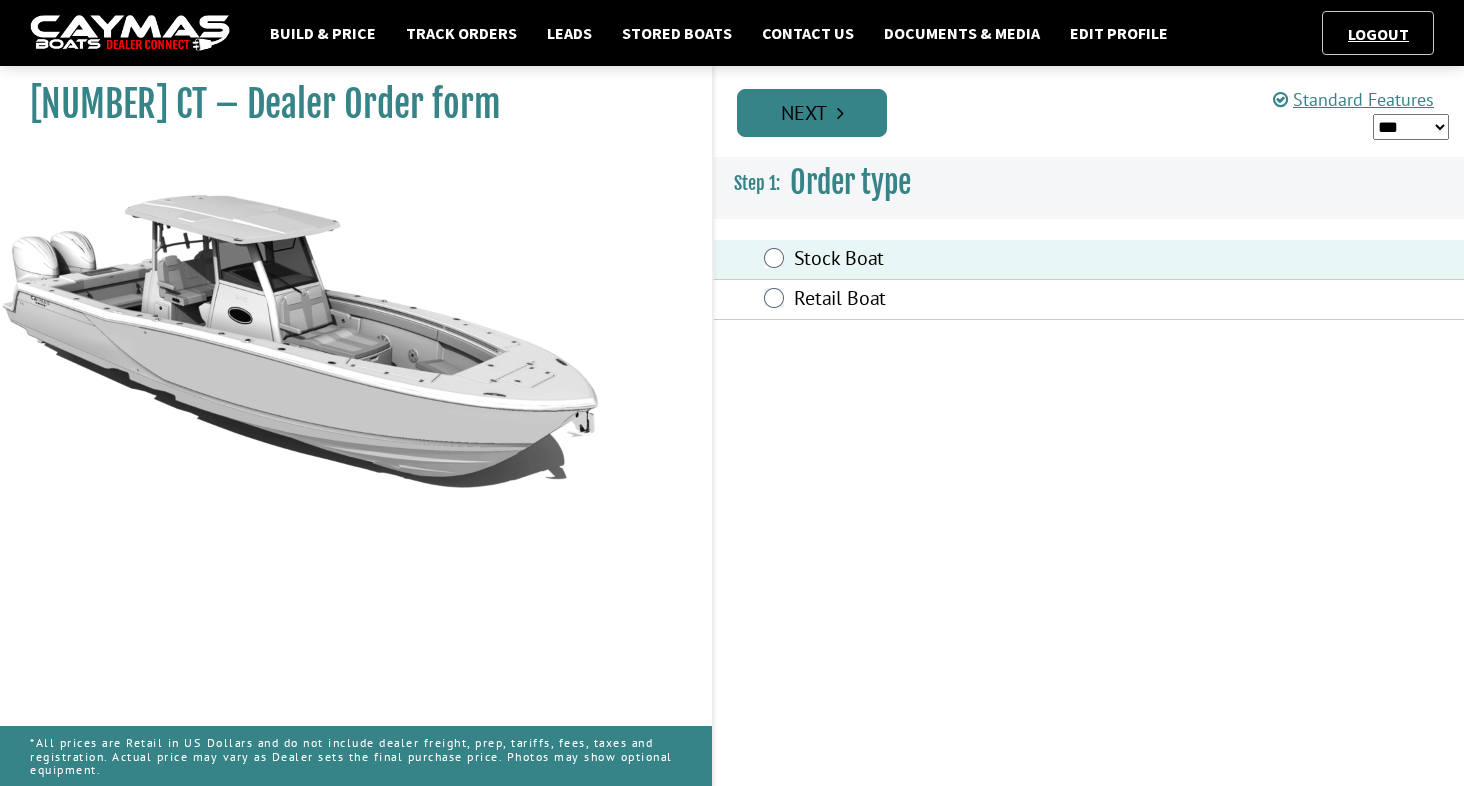 click on "Next" at bounding box center [812, 113] 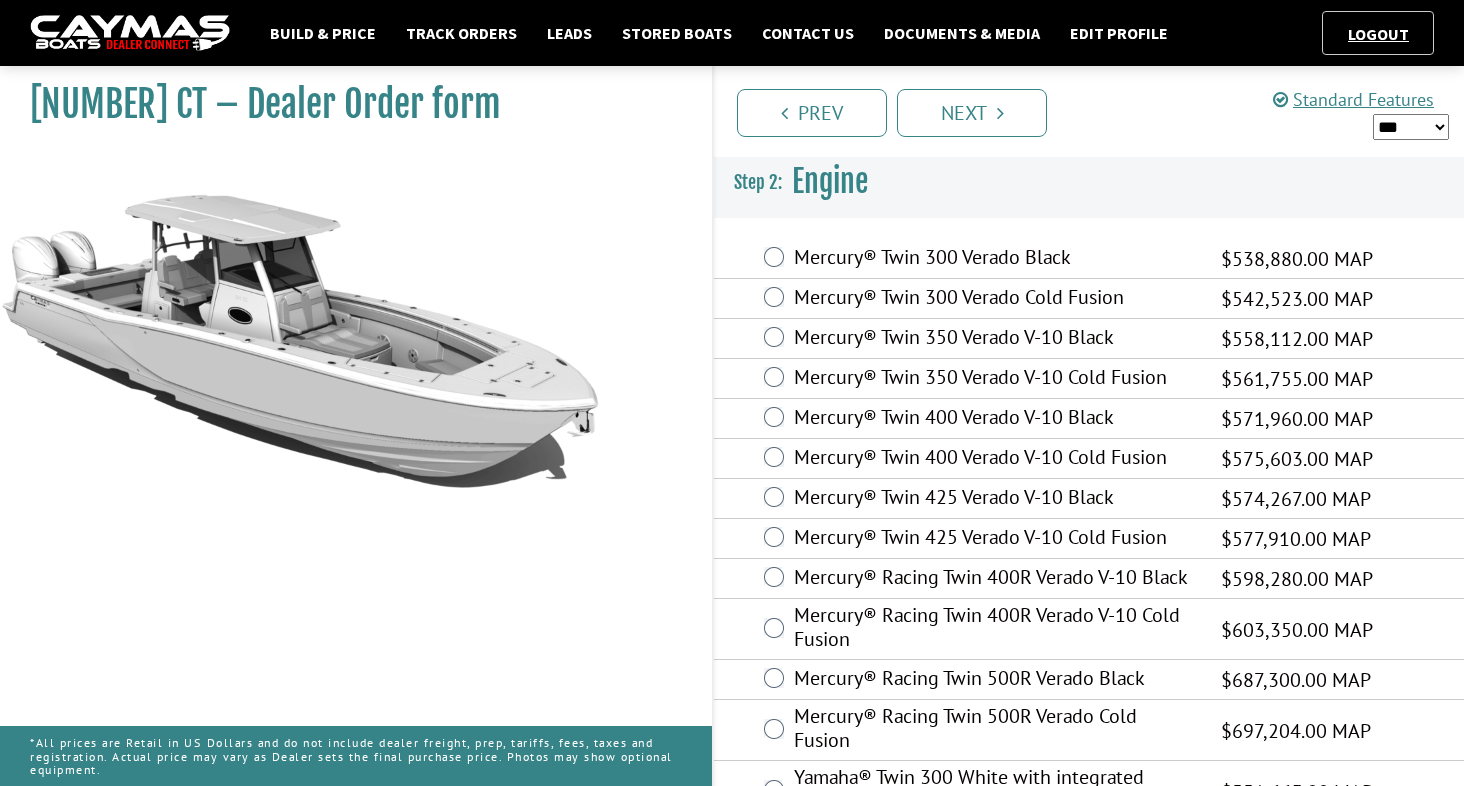 click on "***
******
******" at bounding box center (1411, 127) 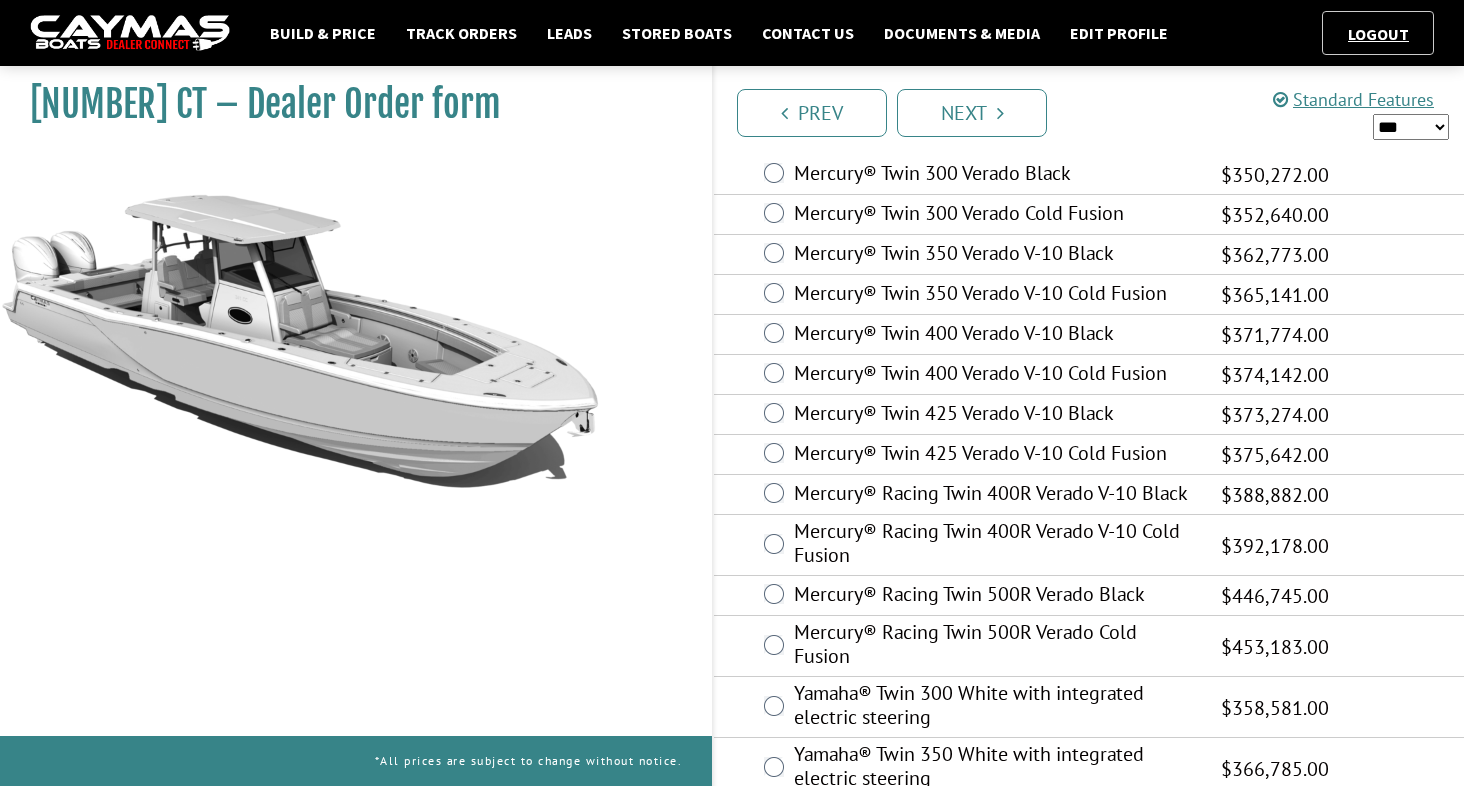 scroll, scrollTop: 195, scrollLeft: 0, axis: vertical 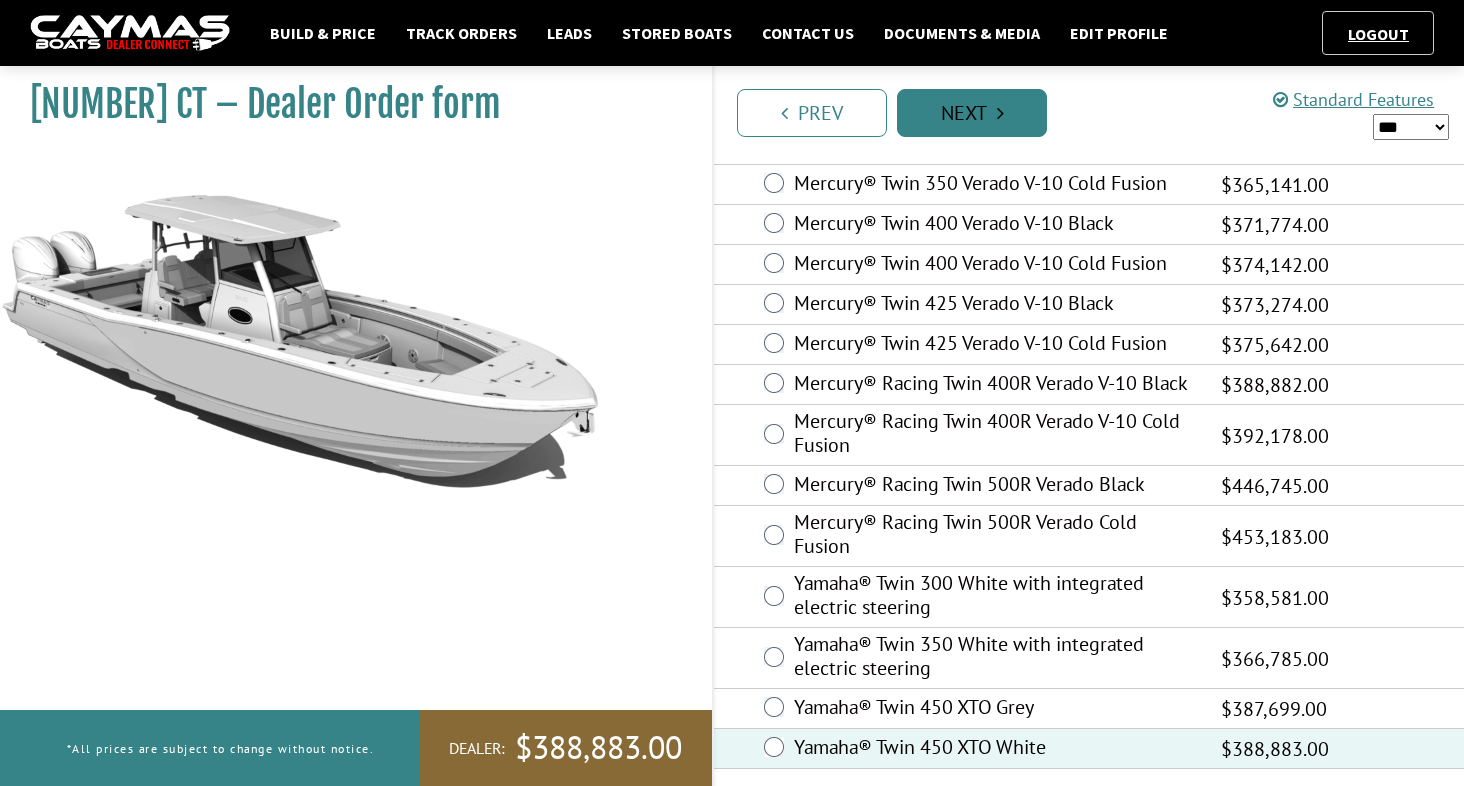 click on "Next" at bounding box center [972, 113] 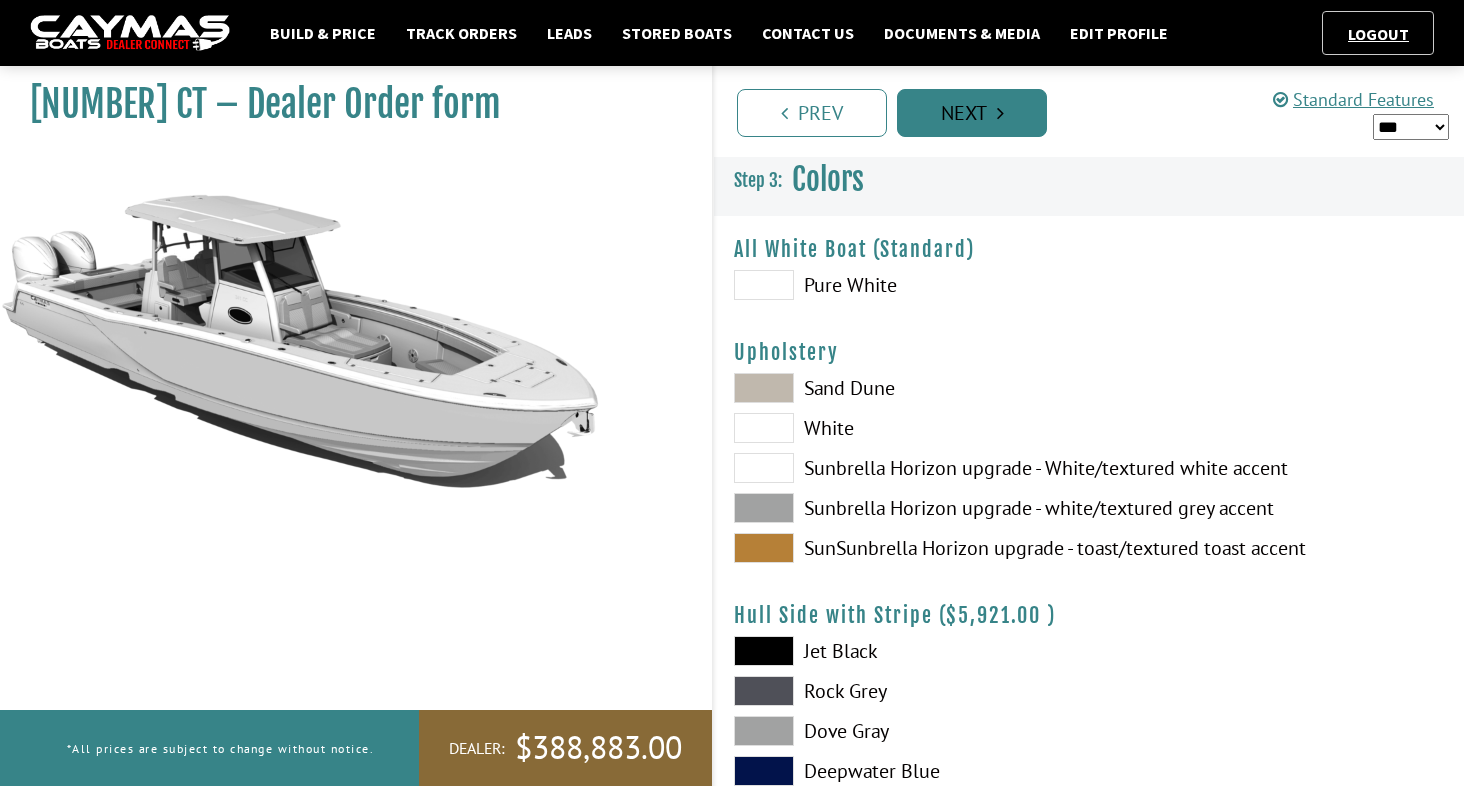 scroll, scrollTop: 0, scrollLeft: 0, axis: both 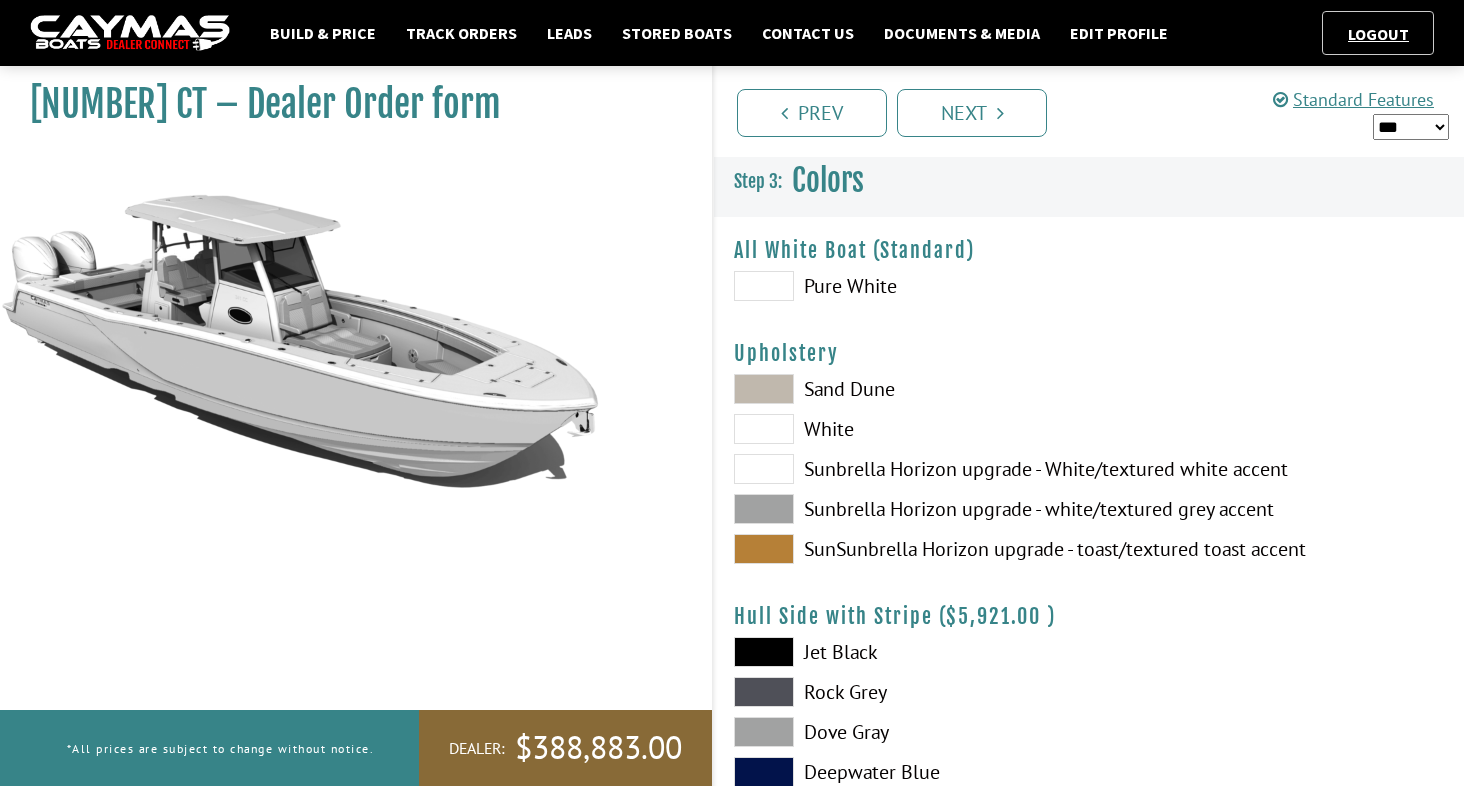 click at bounding box center (764, 286) 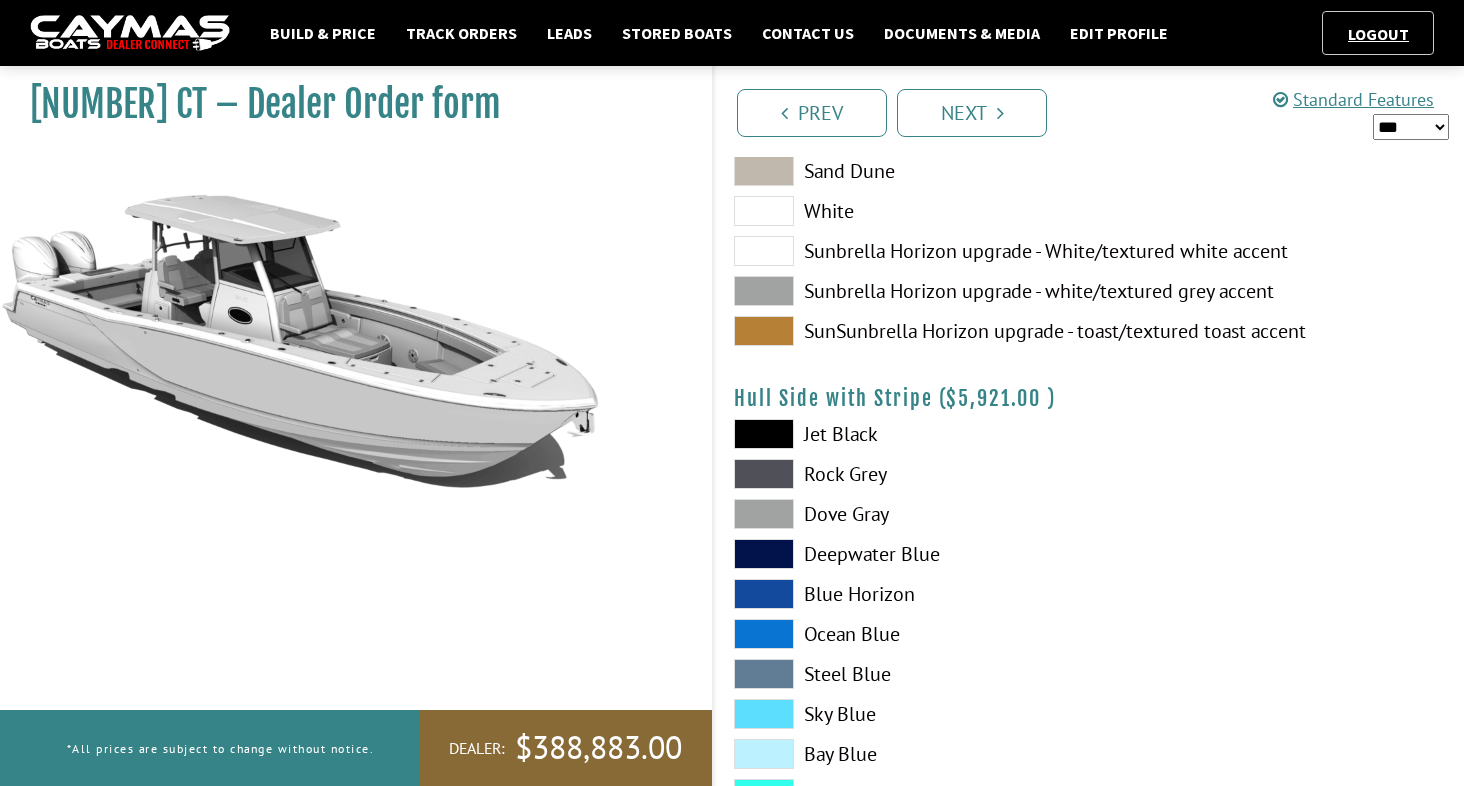 scroll, scrollTop: 219, scrollLeft: 0, axis: vertical 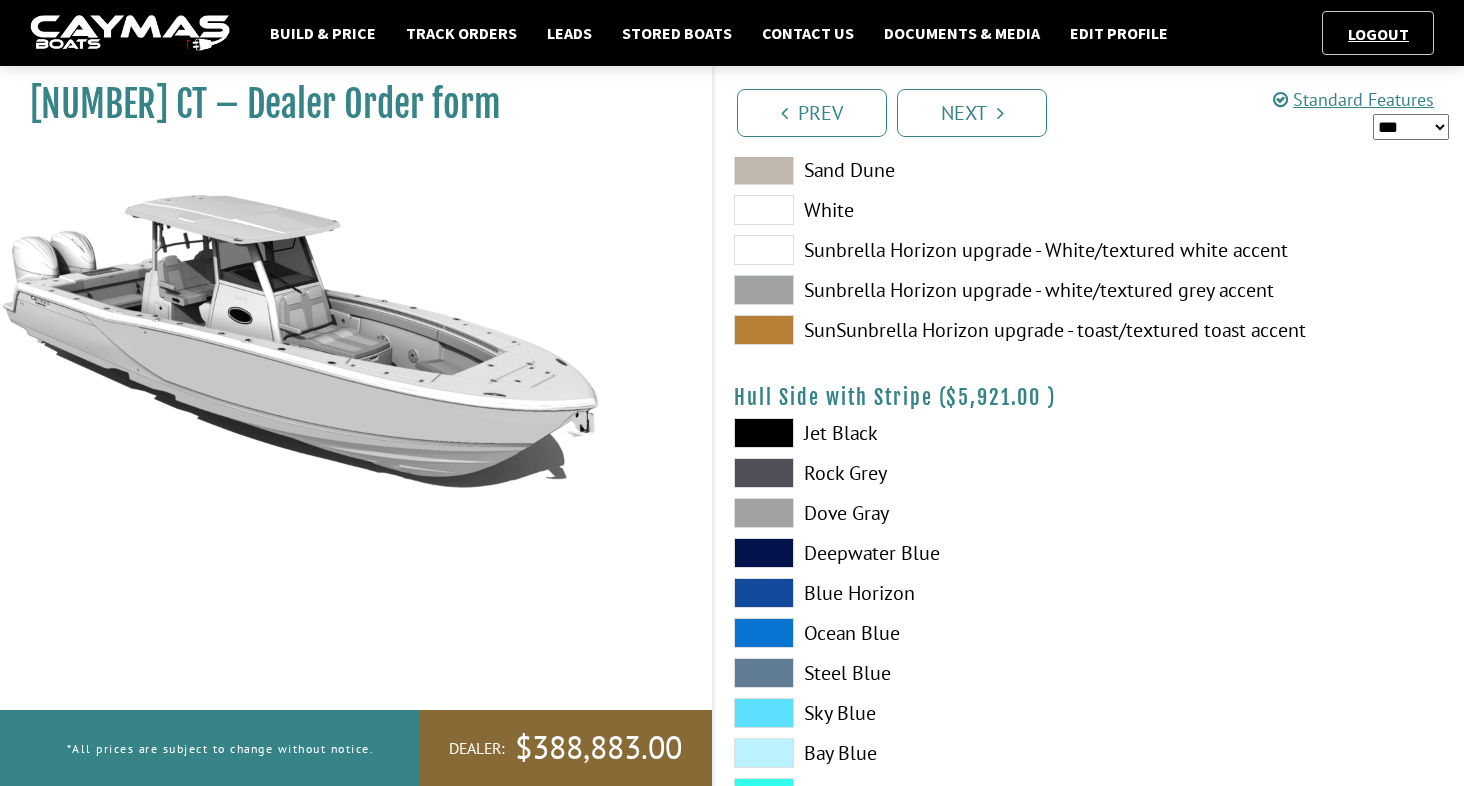 click at bounding box center (764, 330) 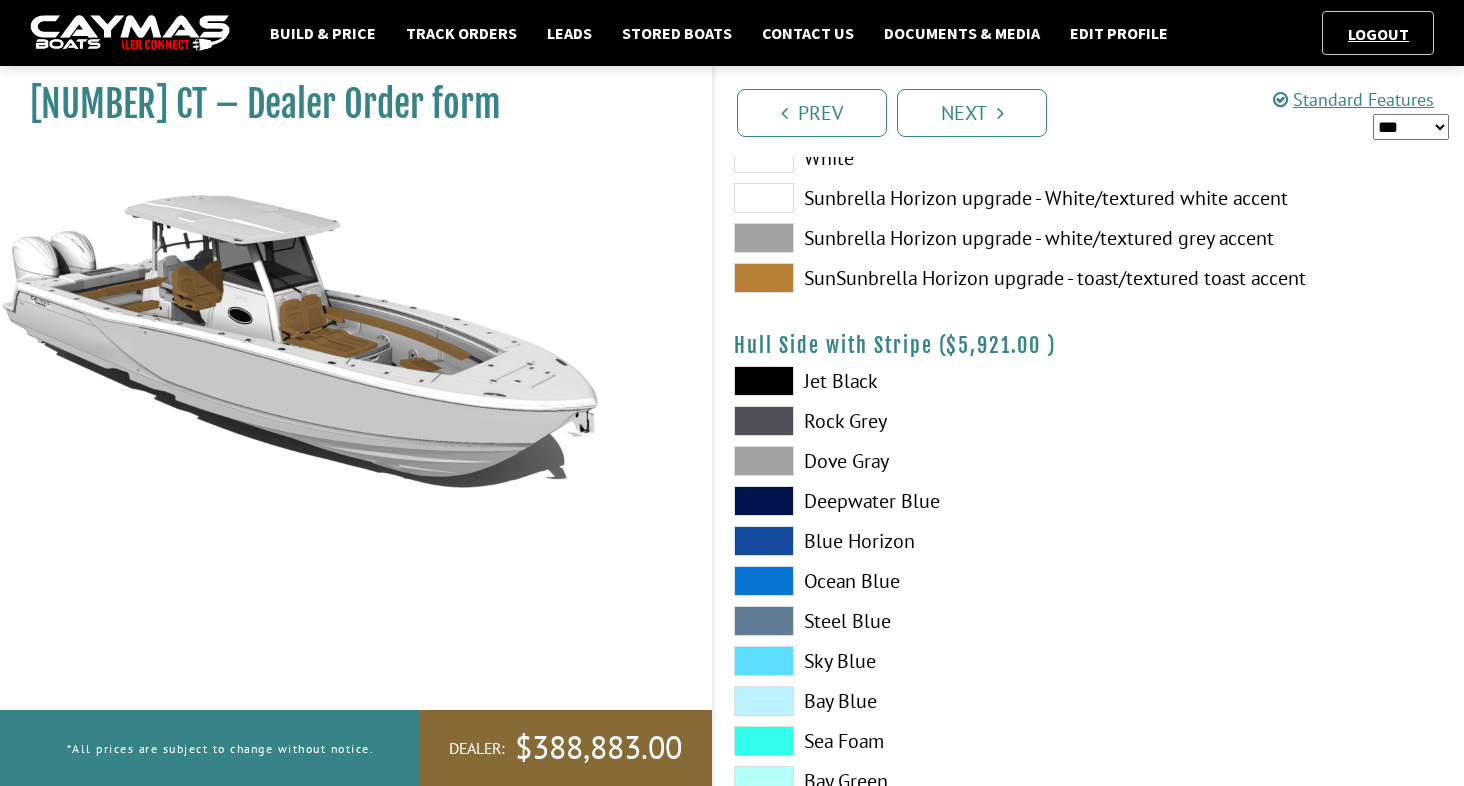 scroll, scrollTop: 284, scrollLeft: 0, axis: vertical 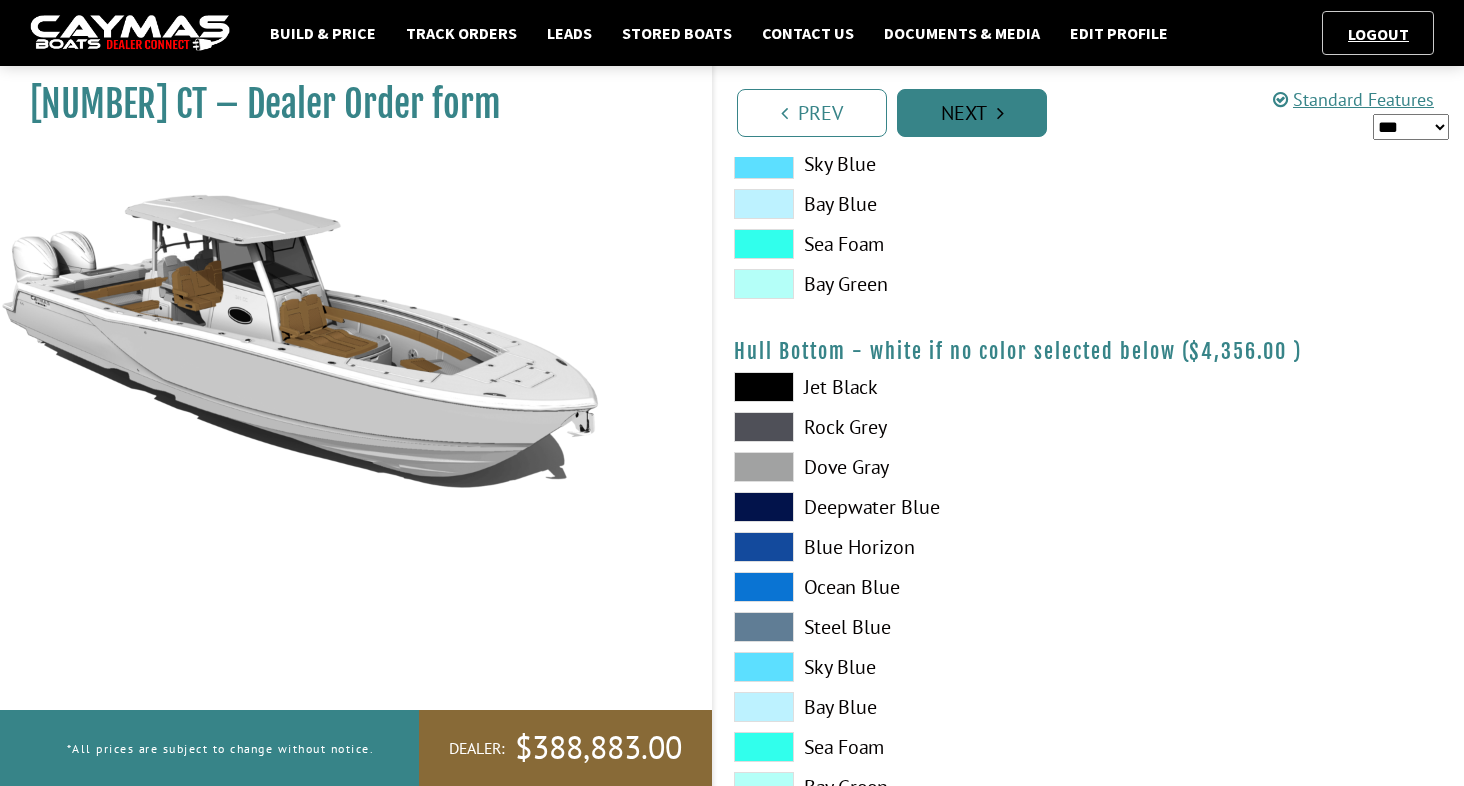 click on "Next" at bounding box center [972, 113] 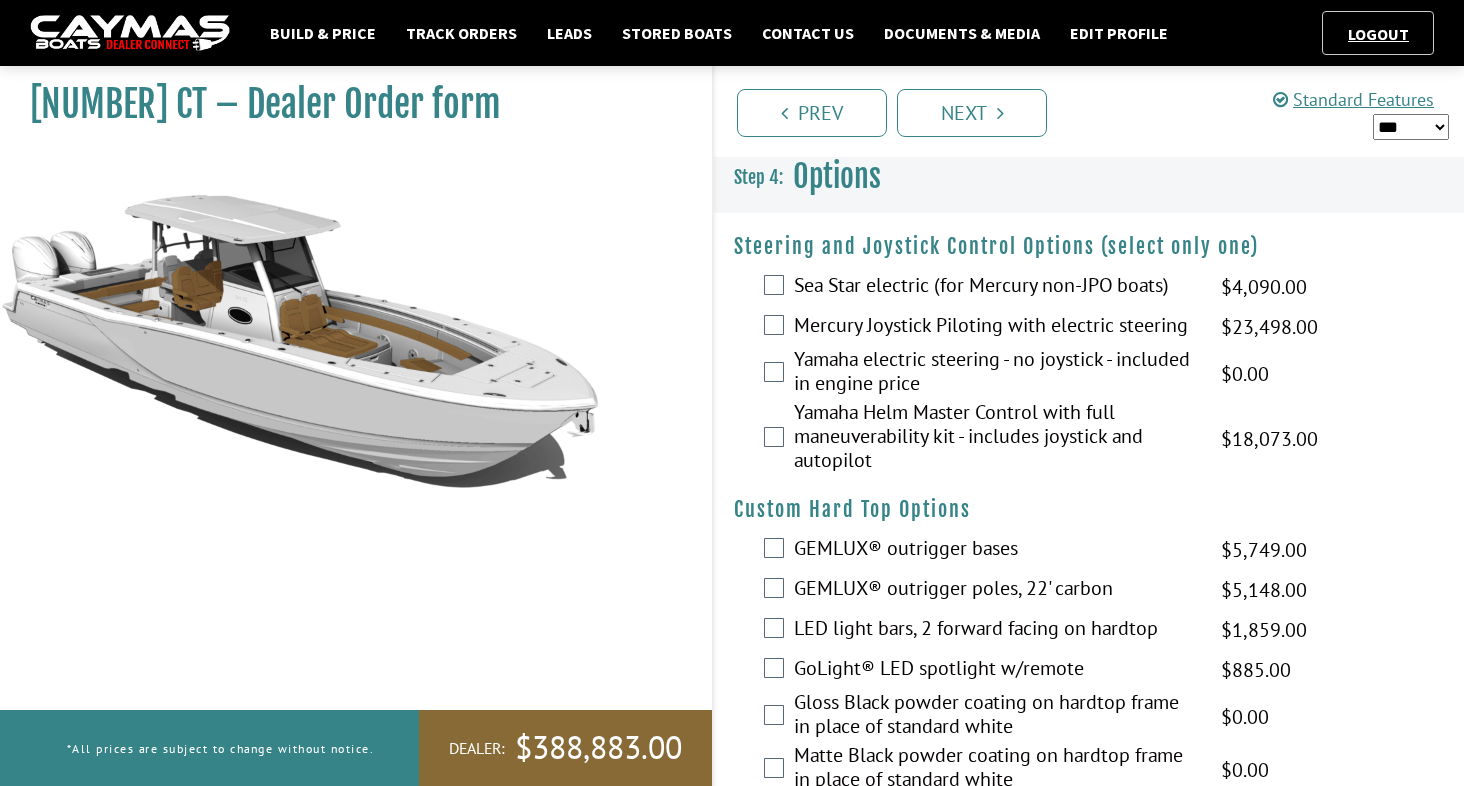 scroll, scrollTop: 0, scrollLeft: 0, axis: both 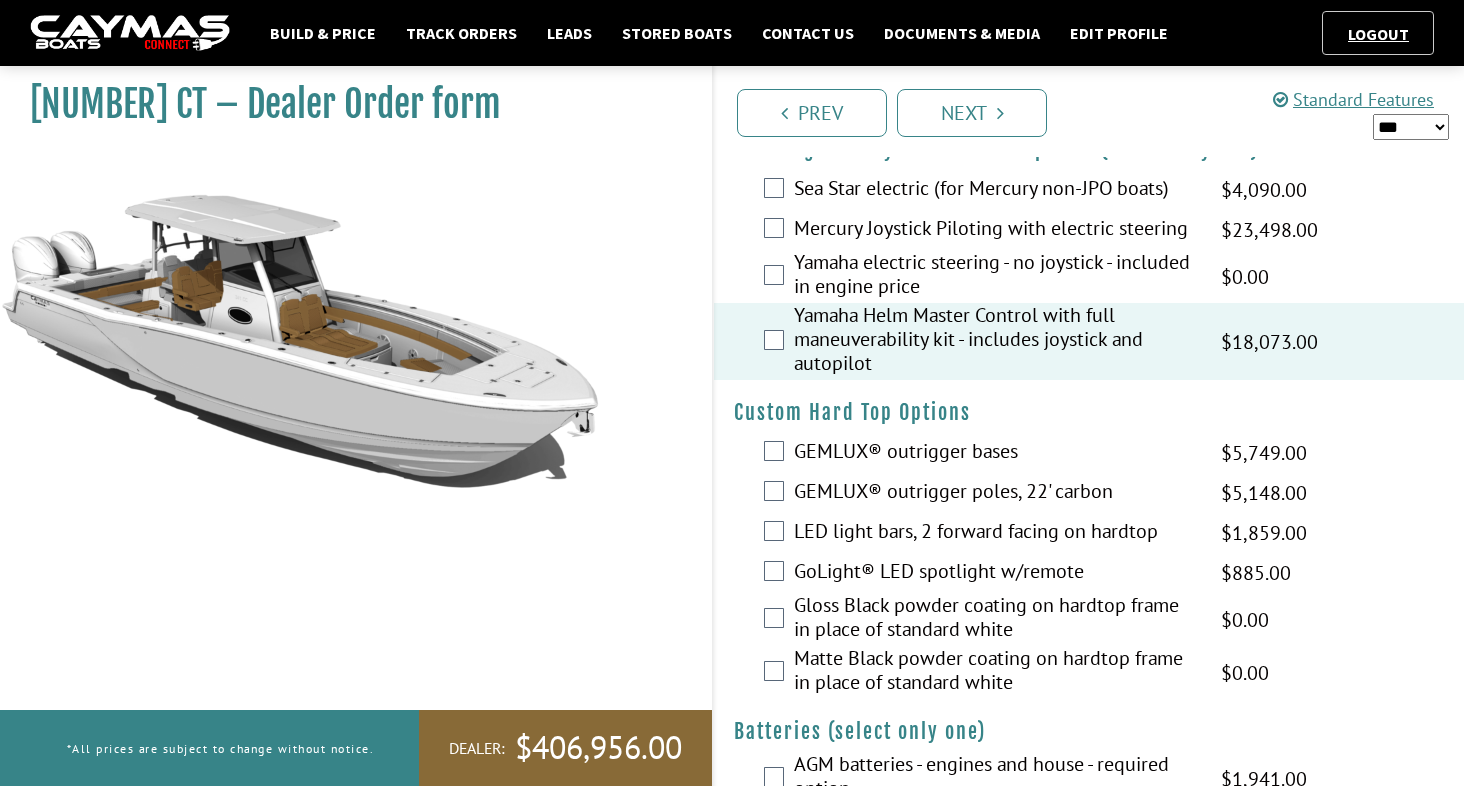 click on "Yamaha electric steering - no joystick - included in engine price" at bounding box center (995, 276) 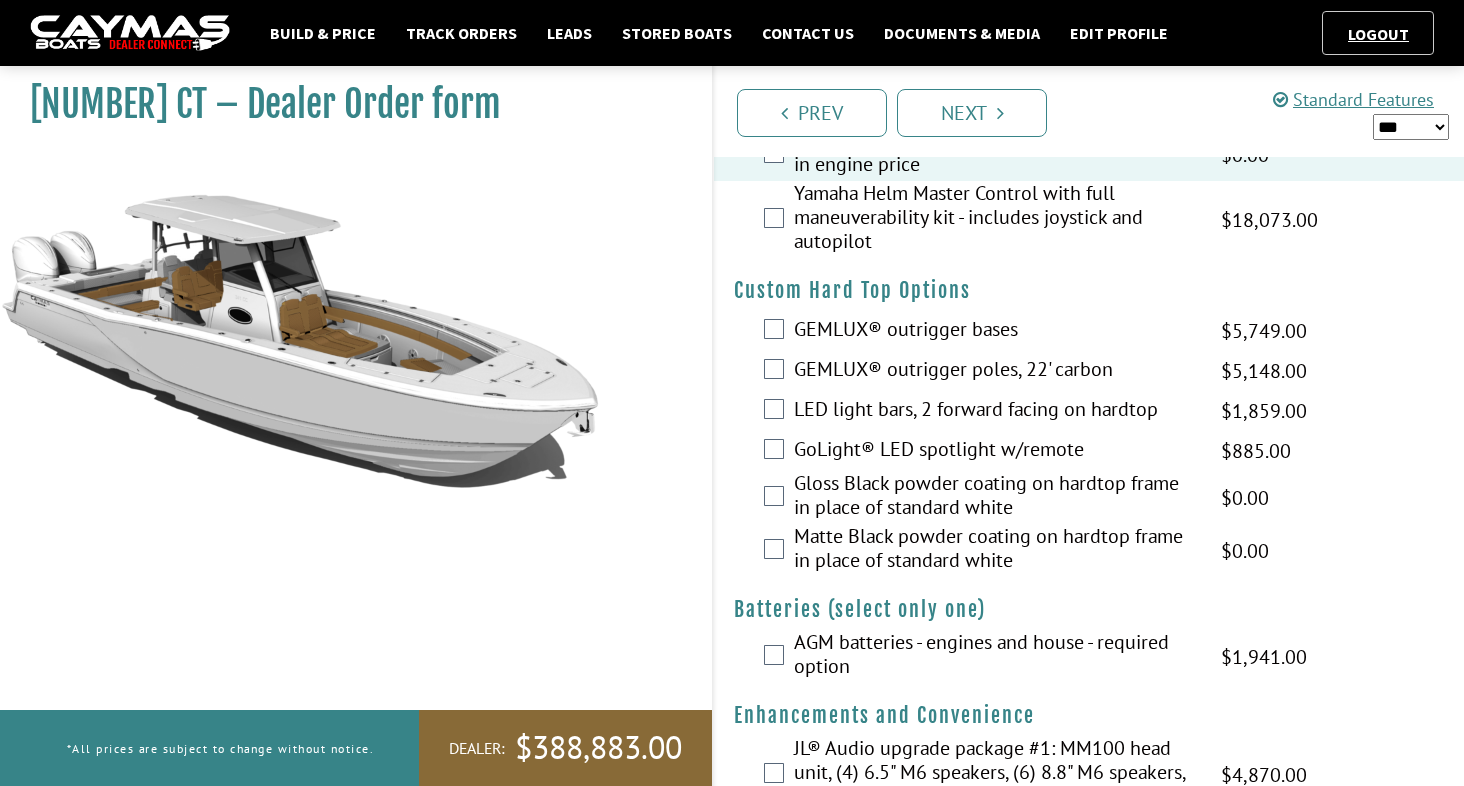 scroll, scrollTop: 241, scrollLeft: 0, axis: vertical 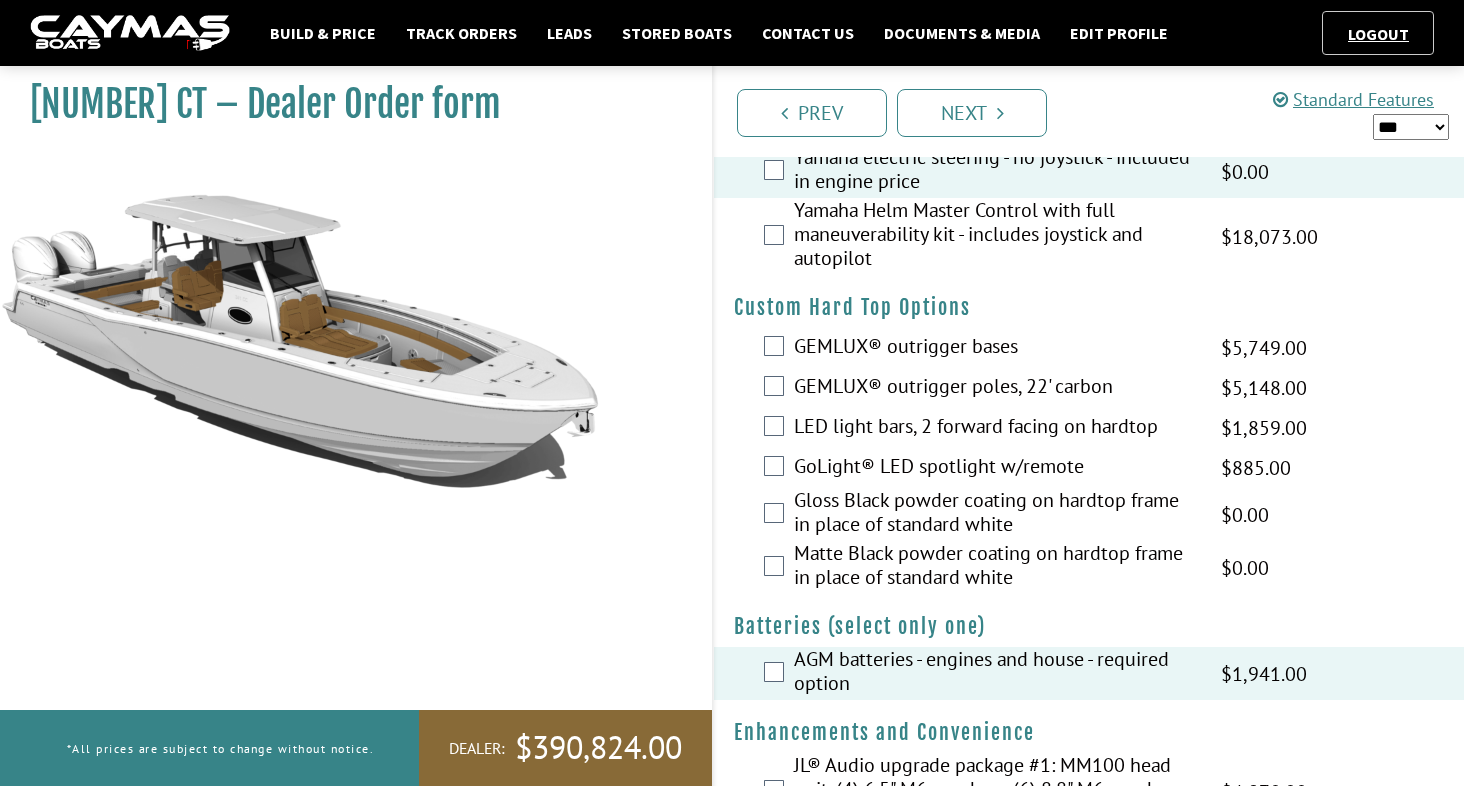 click on "***
******
******" at bounding box center (1411, 127) 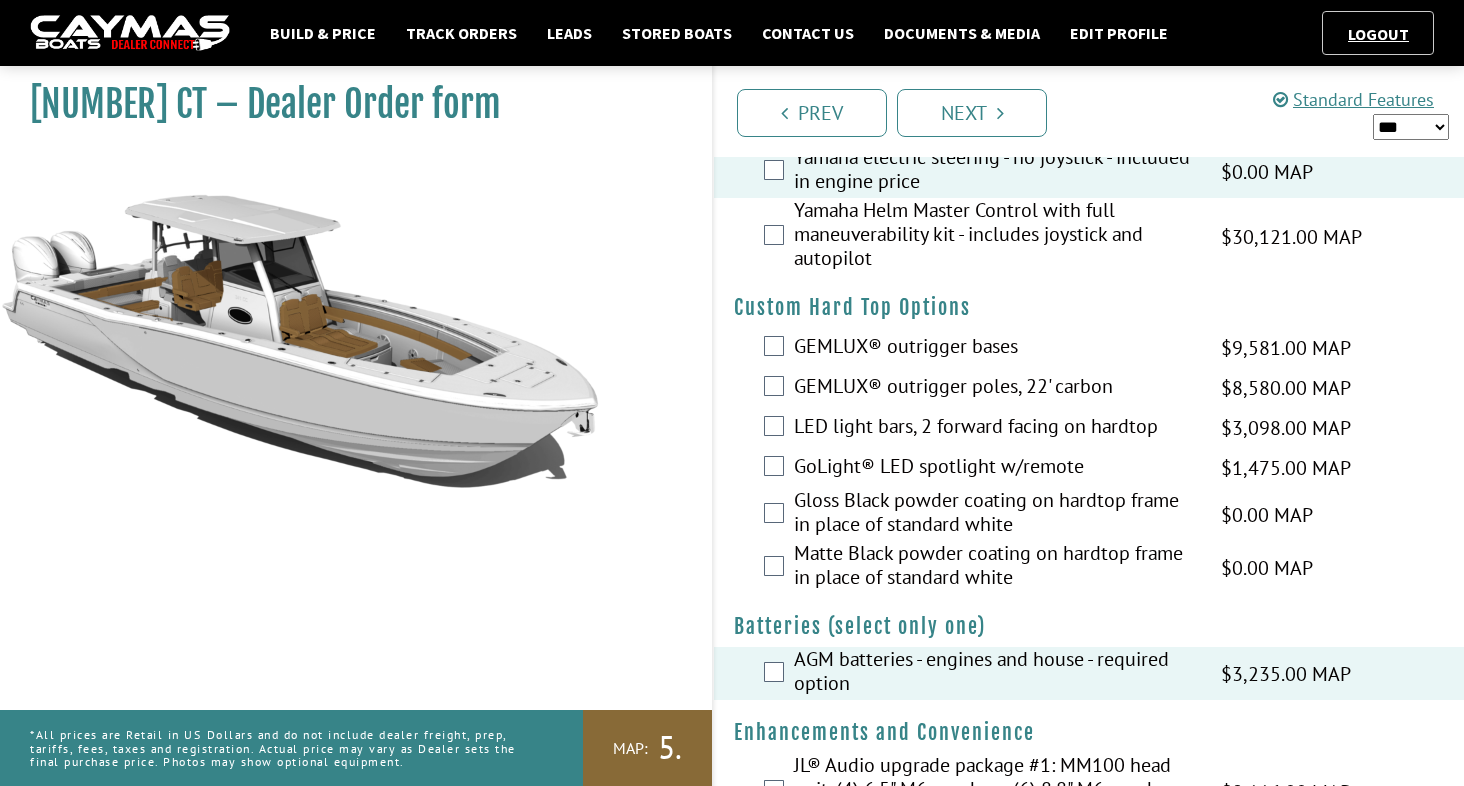 click on "***
******
******" at bounding box center [1411, 127] 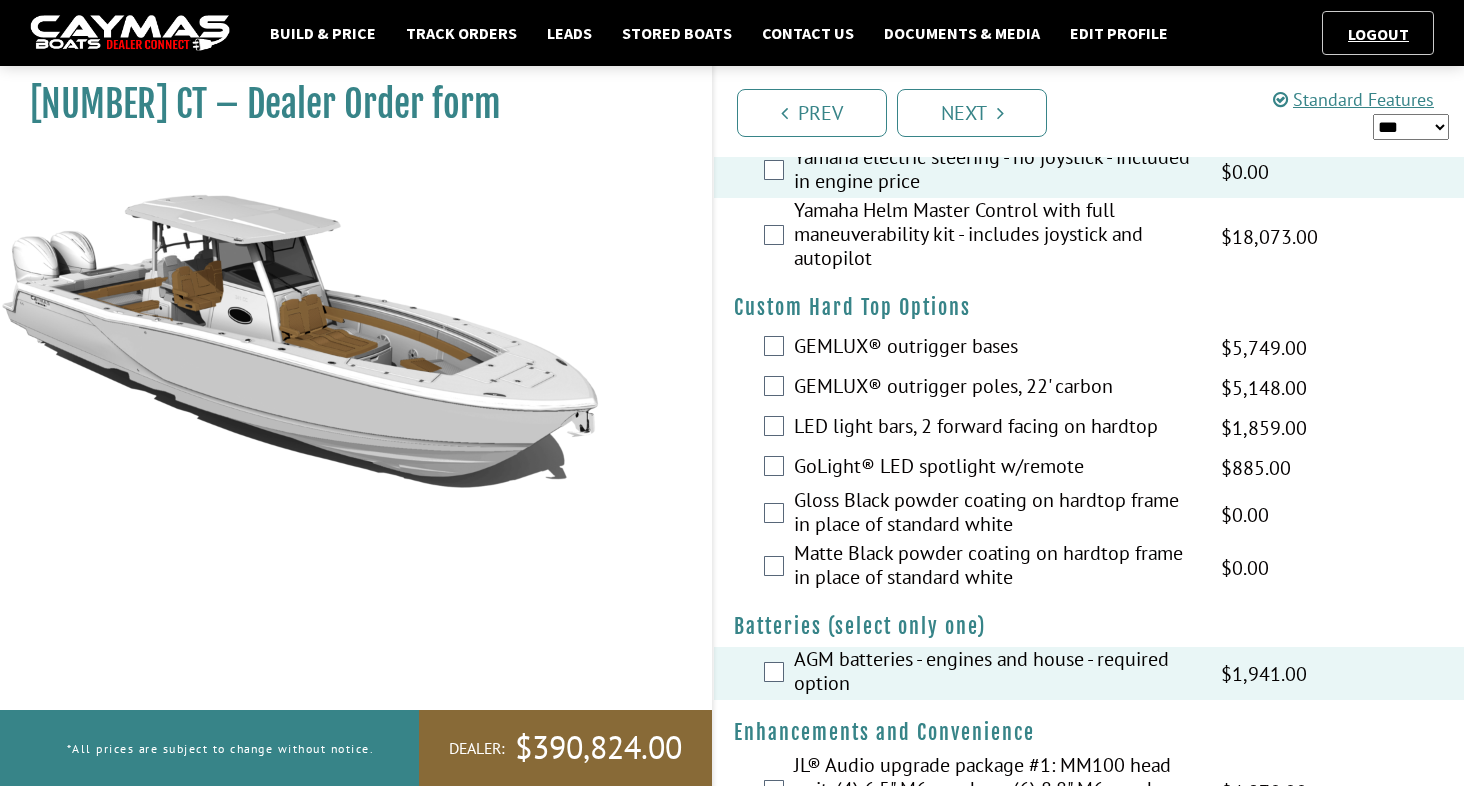 scroll, scrollTop: 242, scrollLeft: 0, axis: vertical 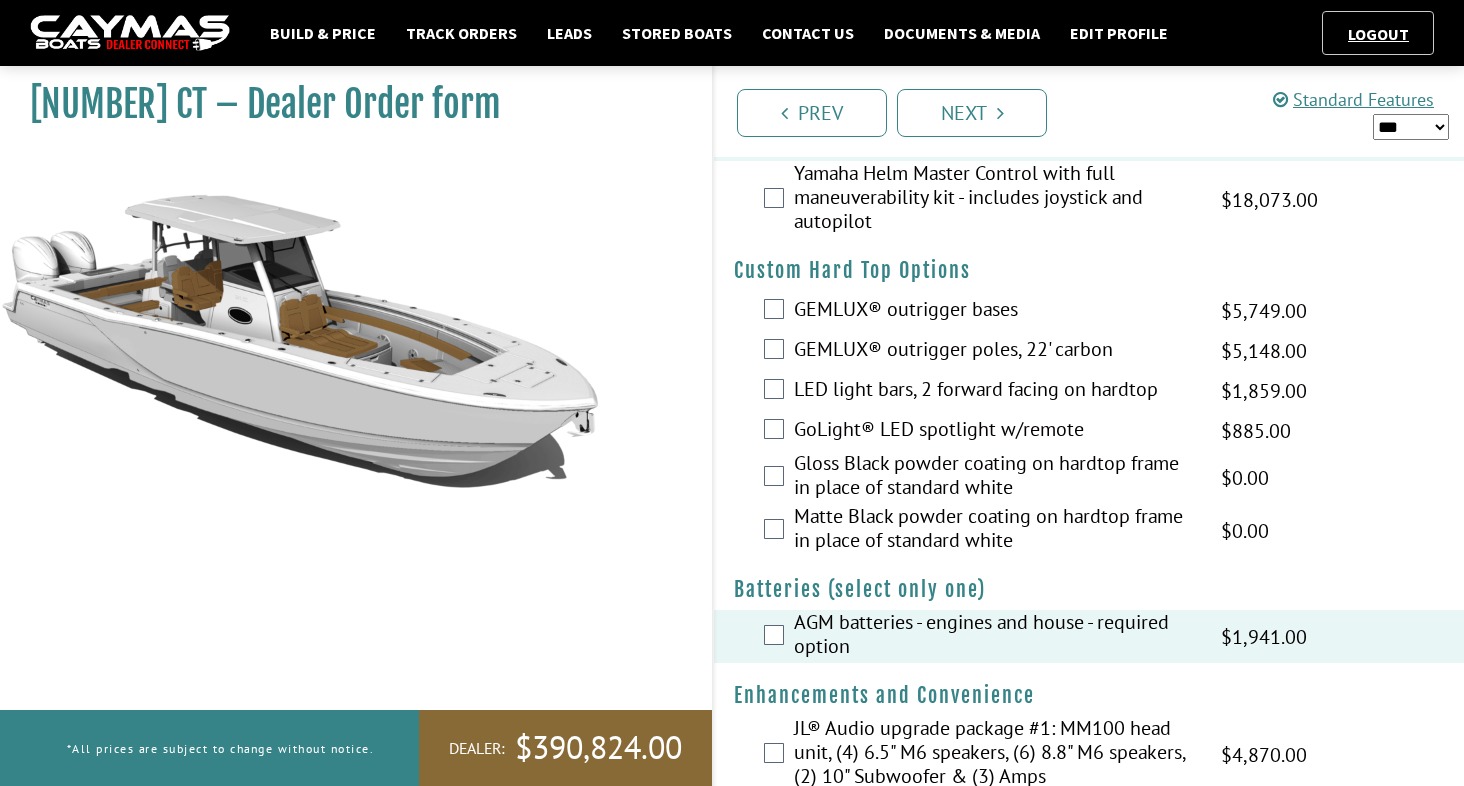 click on "[BRAND]® outrigger bases
$9,581.00 MAP
$9,581.00 MSRP
$5,749.00
$9,581.00" at bounding box center (1089, 311) 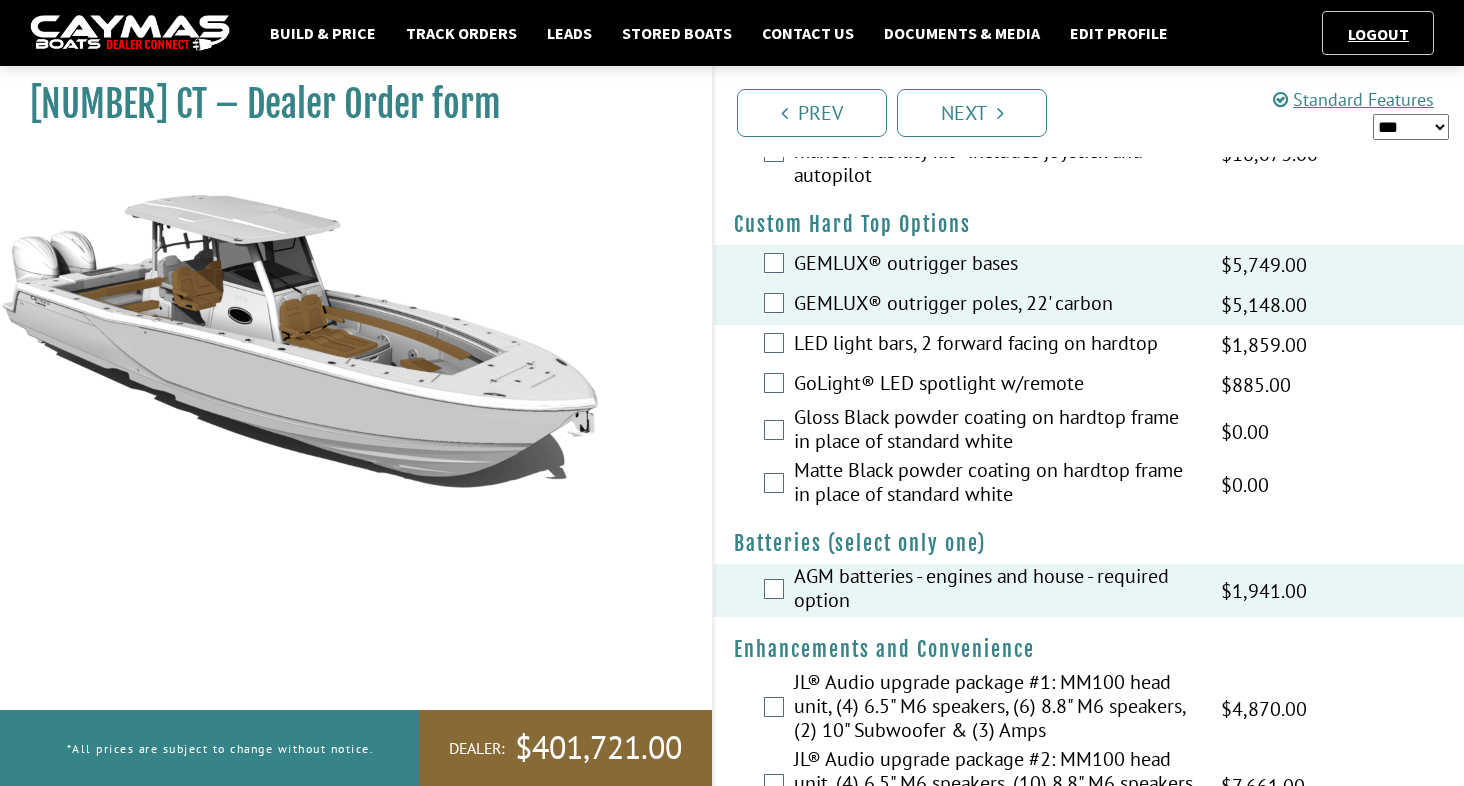 scroll, scrollTop: 292, scrollLeft: 0, axis: vertical 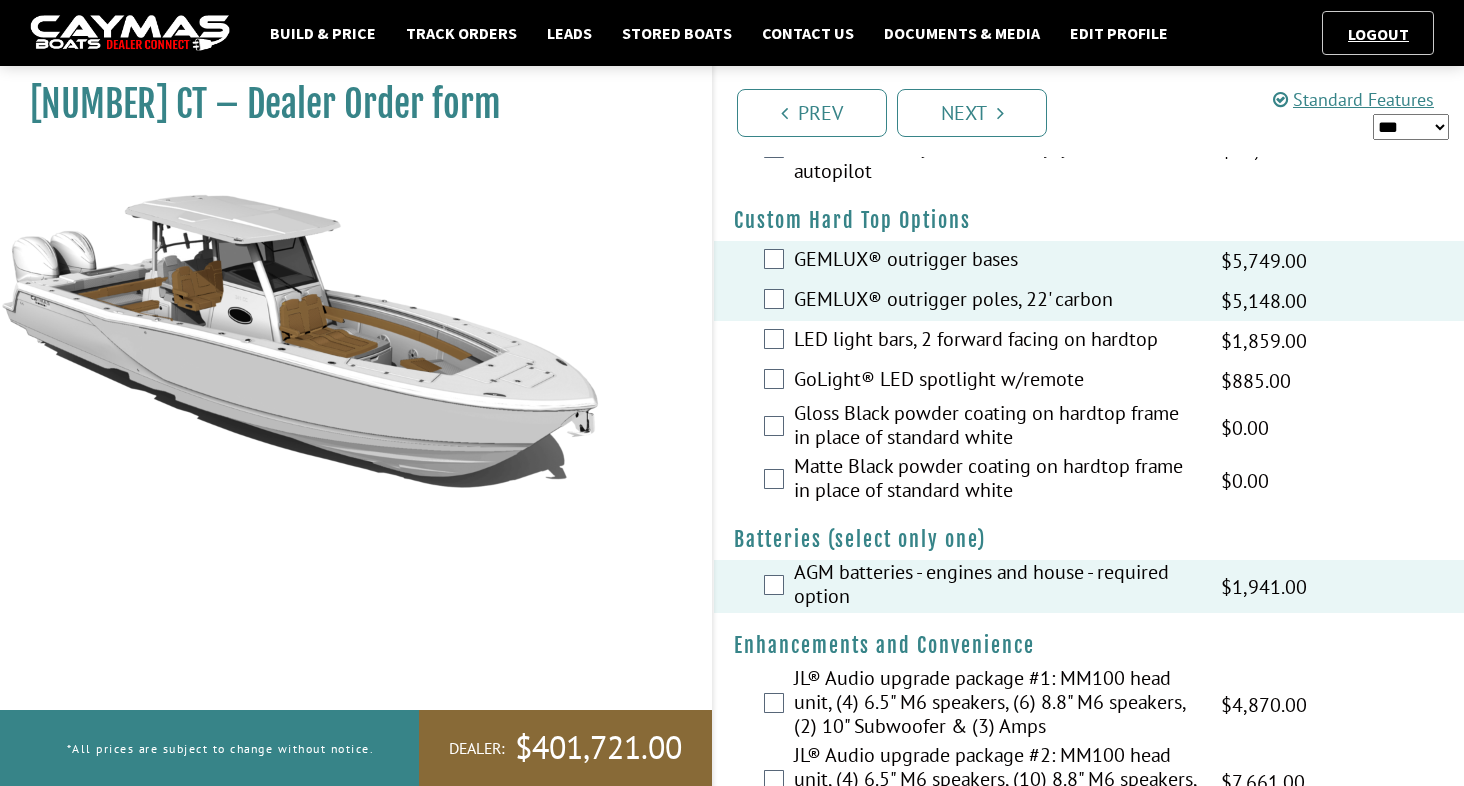 click on "LED light bars, 2 forward facing on hardtop
$3,098.00 MAP
$3,098.00 MSRP
$1,859.00
$3,098.00" at bounding box center [1089, 341] 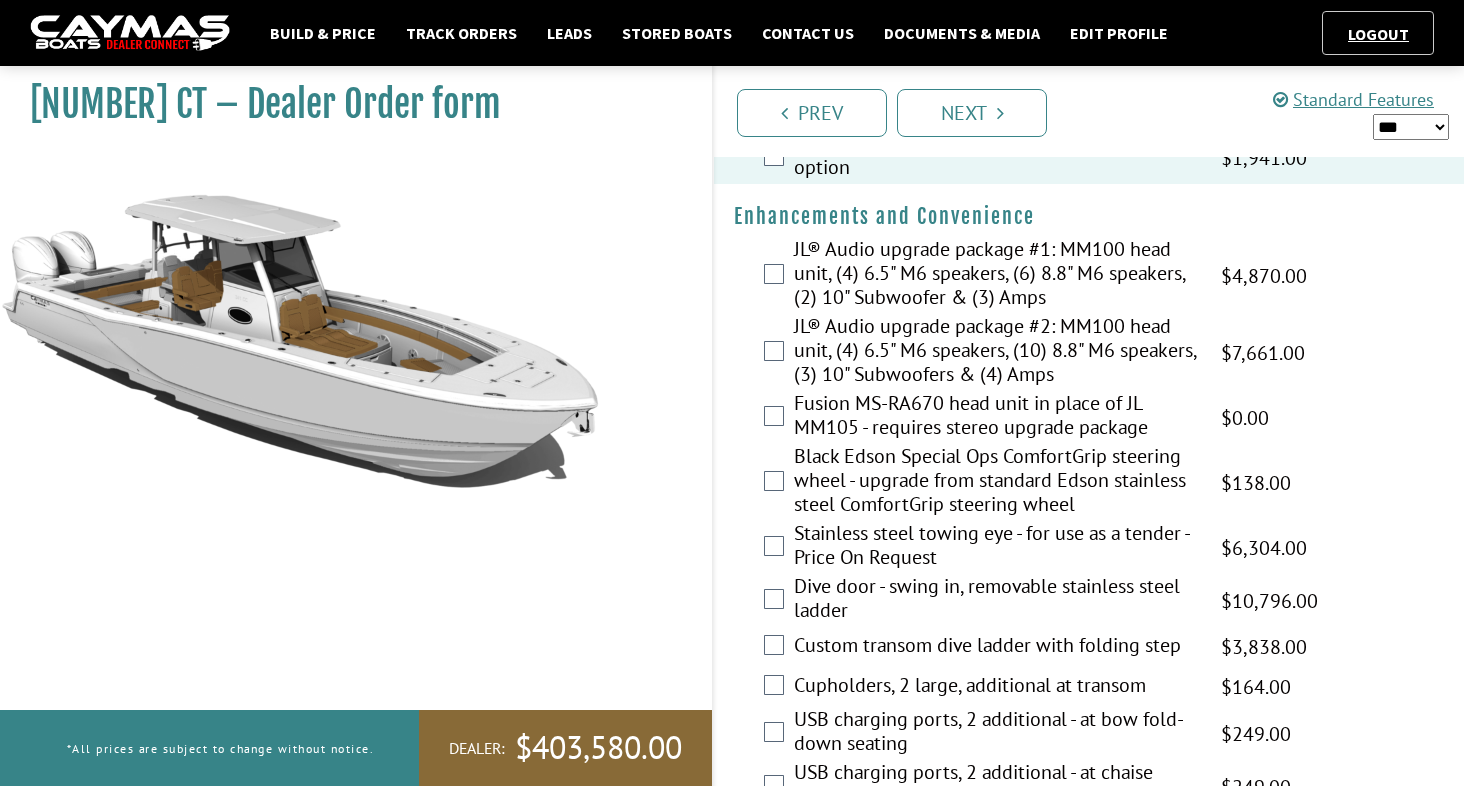 scroll, scrollTop: 730, scrollLeft: 0, axis: vertical 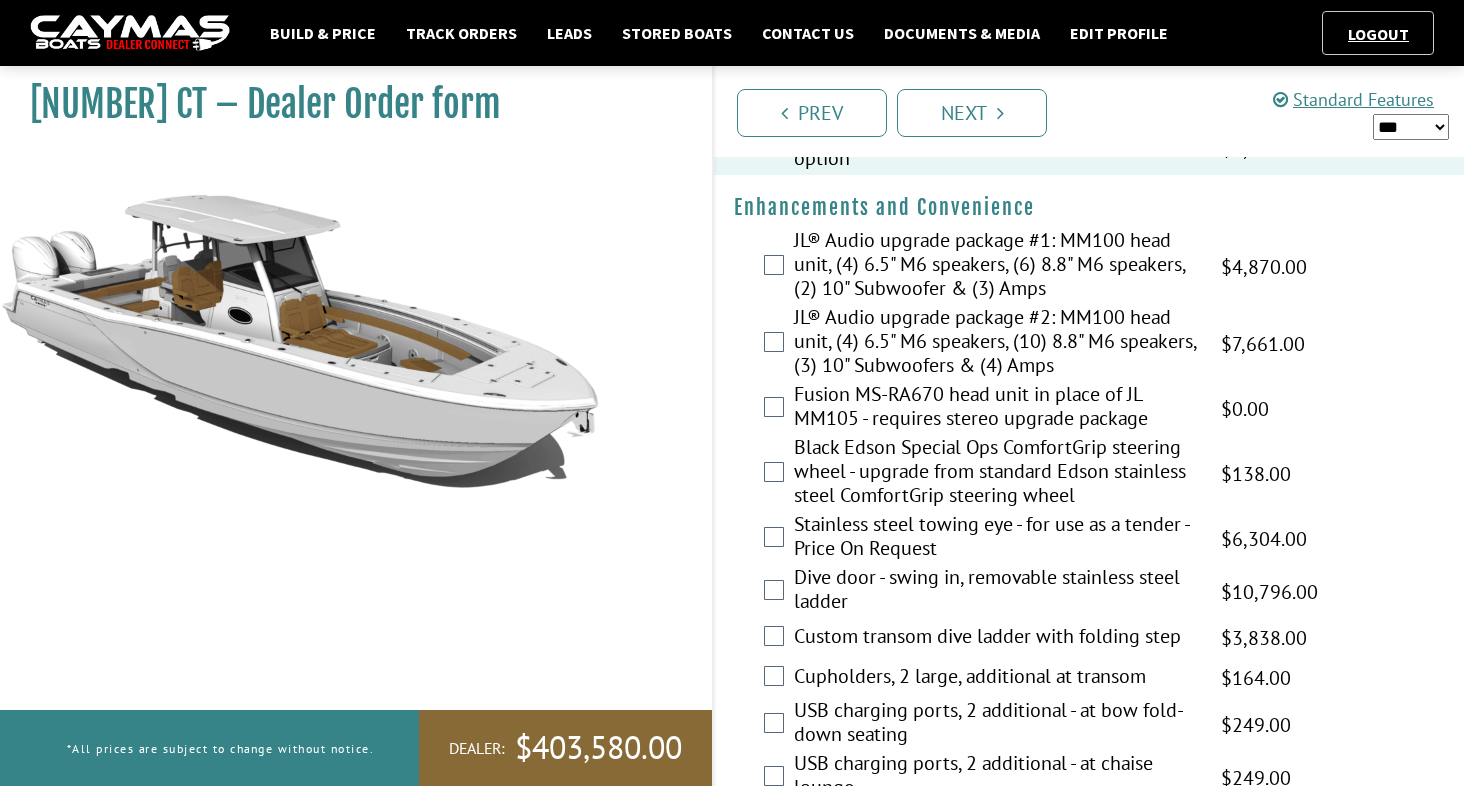 click on "[BRAND]® Audio upgrade package #[NUMBER]: MM100 head unit, ([NUMBER]) [NUMBER]" M6 speakers, ([NUMBER]) [NUMBER]" M6 speakers, ([NUMBER]) [NUMBER]" Subwoofers & ([NUMBER]) Amps
$12,768.00 MAP
$12,768.00 MSRP
$7,661.00
$12,768.00" at bounding box center (1089, 343) 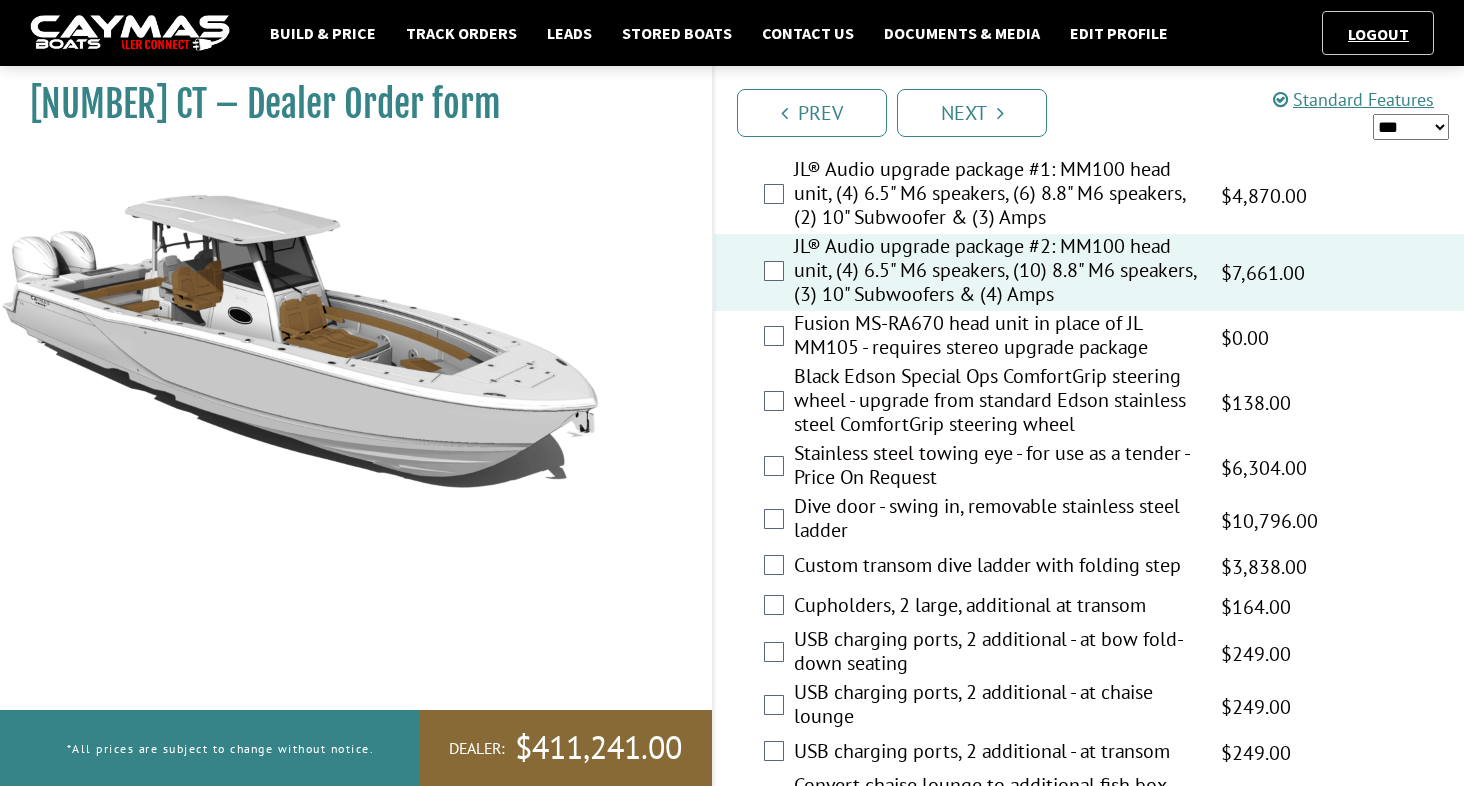 scroll, scrollTop: 808, scrollLeft: 0, axis: vertical 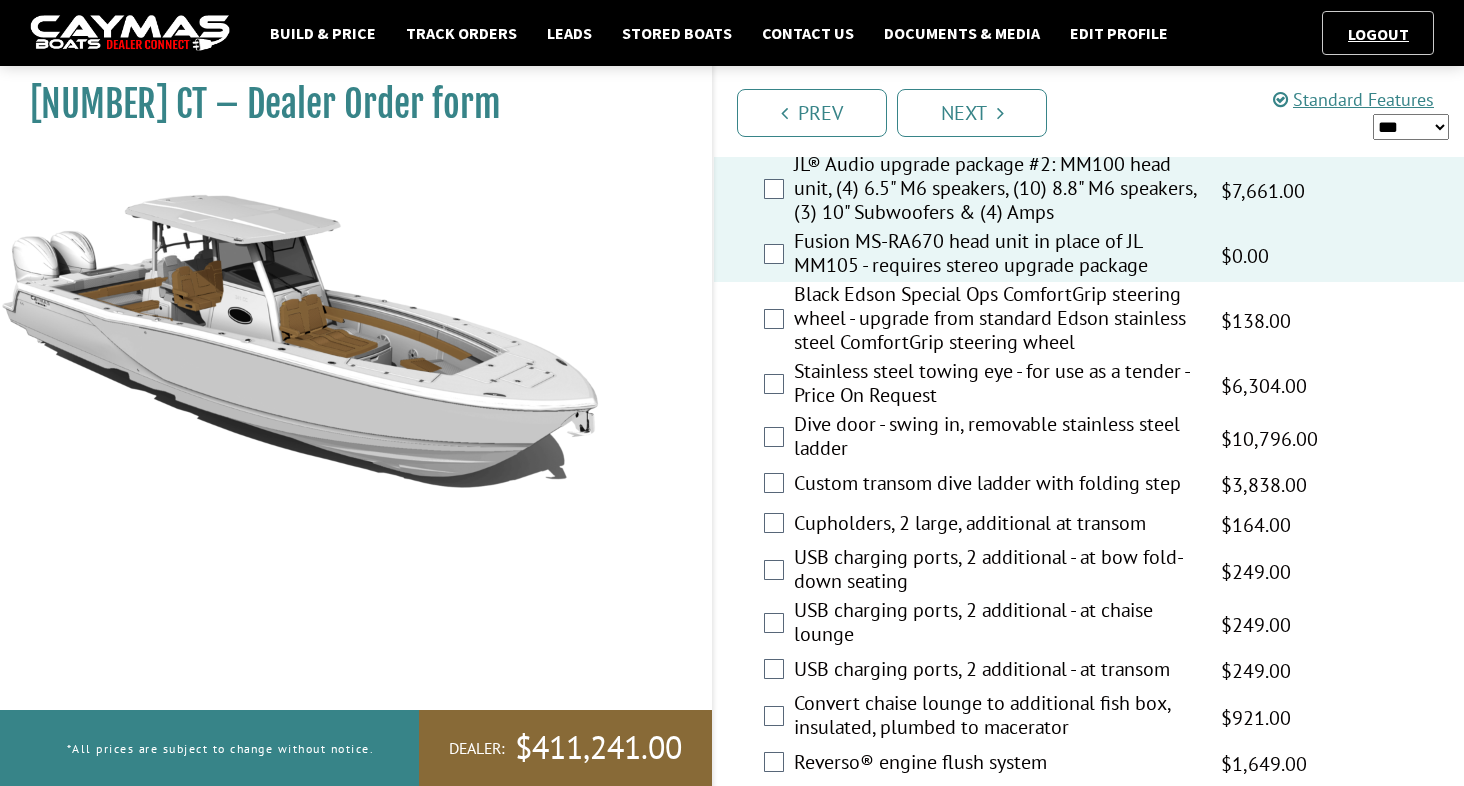 click on "Black Edson Special Ops ComfortGrip steering wheel - upgrade from standard Edson stainless steel ComfortGrip steering wheel
$230.00 MAP
$230.00 MSRP
$138.00
$230.00" at bounding box center [1089, 320] 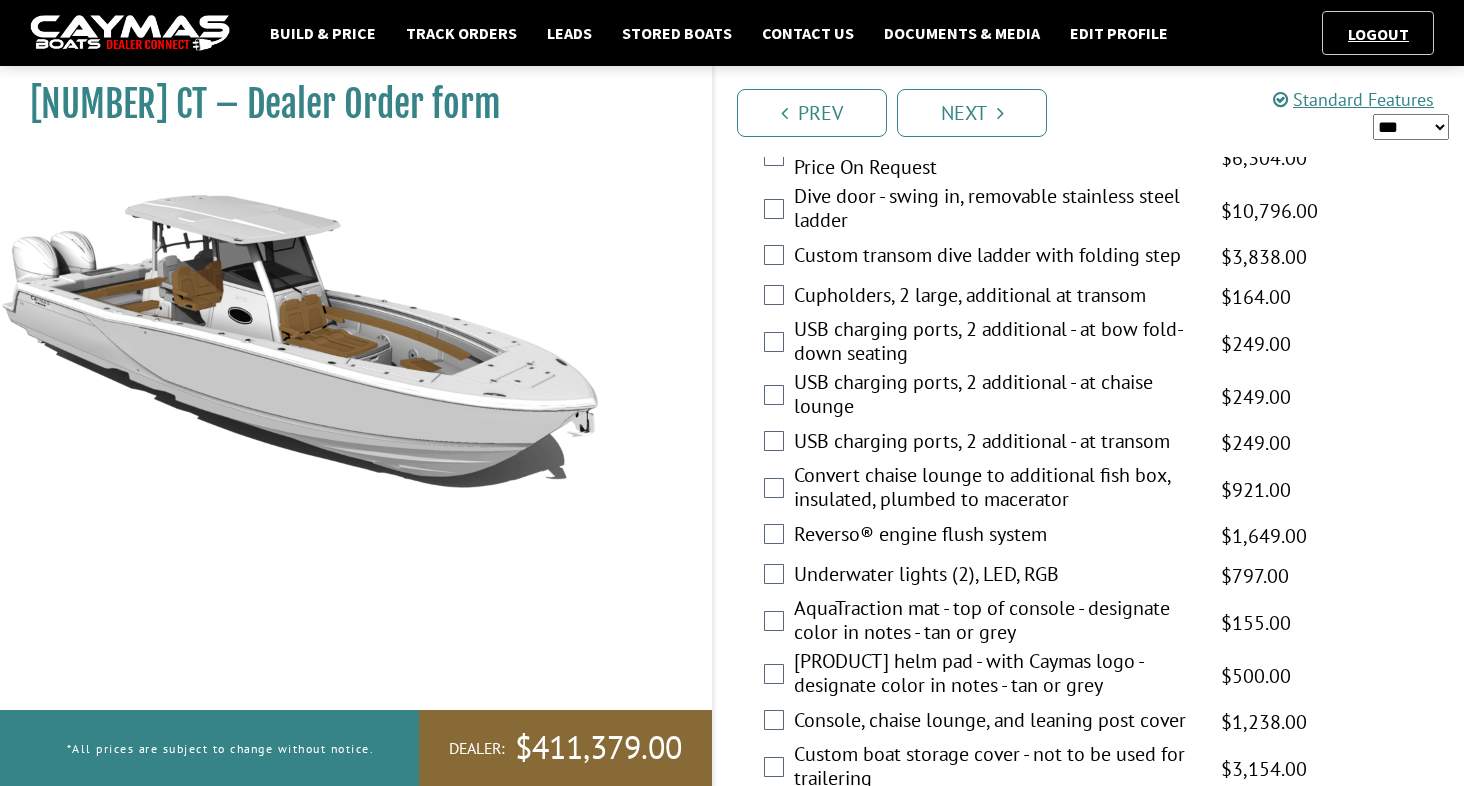 scroll, scrollTop: 1123, scrollLeft: 0, axis: vertical 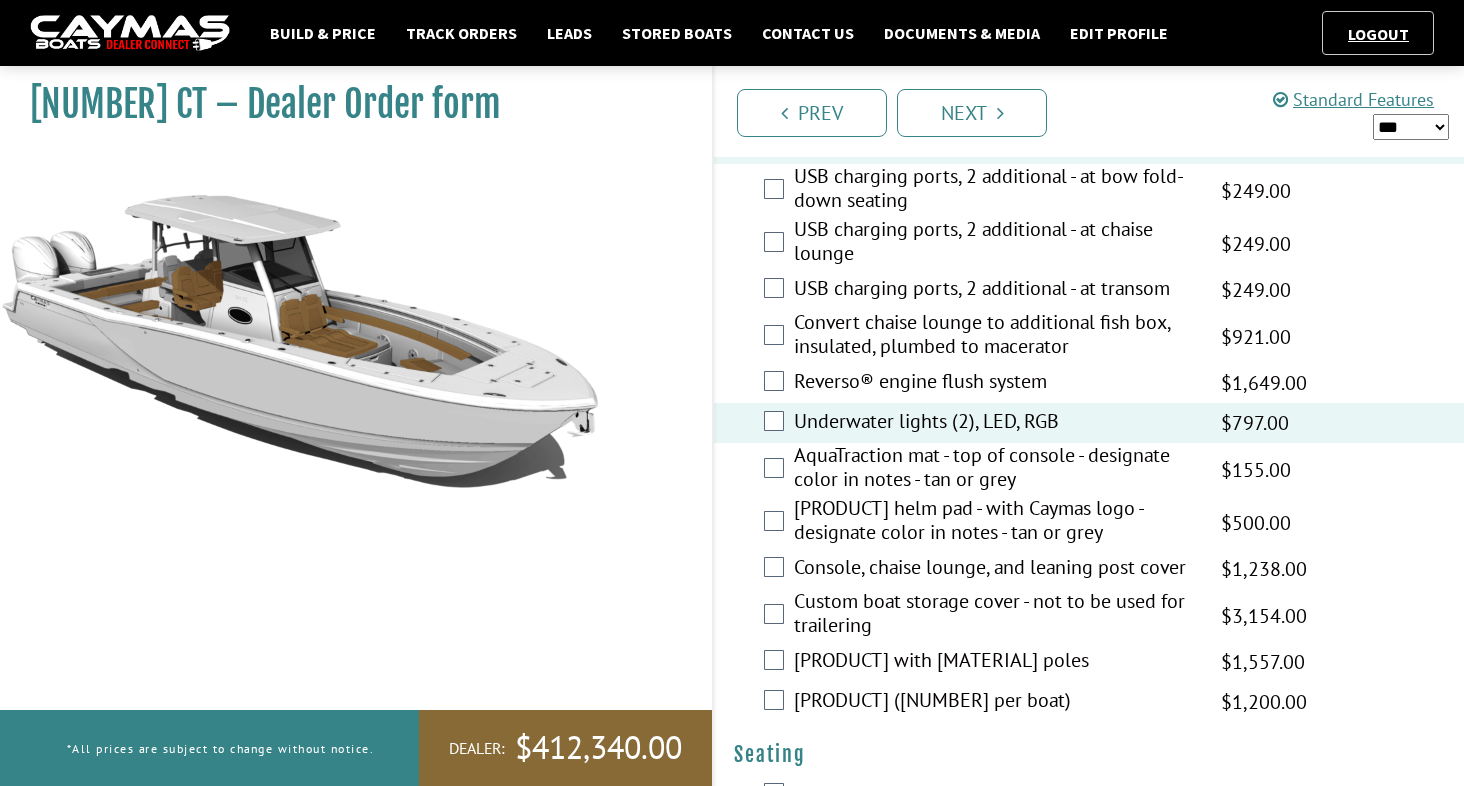 click on "AquaTraction mat - top of console - designate color in notes - tan or grey
$258.00 MAP
$258.00 MSRP
$155.00
$258.00" at bounding box center (1089, 469) 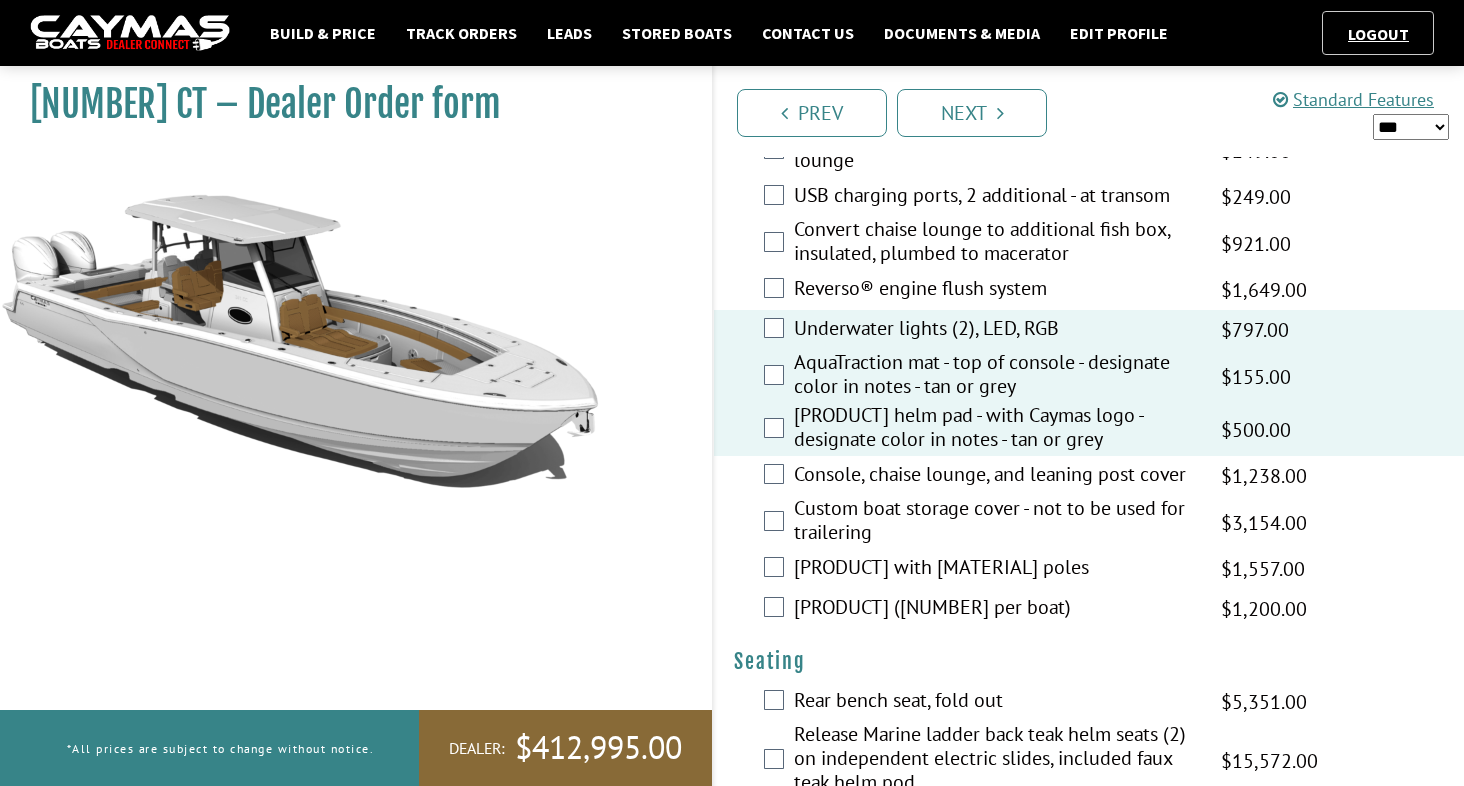 scroll, scrollTop: 1362, scrollLeft: 0, axis: vertical 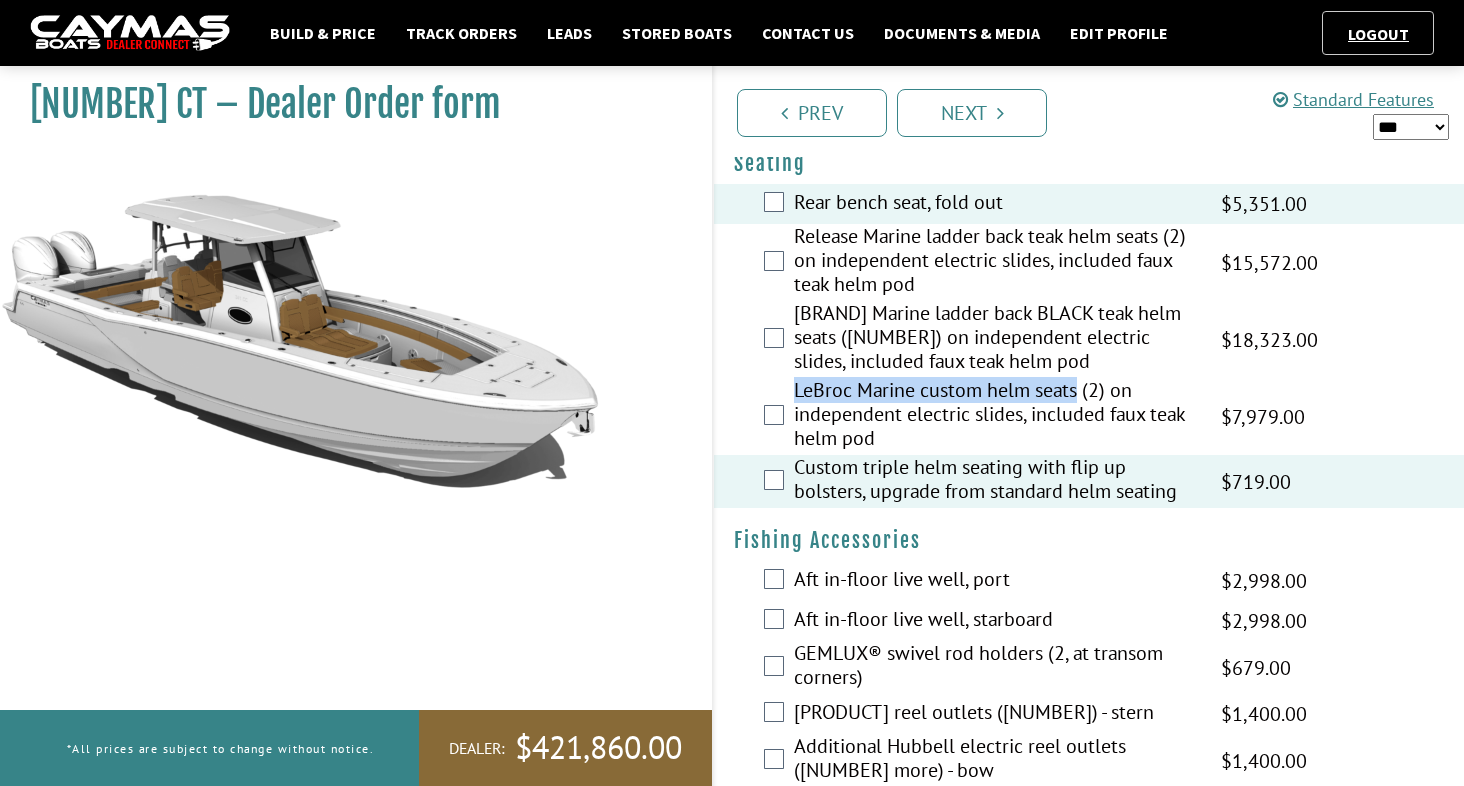 drag, startPoint x: 791, startPoint y: 406, endPoint x: 1077, endPoint y: 411, distance: 286.0437 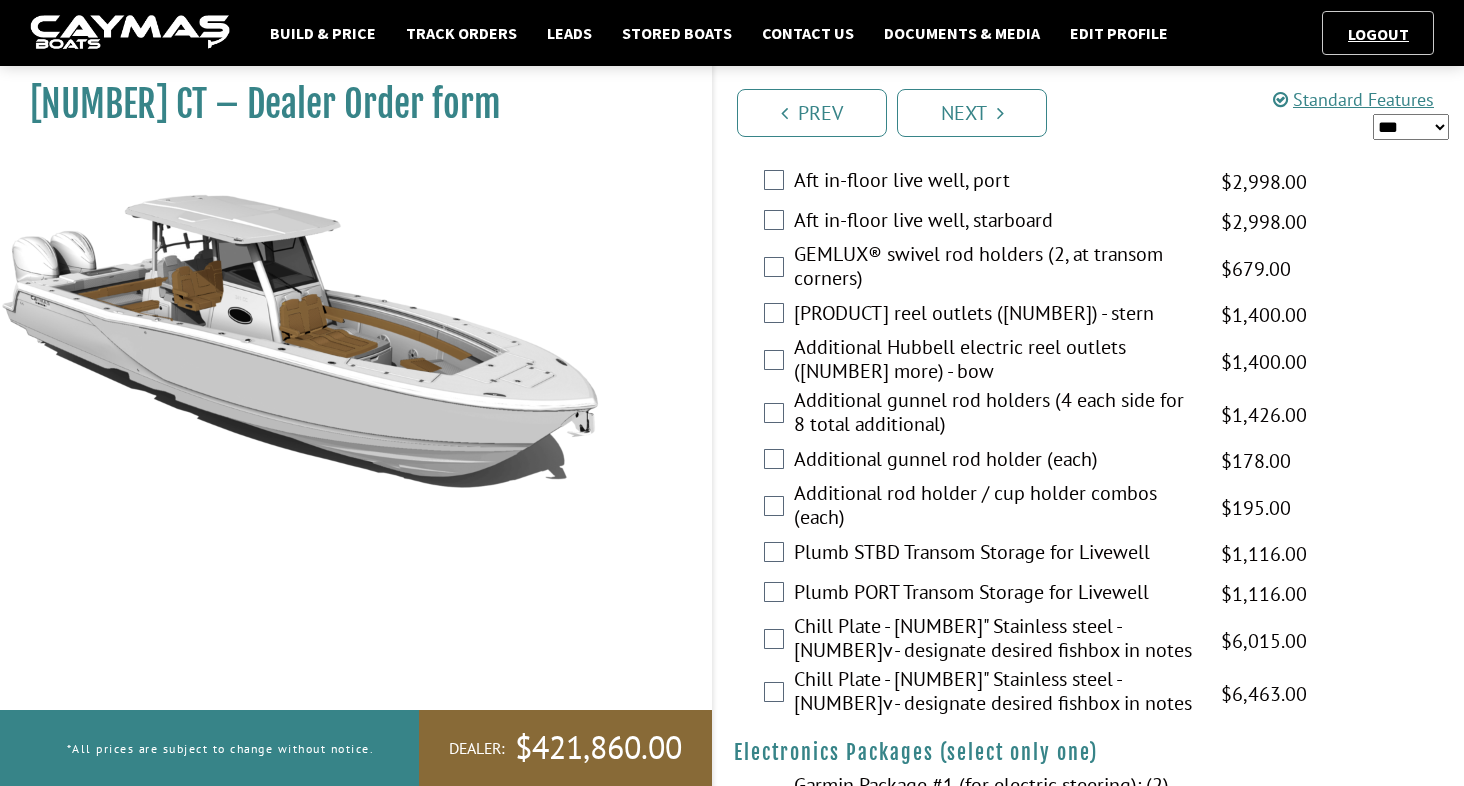 scroll, scrollTop: 2256, scrollLeft: 0, axis: vertical 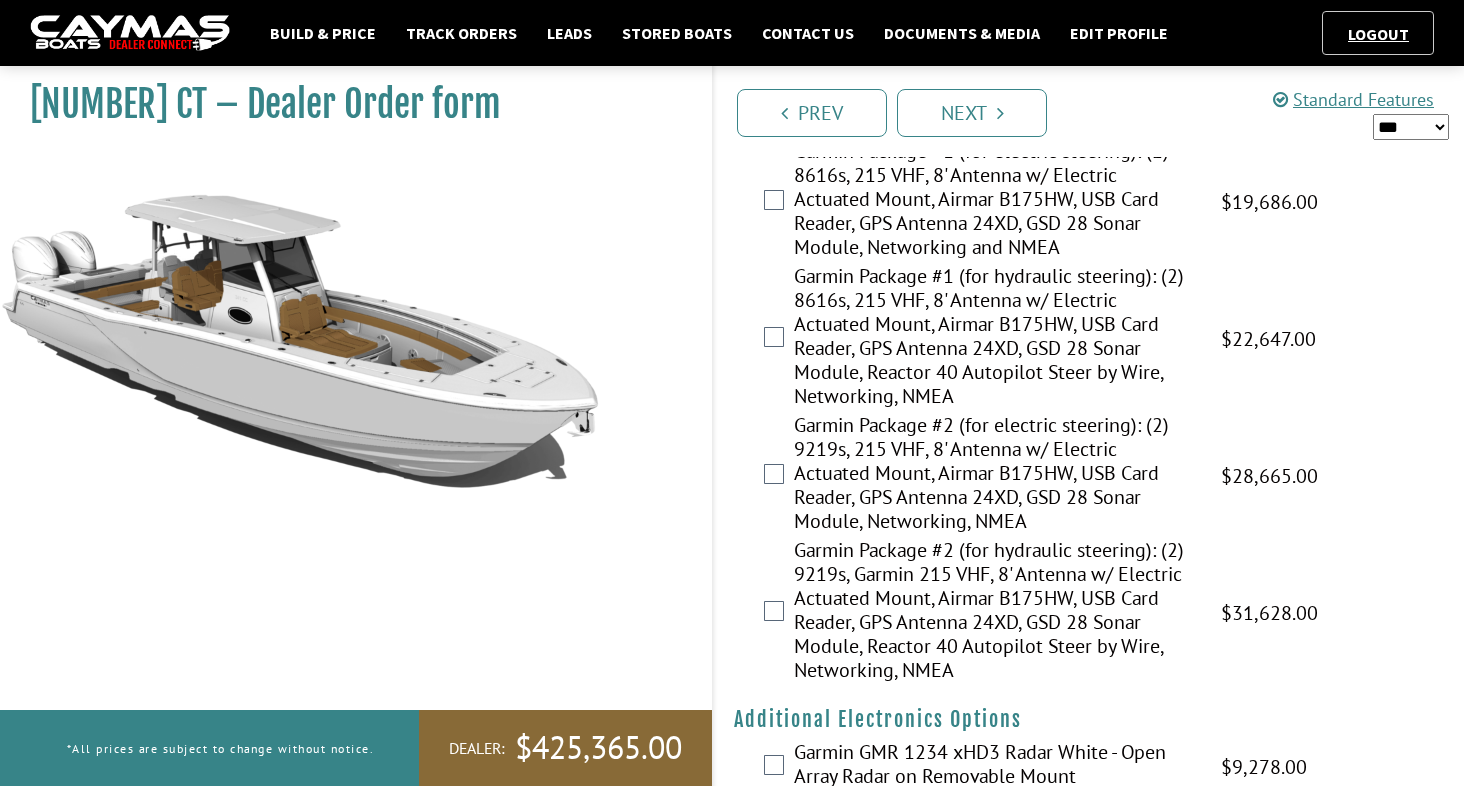 click on "Garmin Package #2 (for hydraulic steering): (2) 9219s, Garmin 215 VHF, 8' Antenna w/ Electric Actuated Mount, Airmar B175HW, USB Card Reader, GPS Antenna 24XD, GSD 28 Sonar Module, Reactor 40 Autopilot Steer by Wire, Networking, NMEA
$52,713.00 MAP
$52,713.00 MSRP
$31,628.00
$52,713.00" at bounding box center (1089, 612) 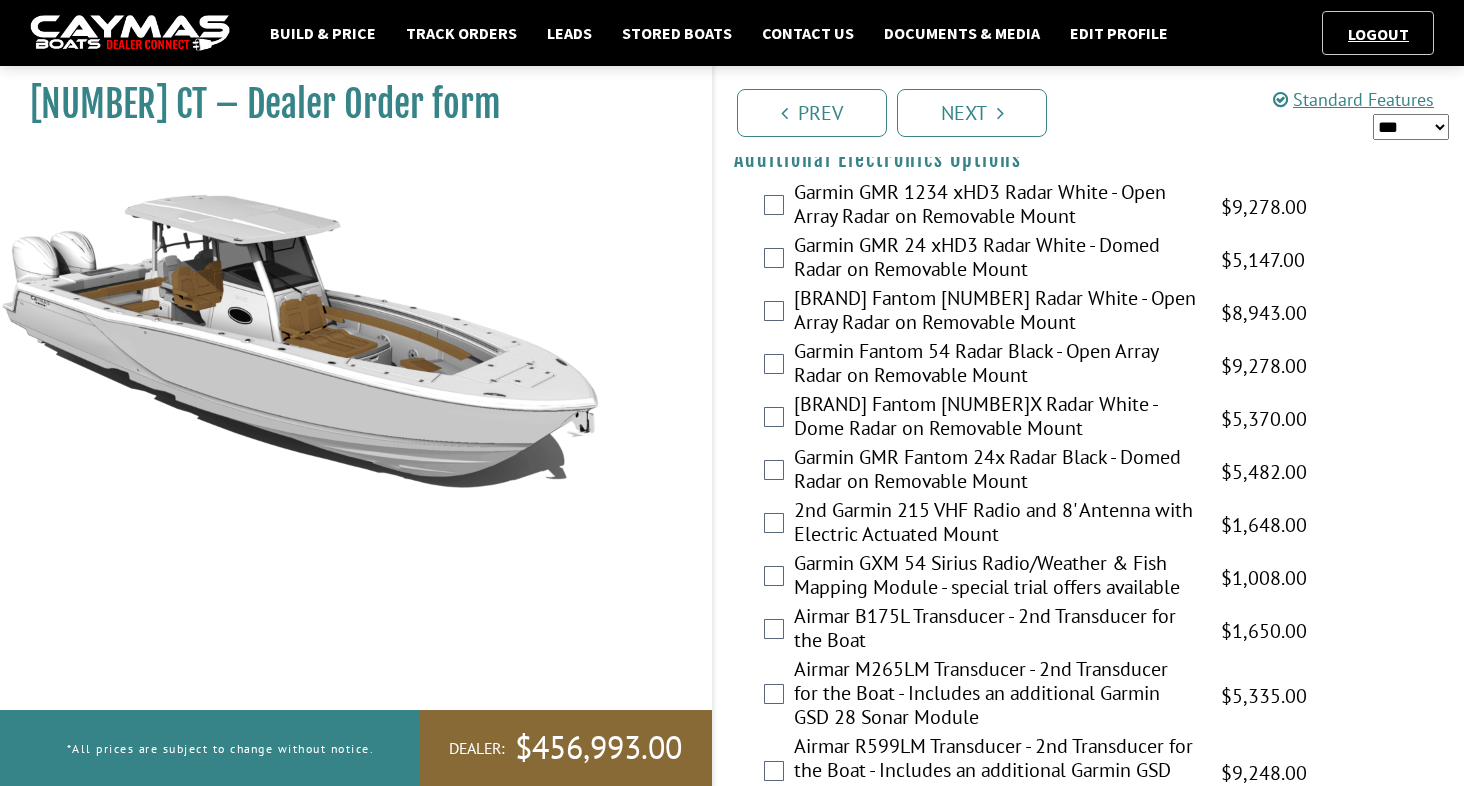 scroll, scrollTop: 3451, scrollLeft: 0, axis: vertical 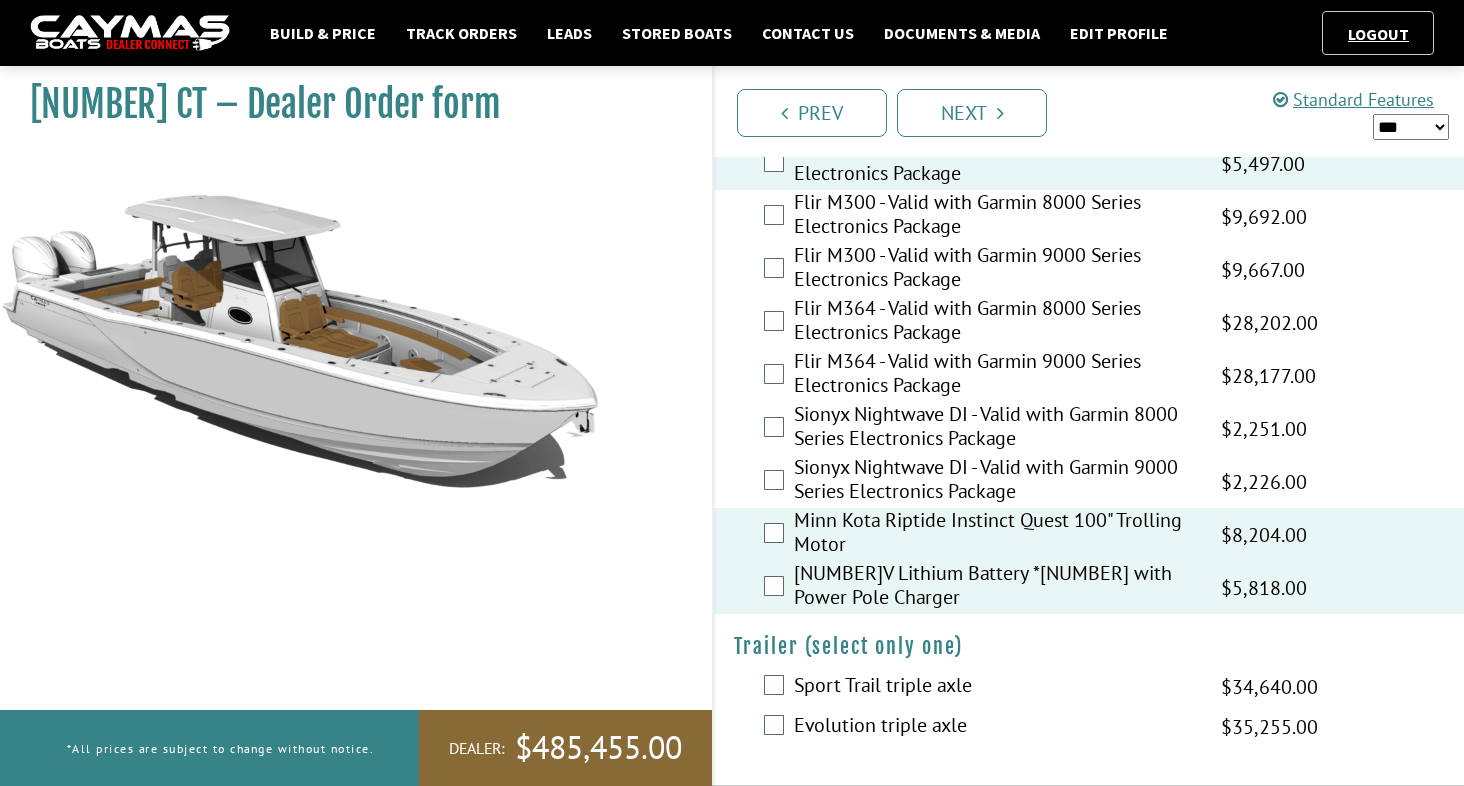 click on "***
******
******" at bounding box center (1411, 127) 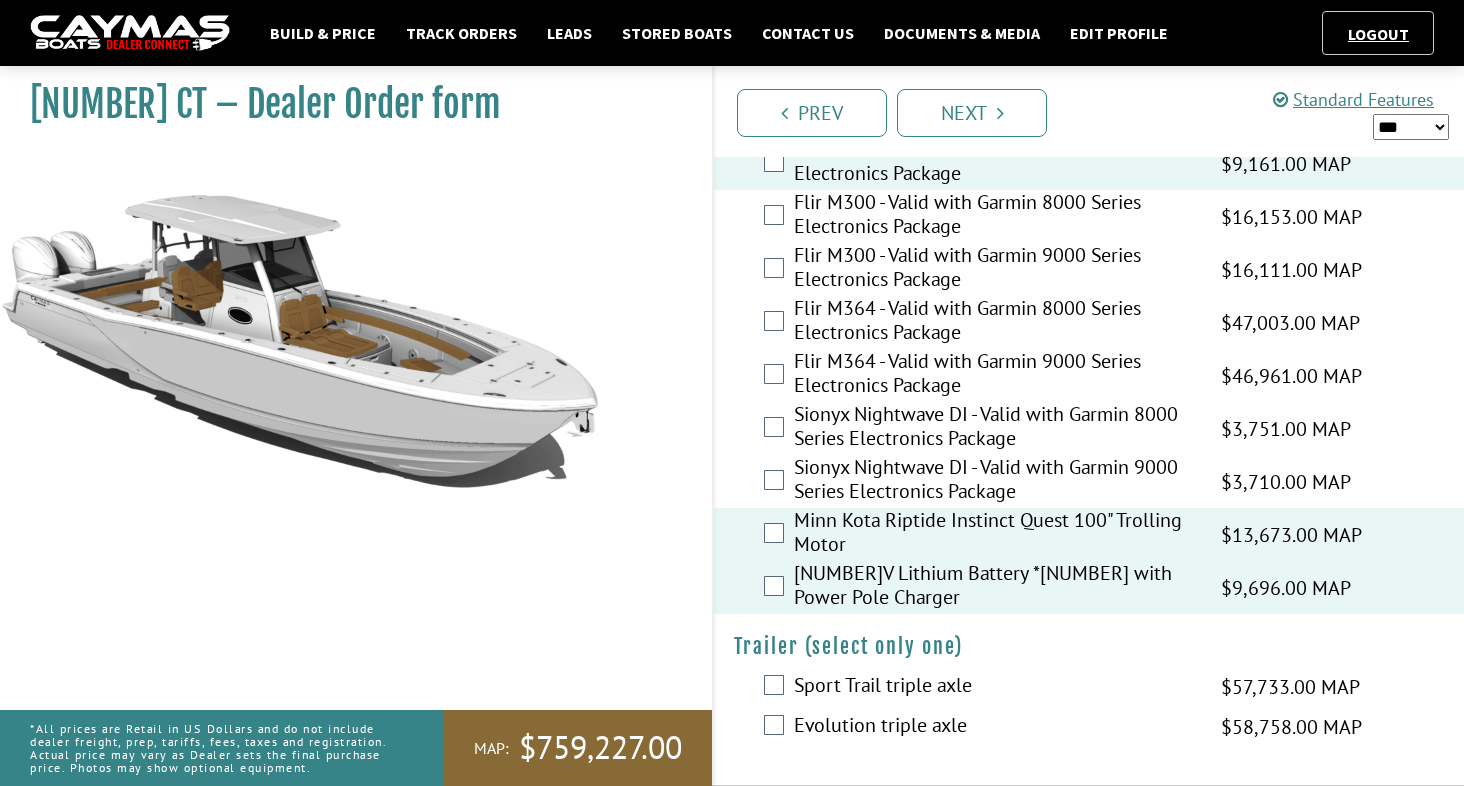 click on "***
******
******" at bounding box center [1411, 127] 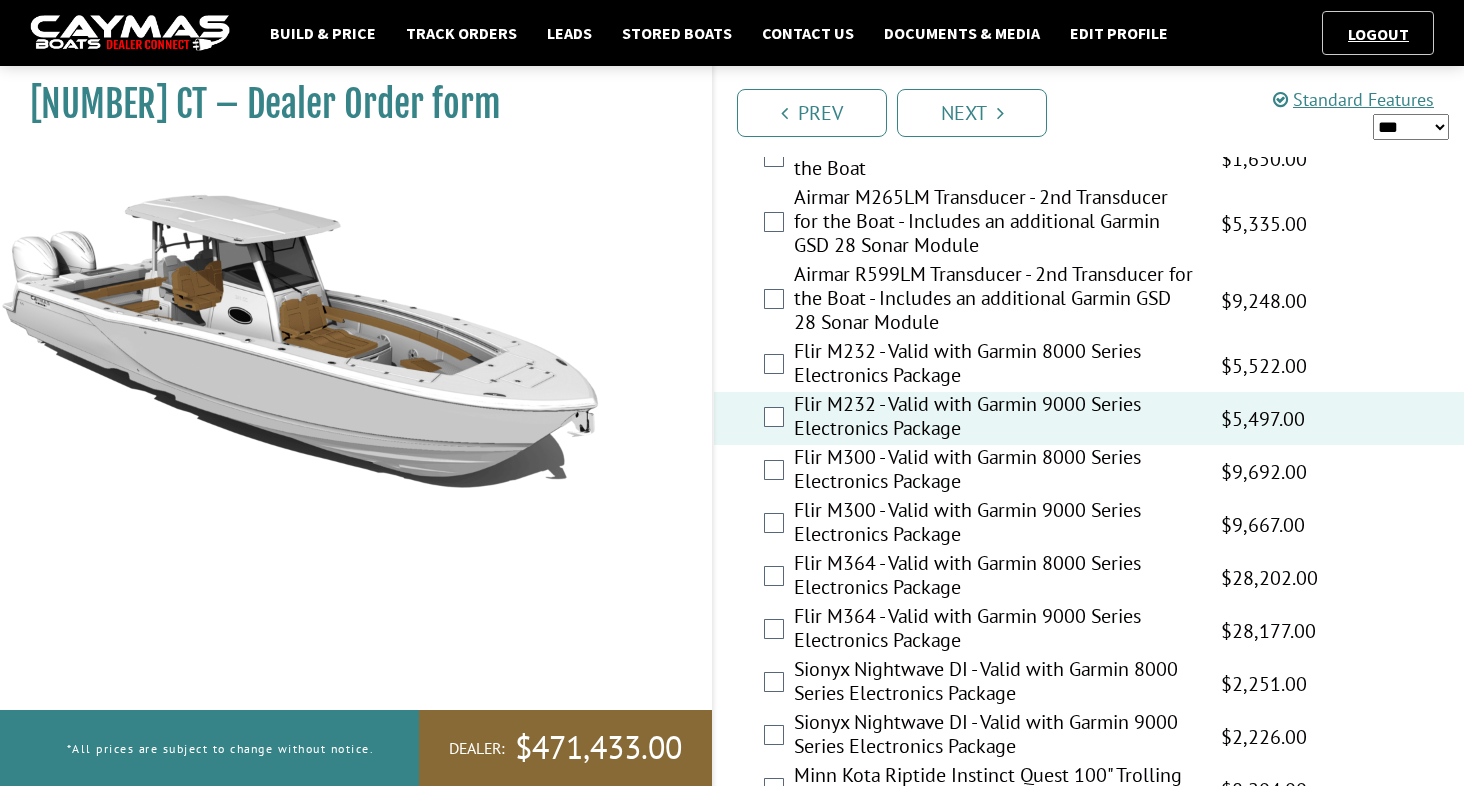scroll, scrollTop: 3894, scrollLeft: 0, axis: vertical 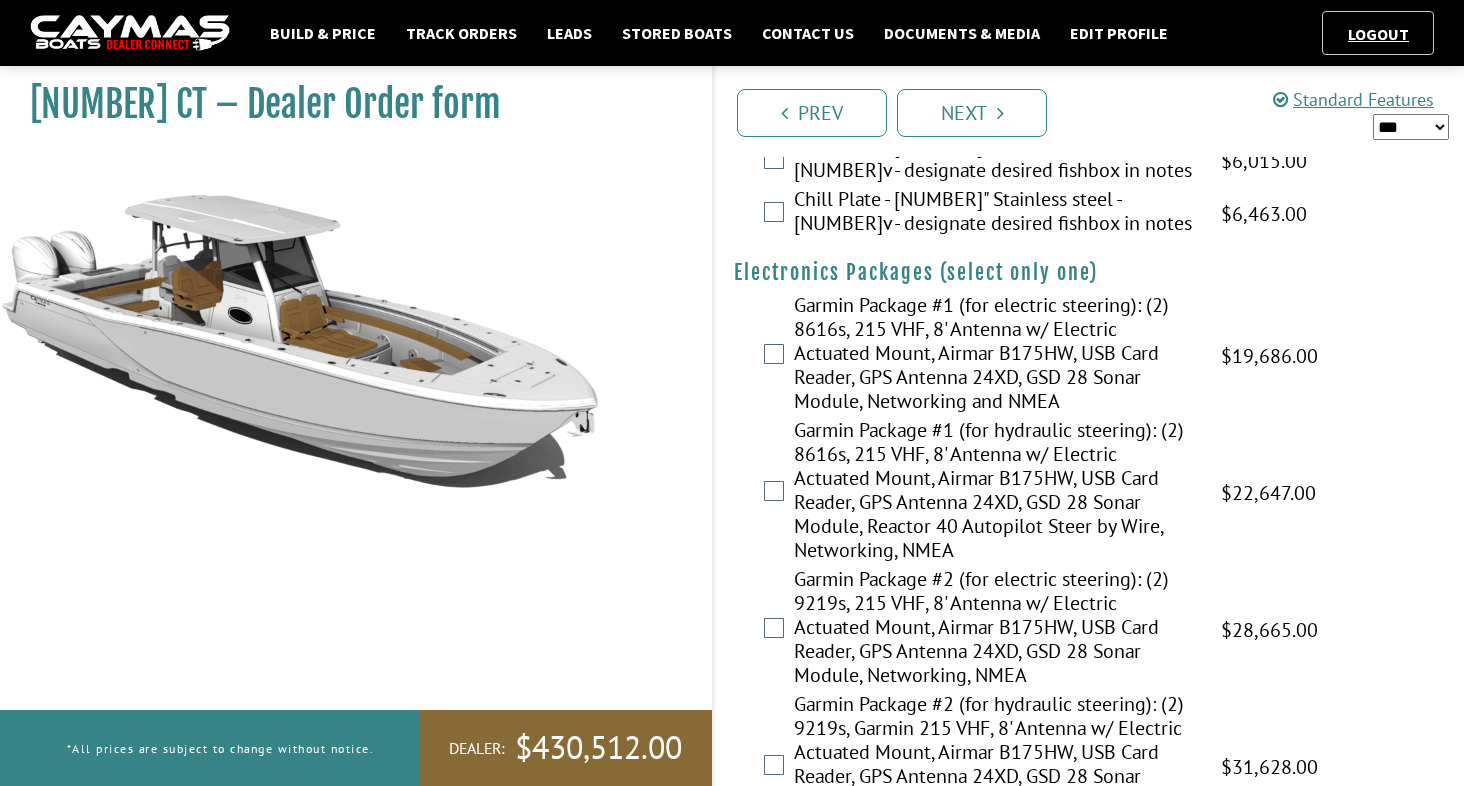 click on "Garmin Package #1 (for electric steering): (2)  8616s, 215 VHF, 8' Antenna w/ Electric Actuated Mount, Airmar B175HW, USB Card Reader, GPS Antenna 24XD, GSD 28 Sonar Module, Networking and NMEA
$32,810.00 MAP
$32,810.00 MSRP
$19,686.00
$32,810.00" at bounding box center (1089, 355) 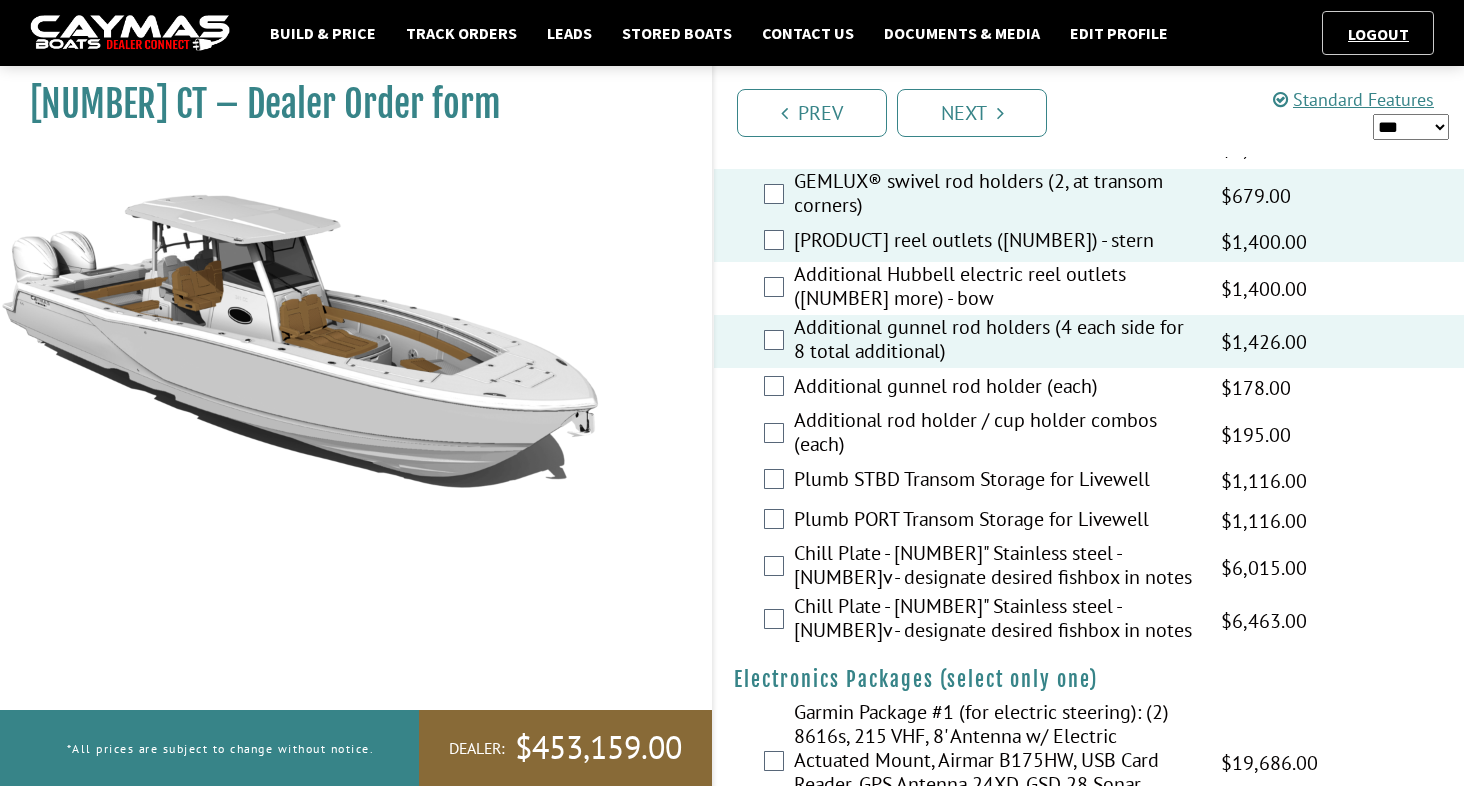 scroll, scrollTop: 2304, scrollLeft: 0, axis: vertical 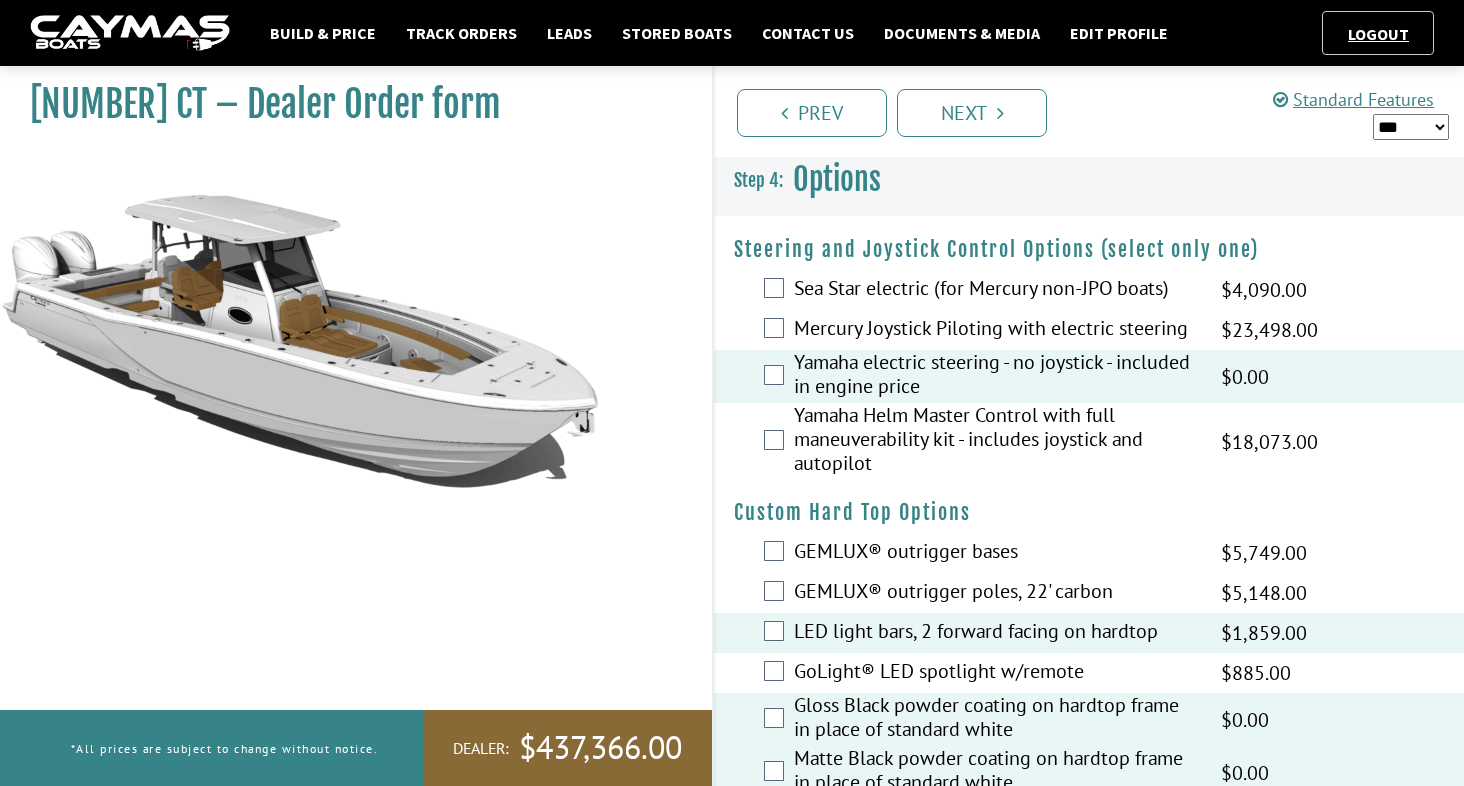 click on "***
******
******" at bounding box center [1411, 127] 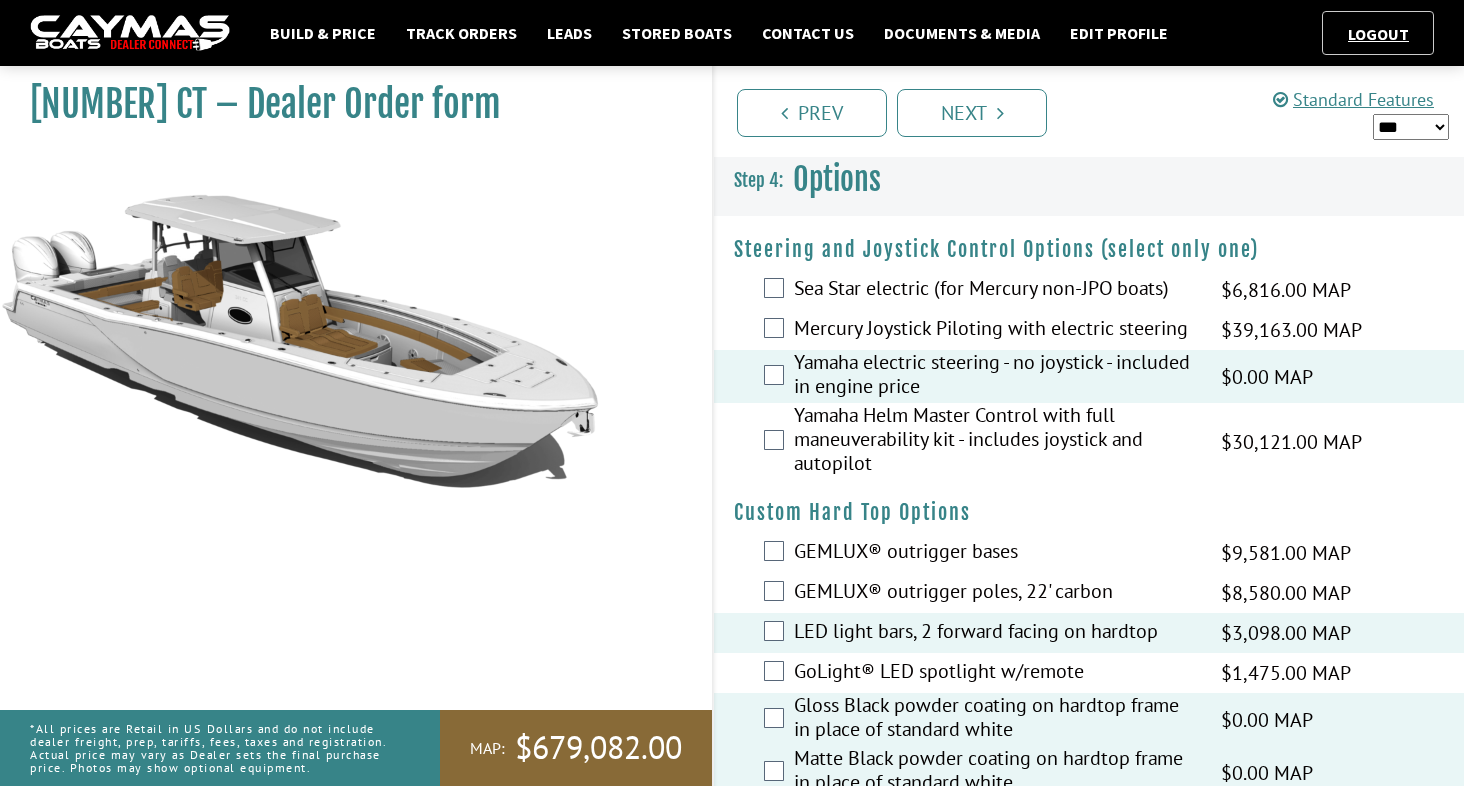 click on "***
******
******" at bounding box center (1411, 127) 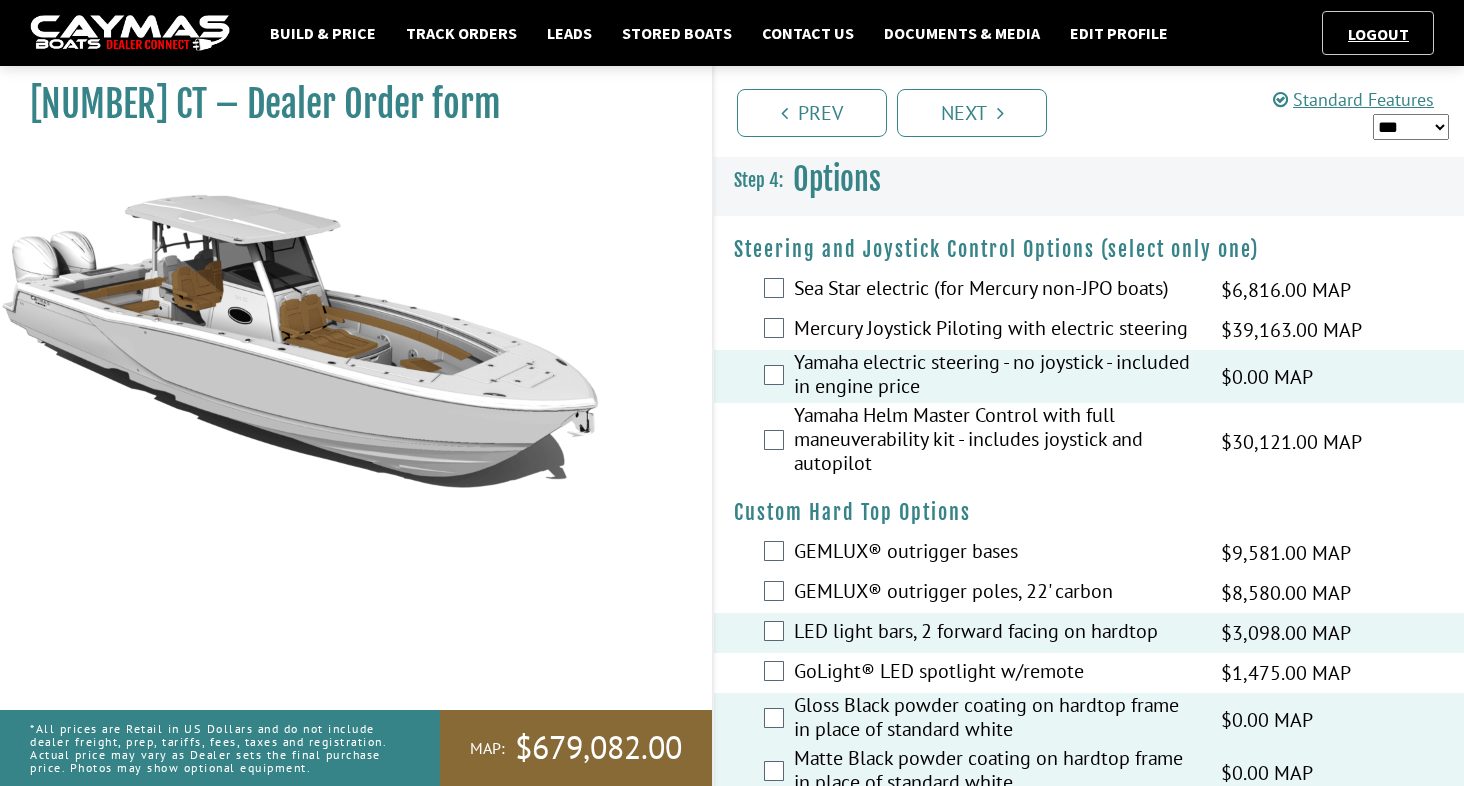 select on "*" 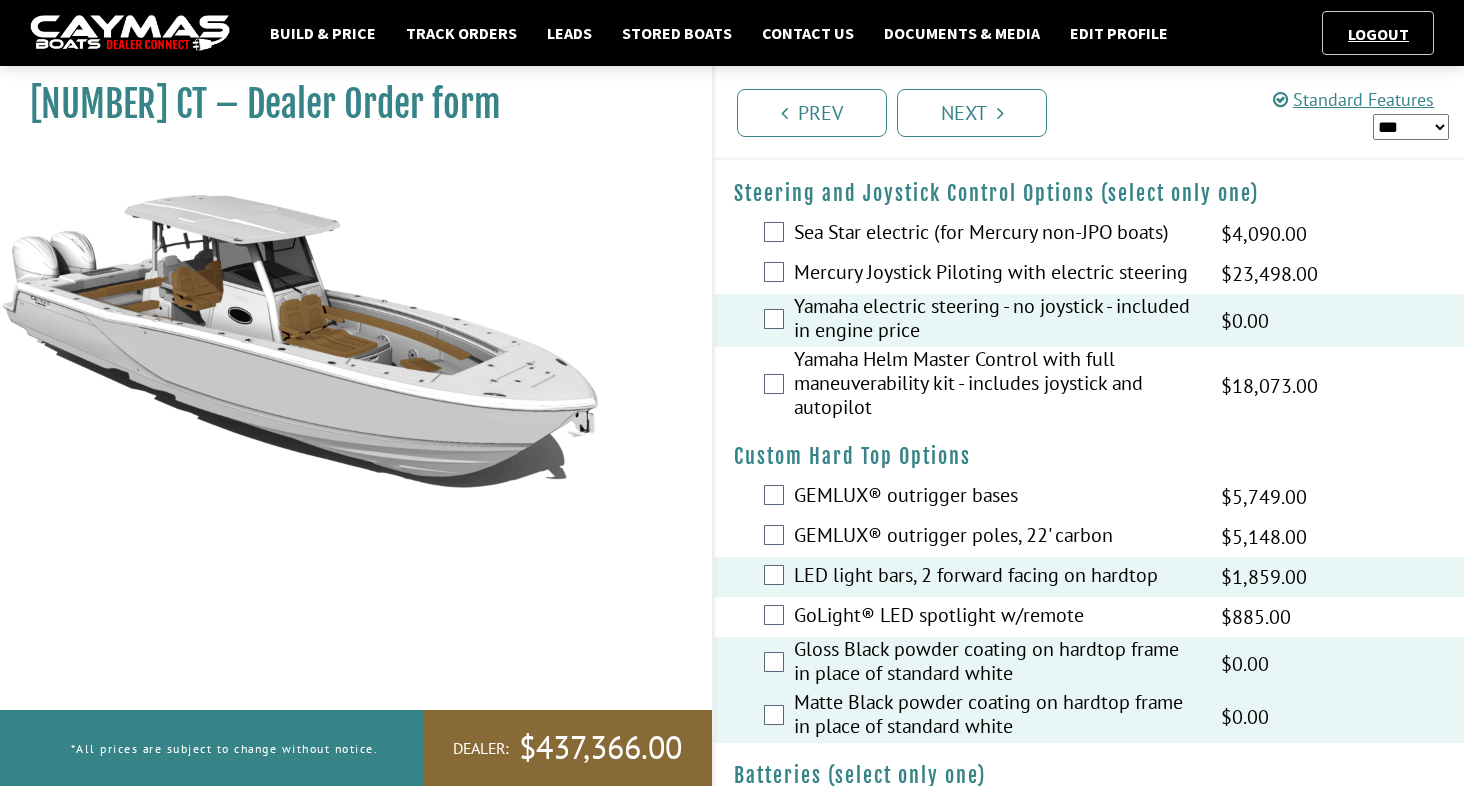 scroll, scrollTop: 0, scrollLeft: 0, axis: both 